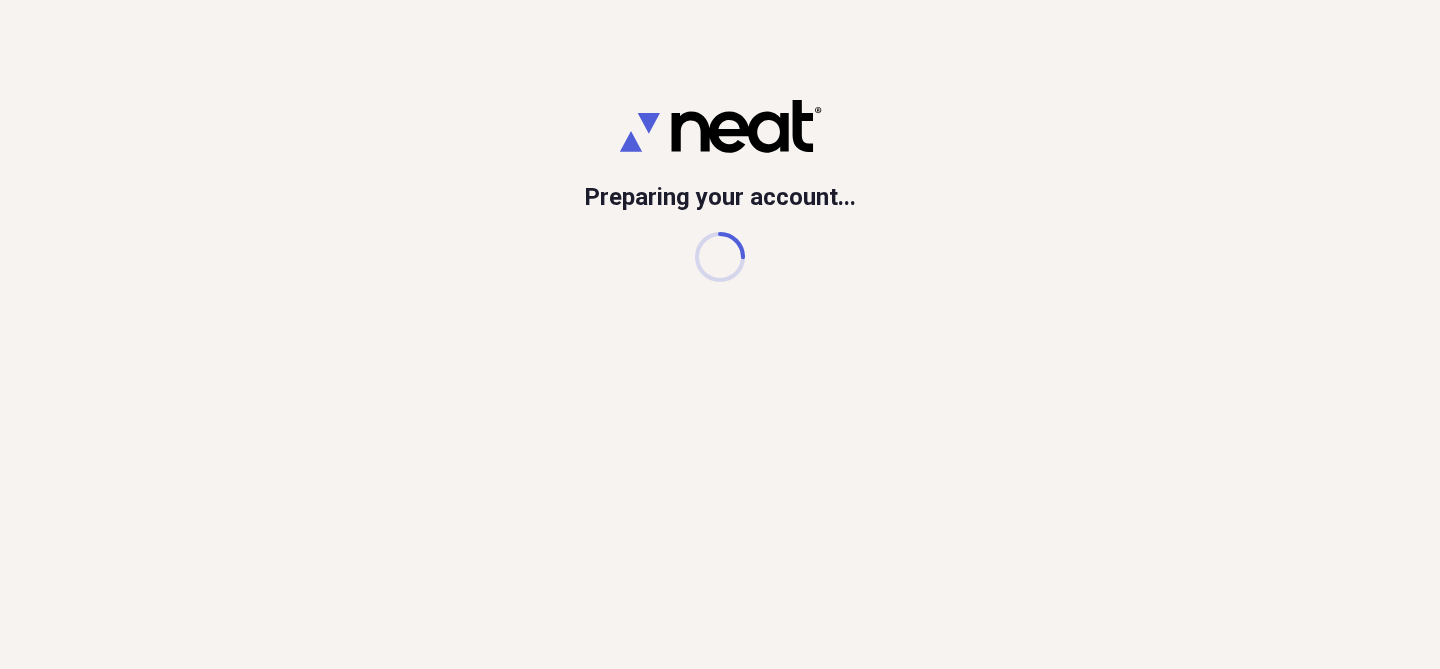 scroll, scrollTop: 0, scrollLeft: 0, axis: both 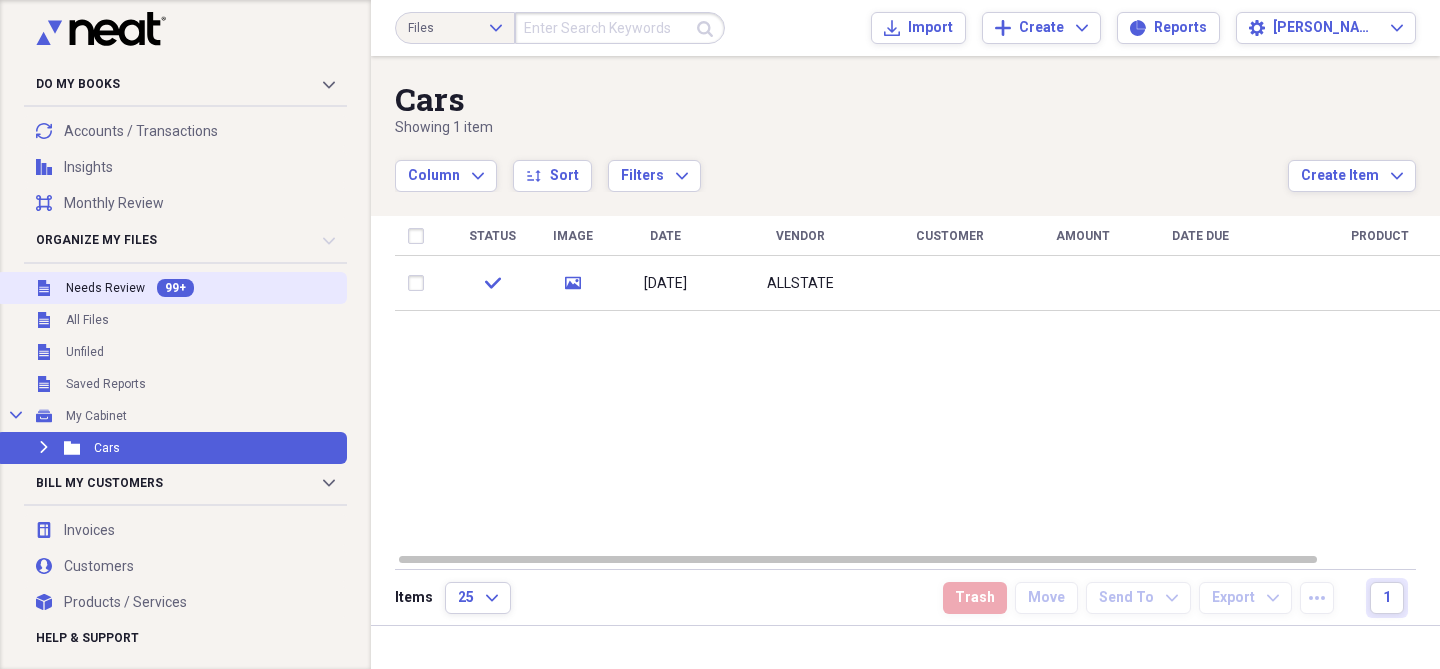 click on "All Files" at bounding box center [87, 320] 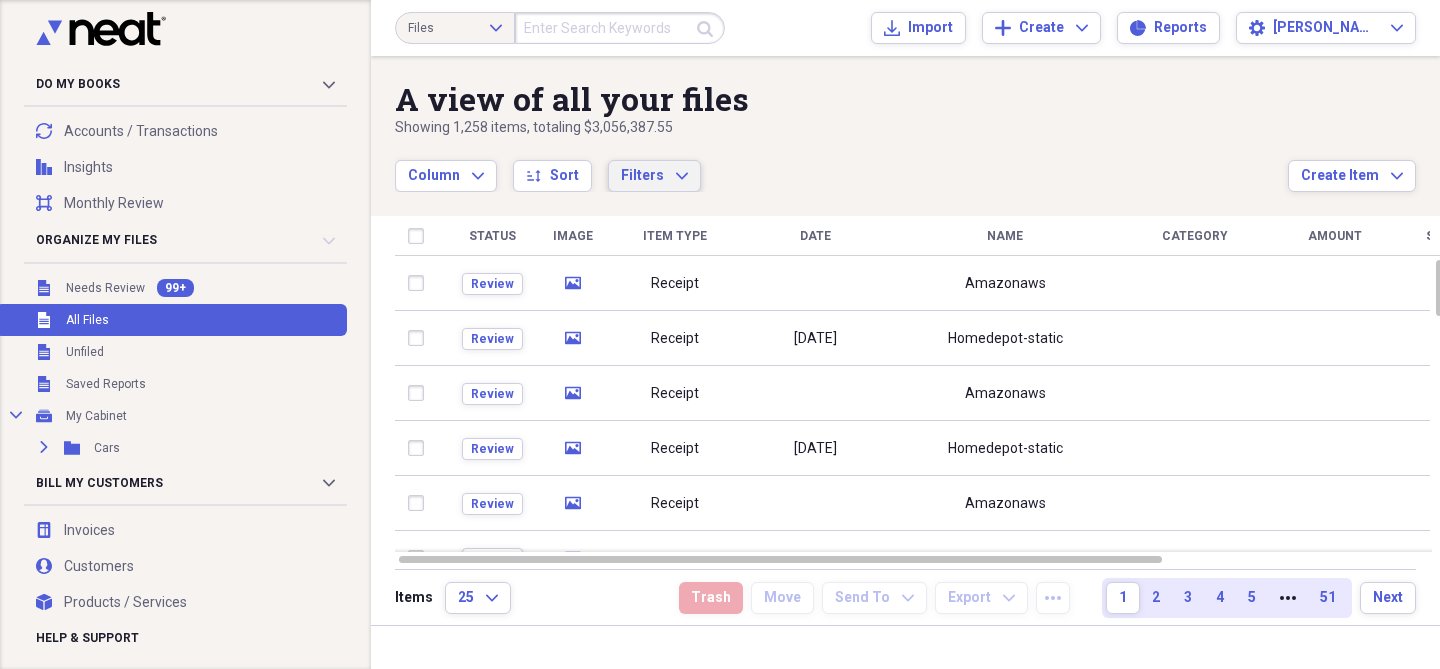 click on "Expand" 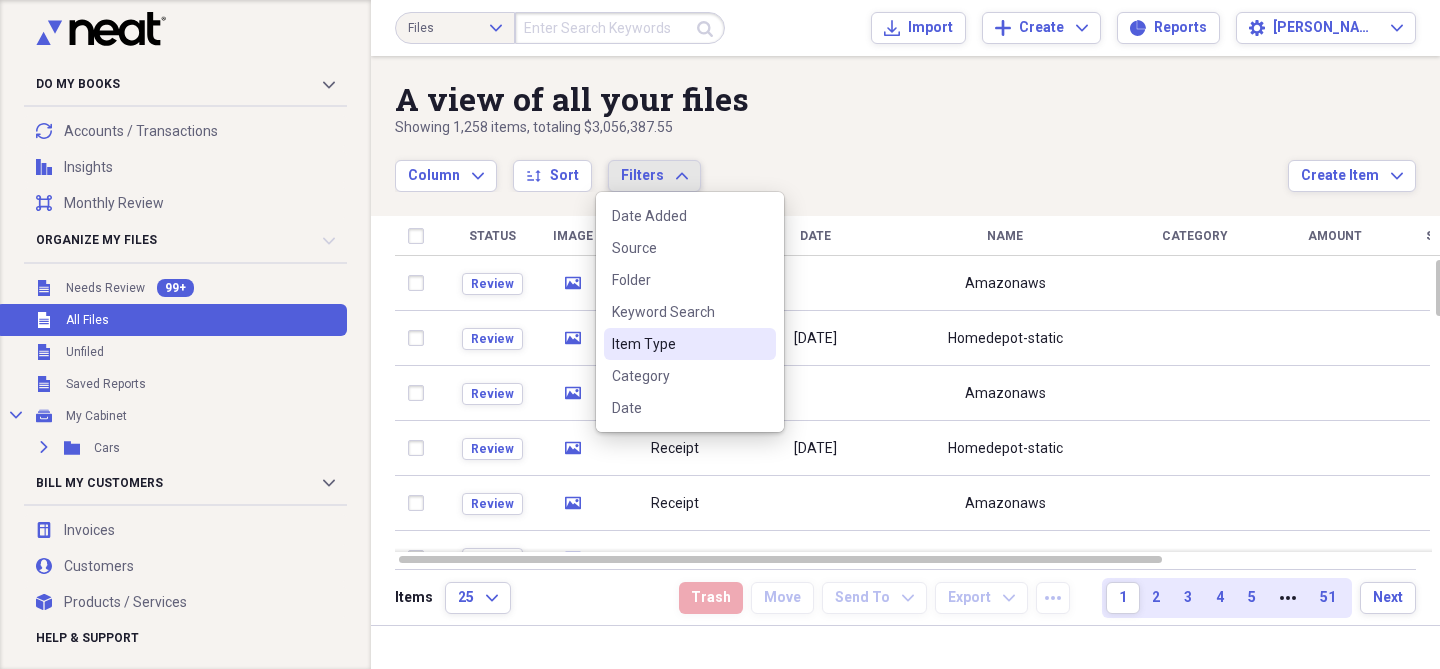 click on "Item Type" at bounding box center [678, 344] 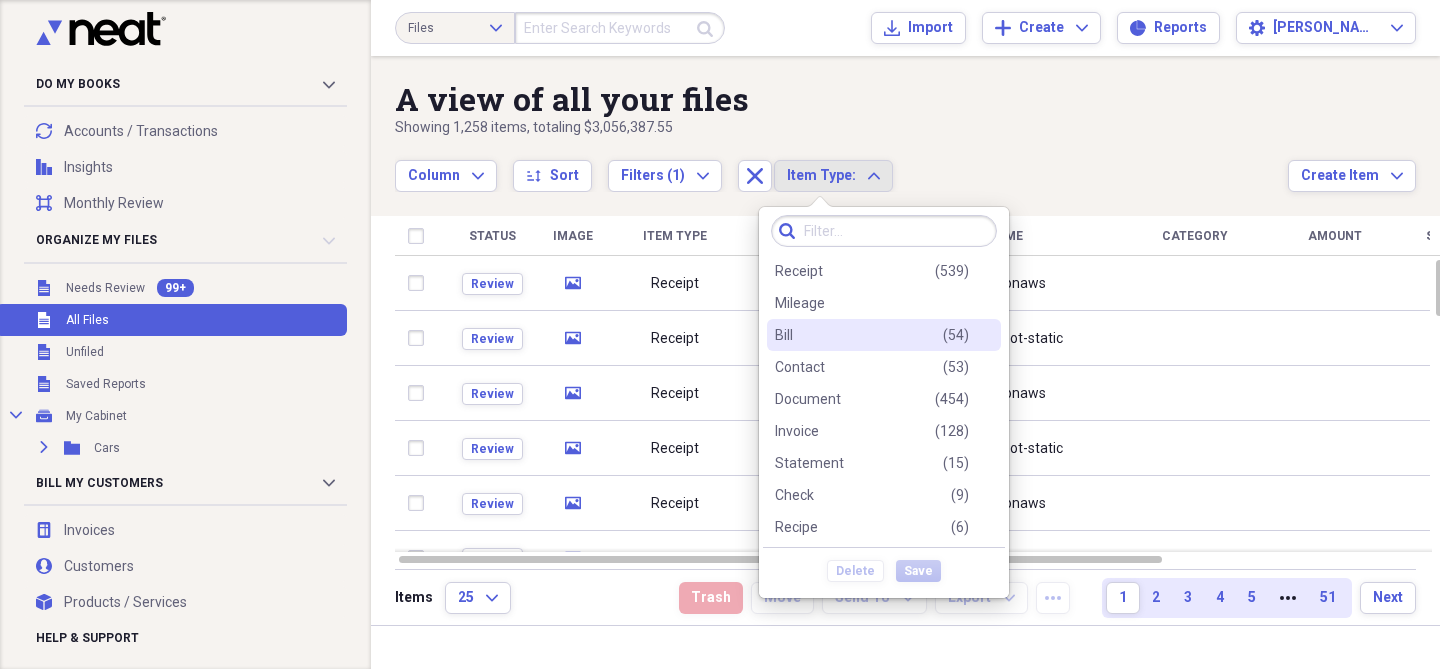 click on "Bill" at bounding box center [784, 335] 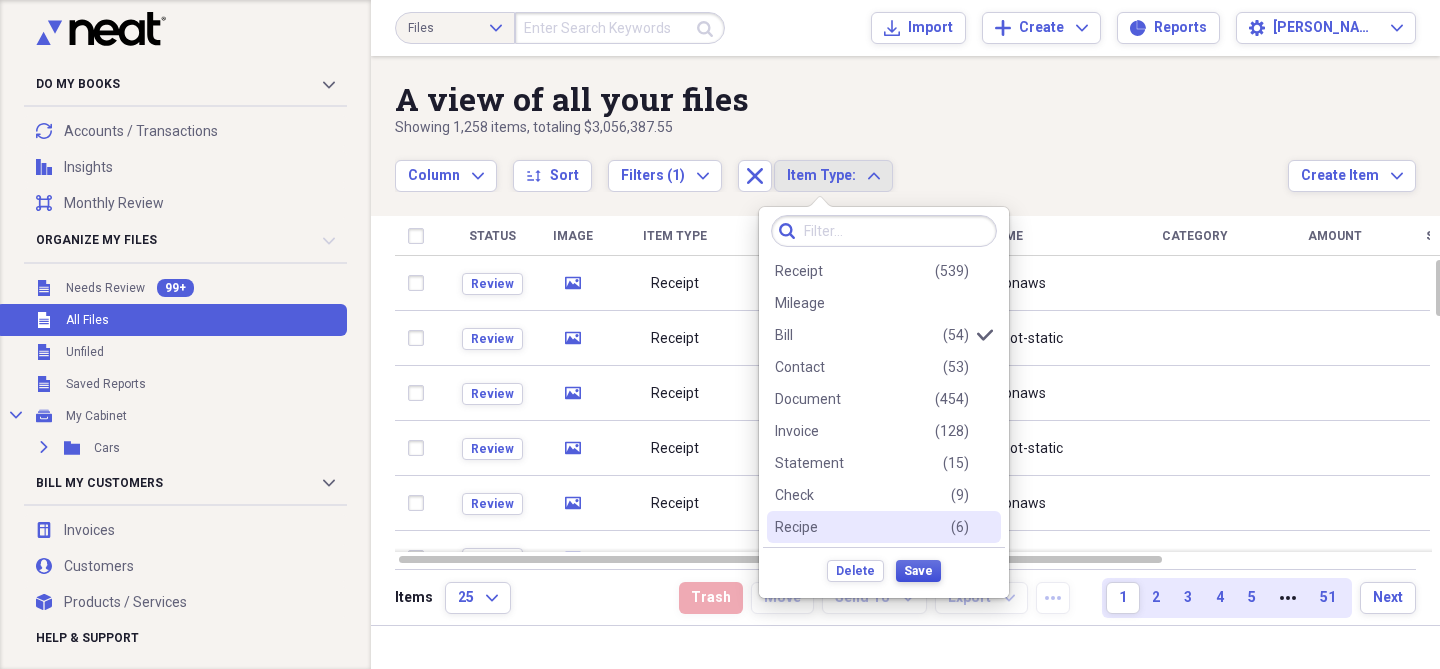 click on "Save" at bounding box center (918, 571) 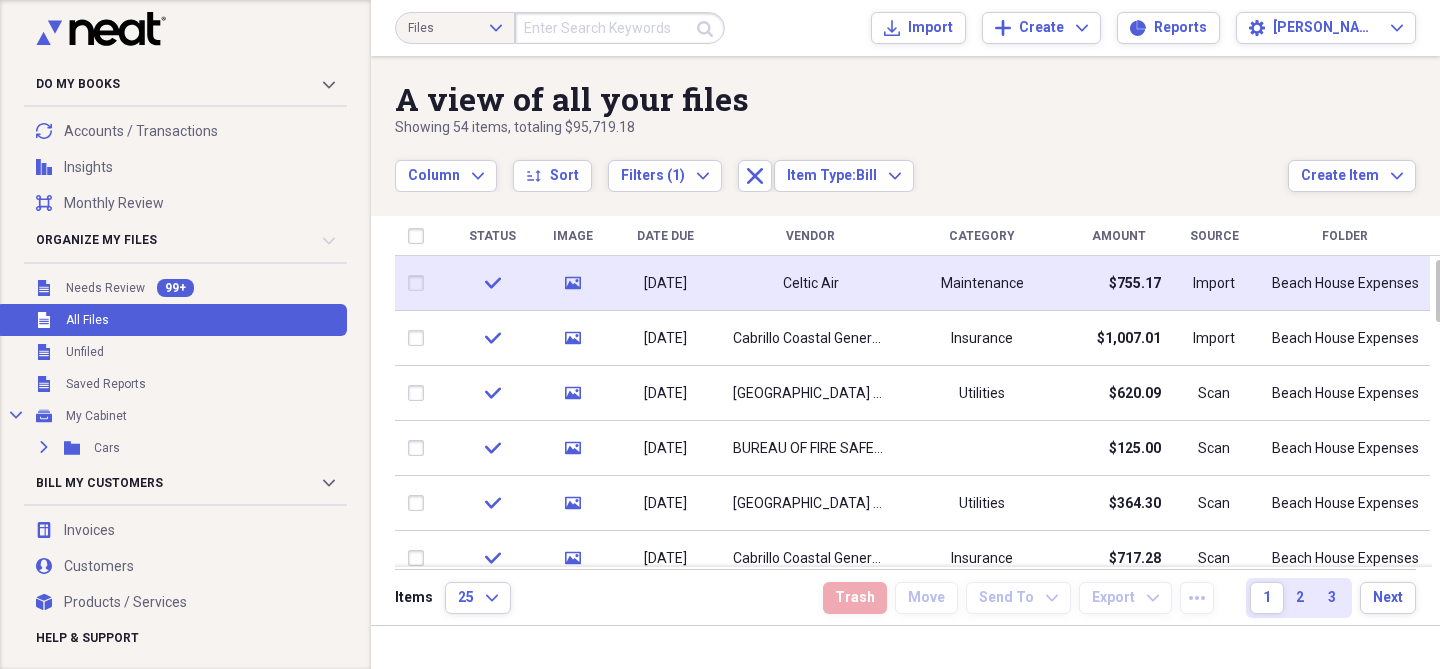 click on "05/21/2024" at bounding box center (665, 284) 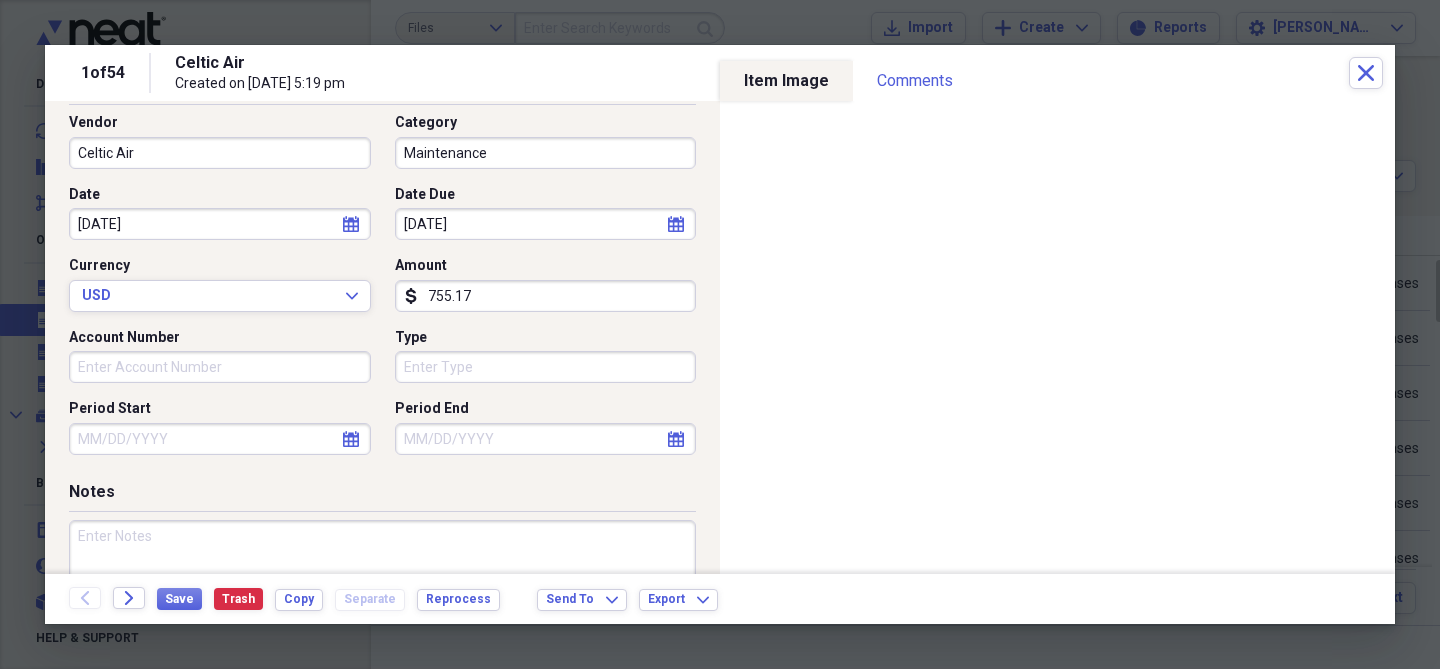 scroll, scrollTop: 0, scrollLeft: 0, axis: both 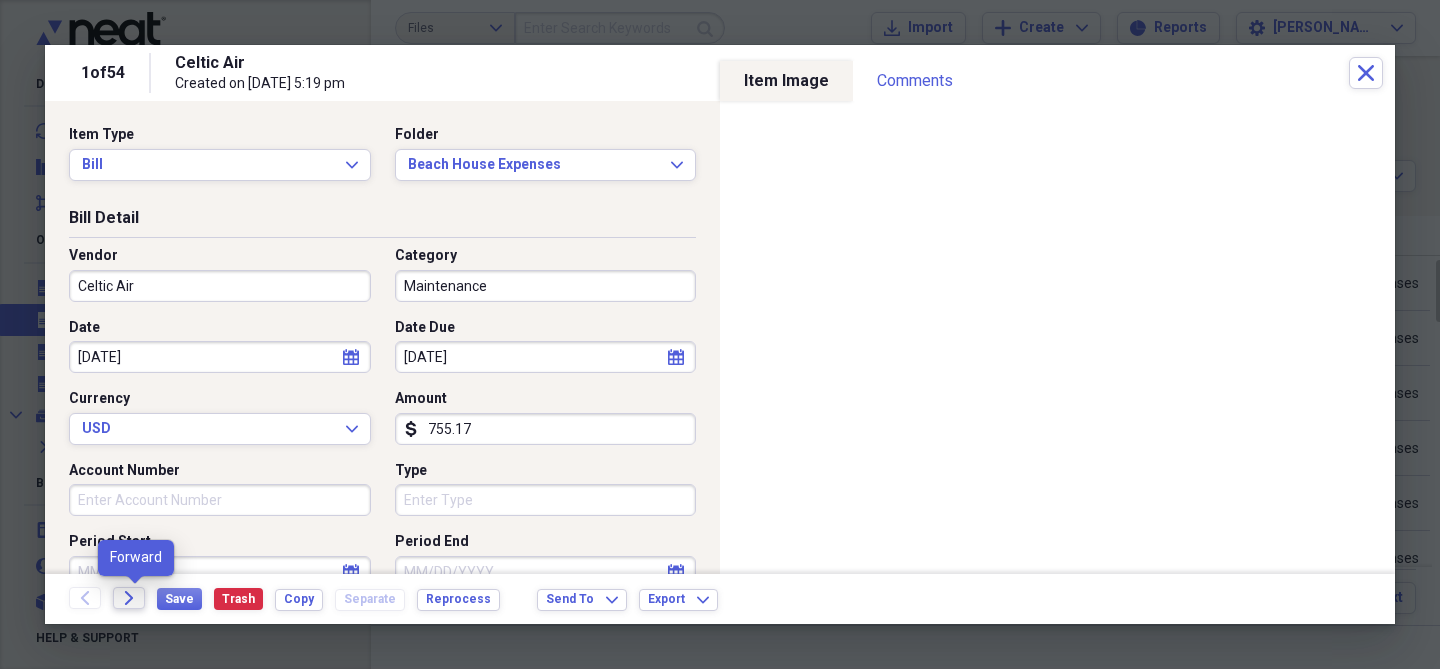 click 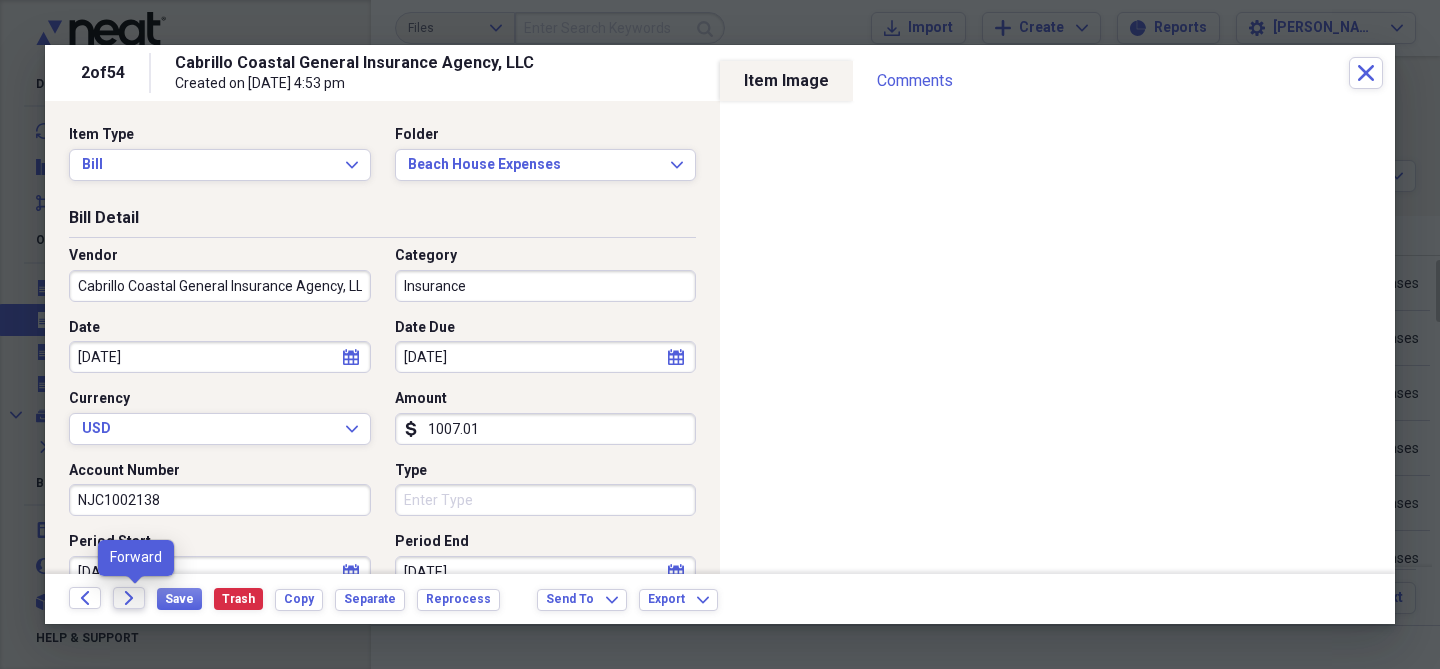 click 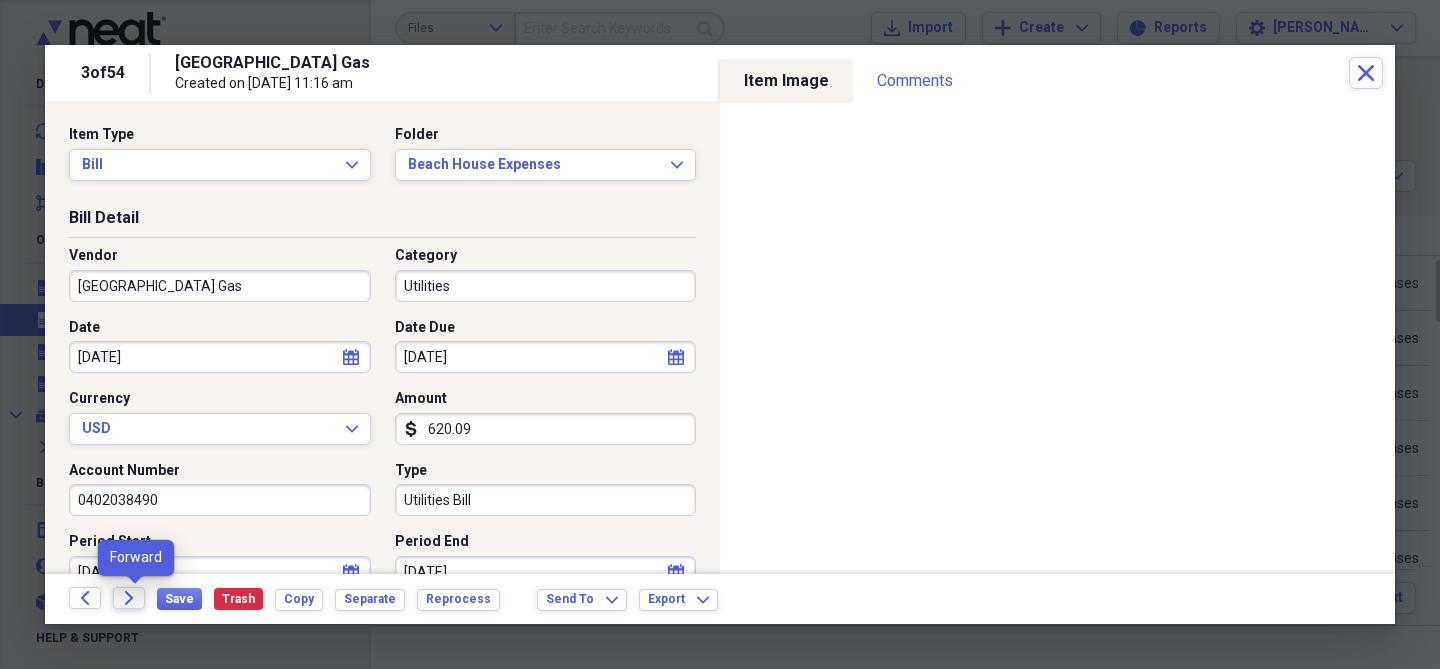 click 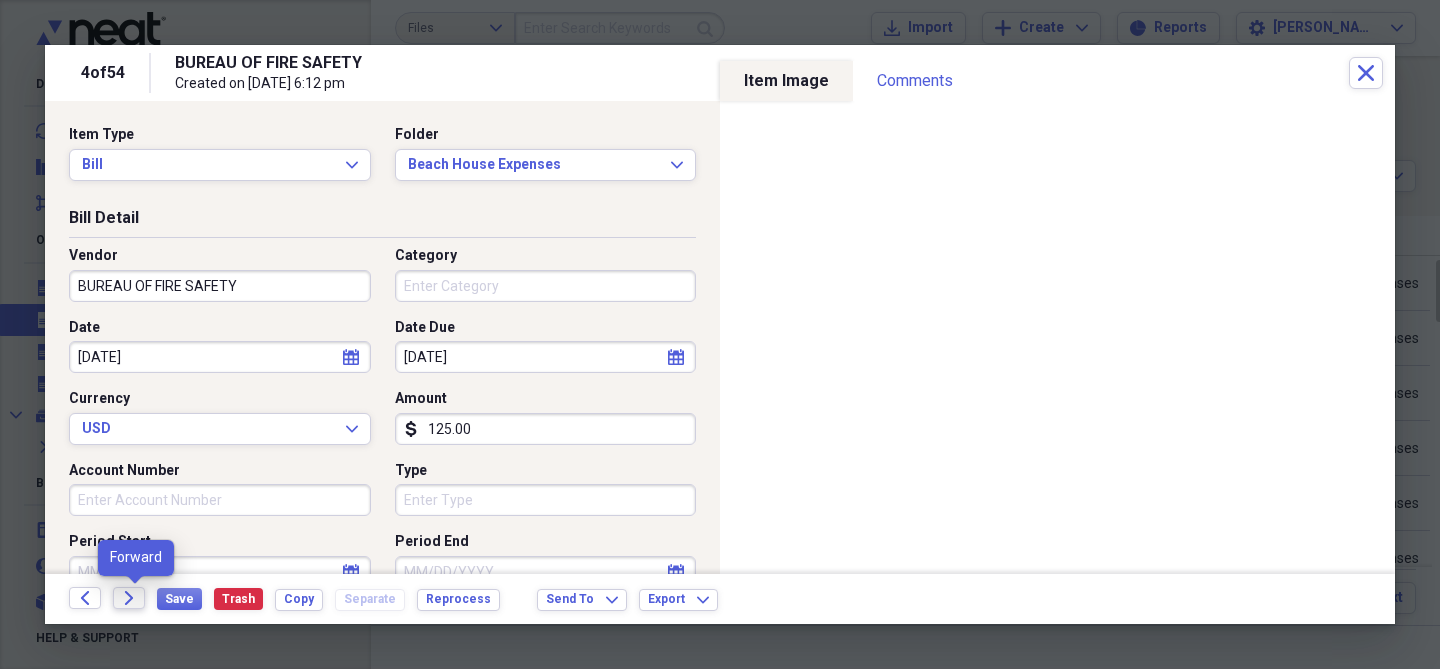 click 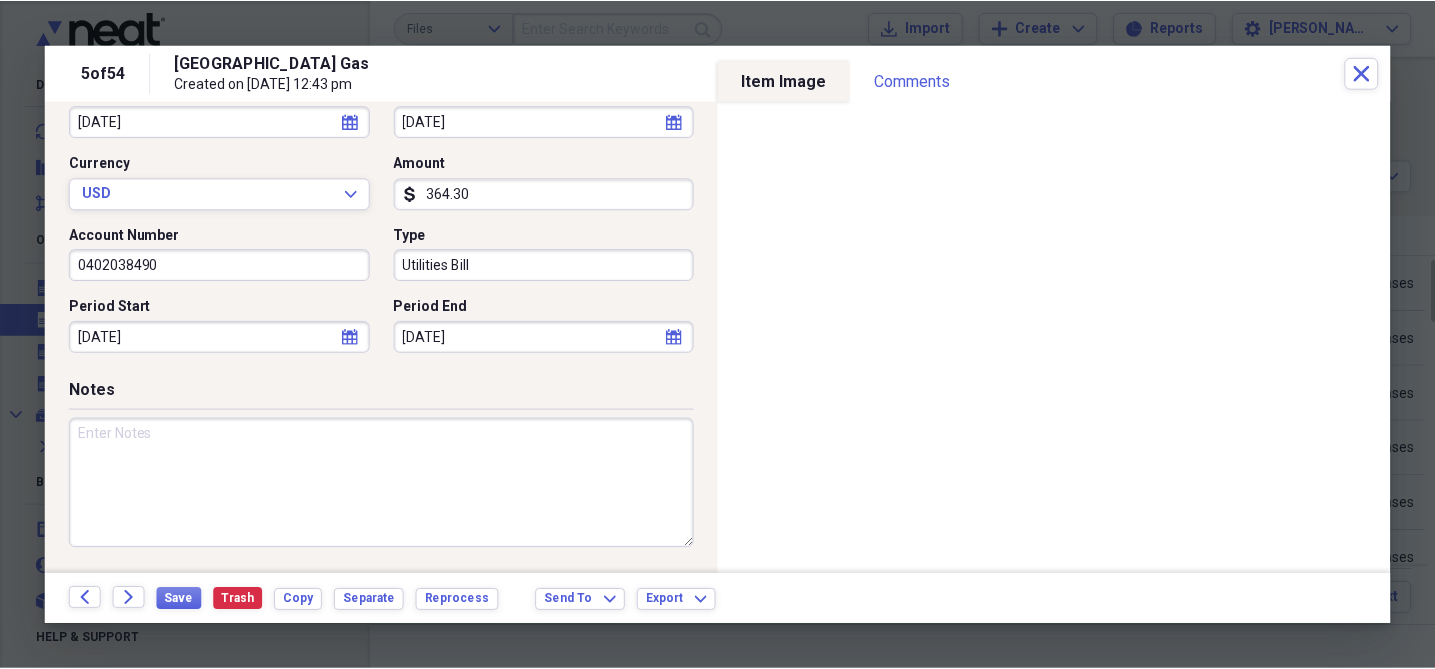 scroll, scrollTop: 0, scrollLeft: 0, axis: both 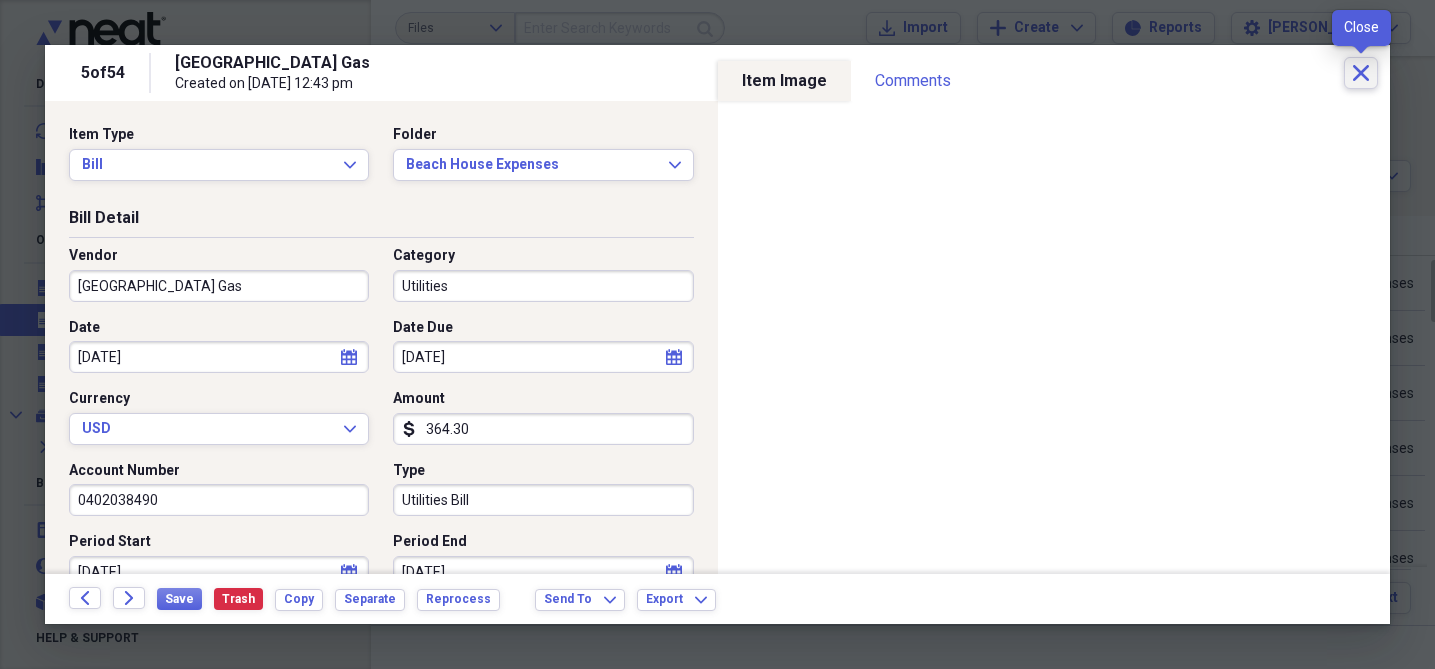 click on "Close" at bounding box center [1361, 73] 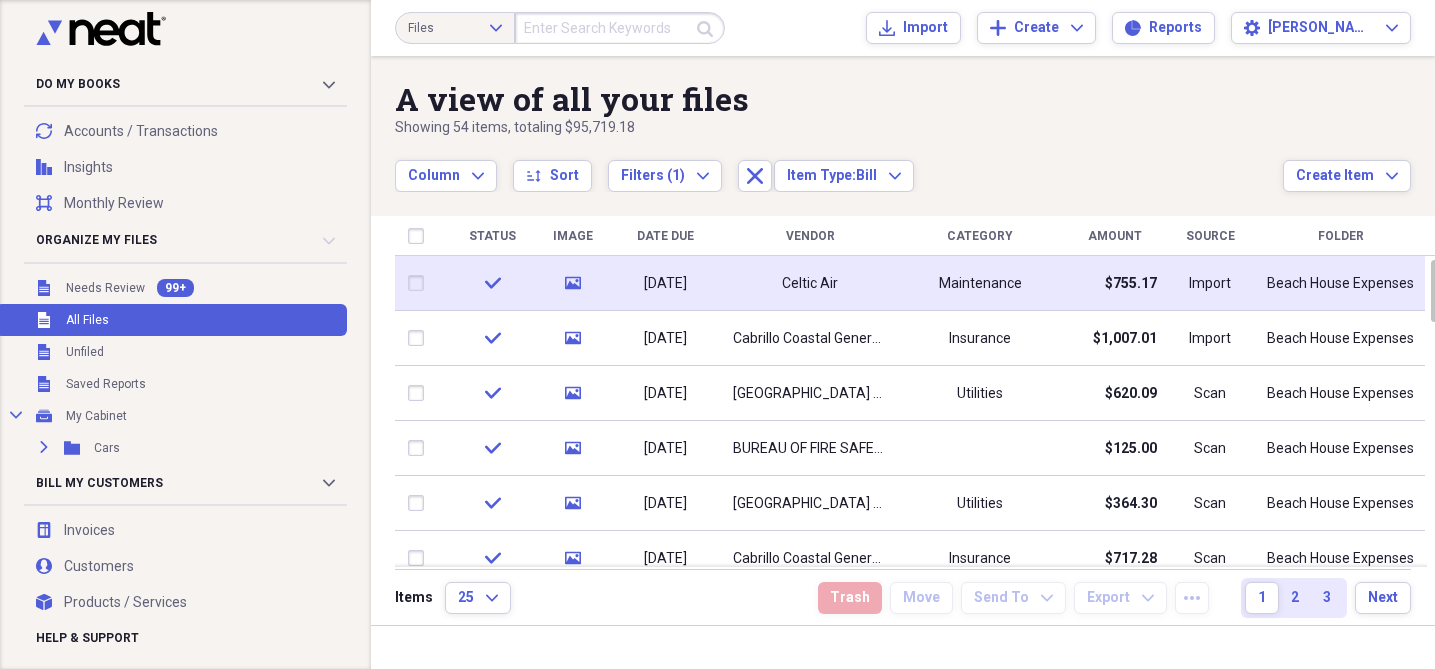 click on "05/21/2024" at bounding box center [665, 284] 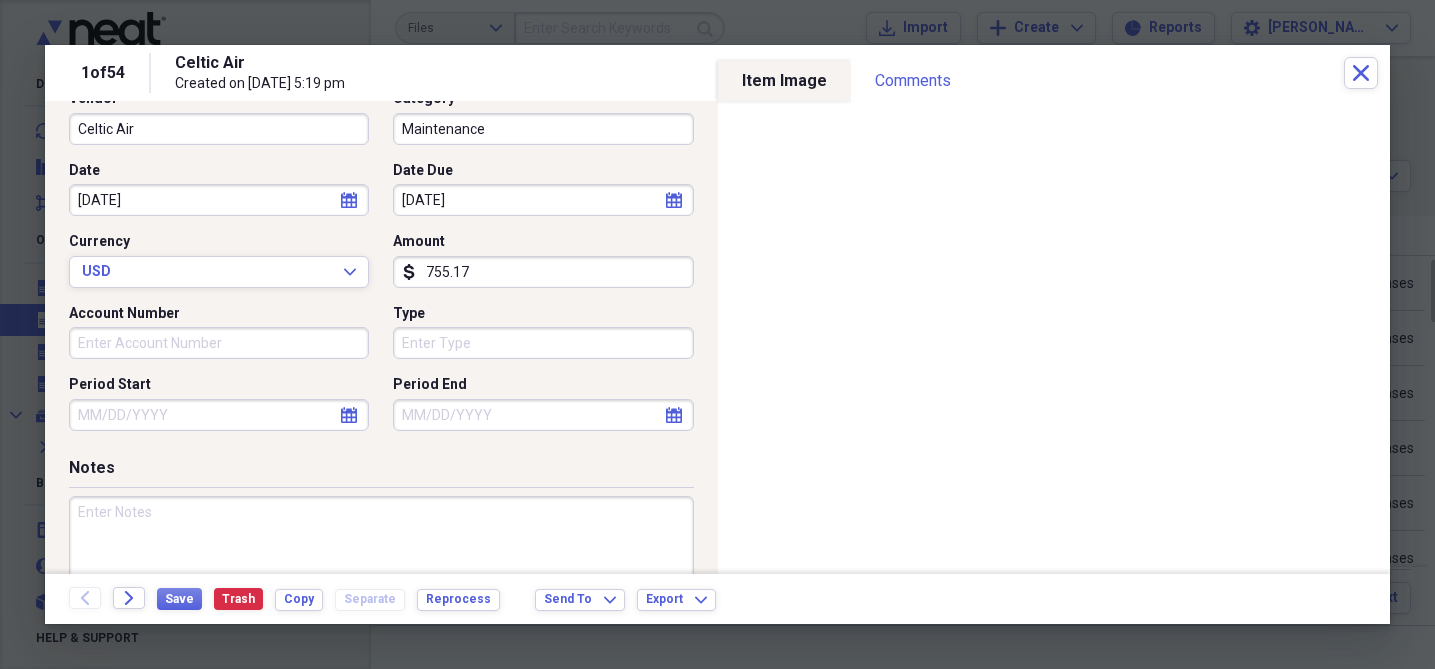 scroll, scrollTop: 0, scrollLeft: 0, axis: both 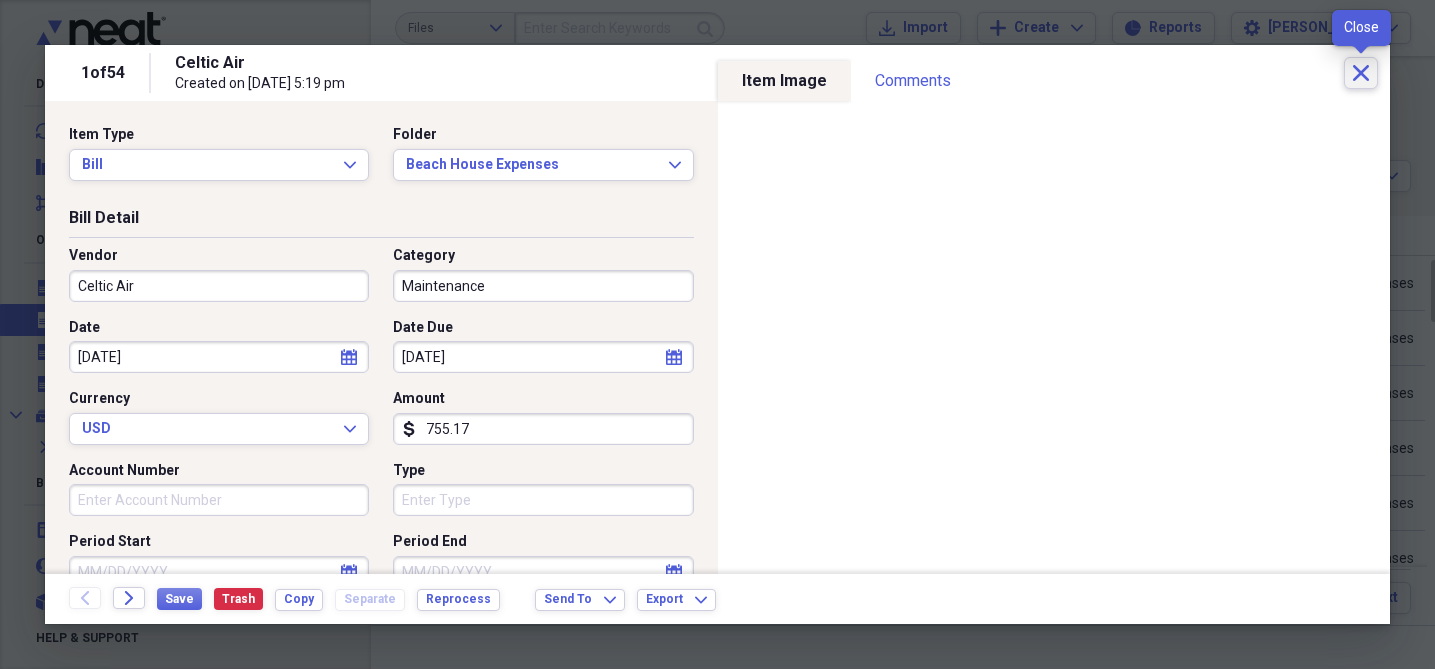 click on "Close" at bounding box center (1361, 73) 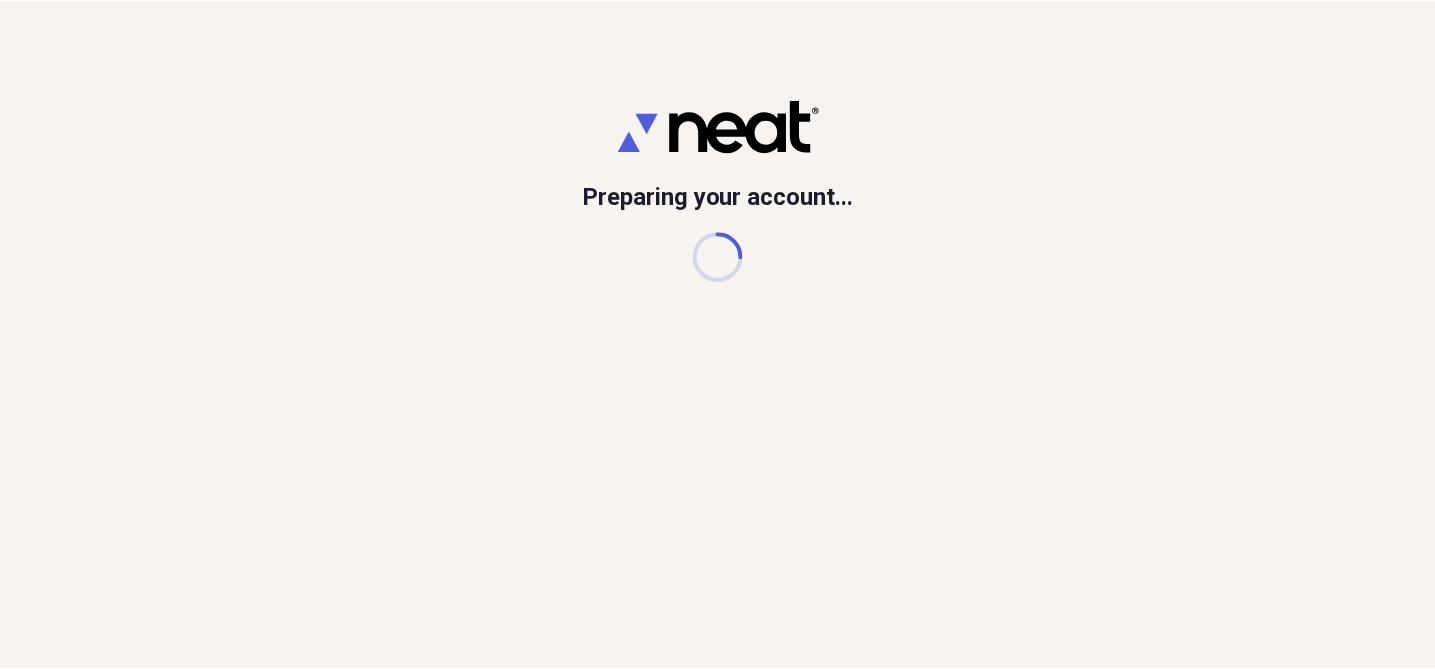 scroll, scrollTop: 0, scrollLeft: 0, axis: both 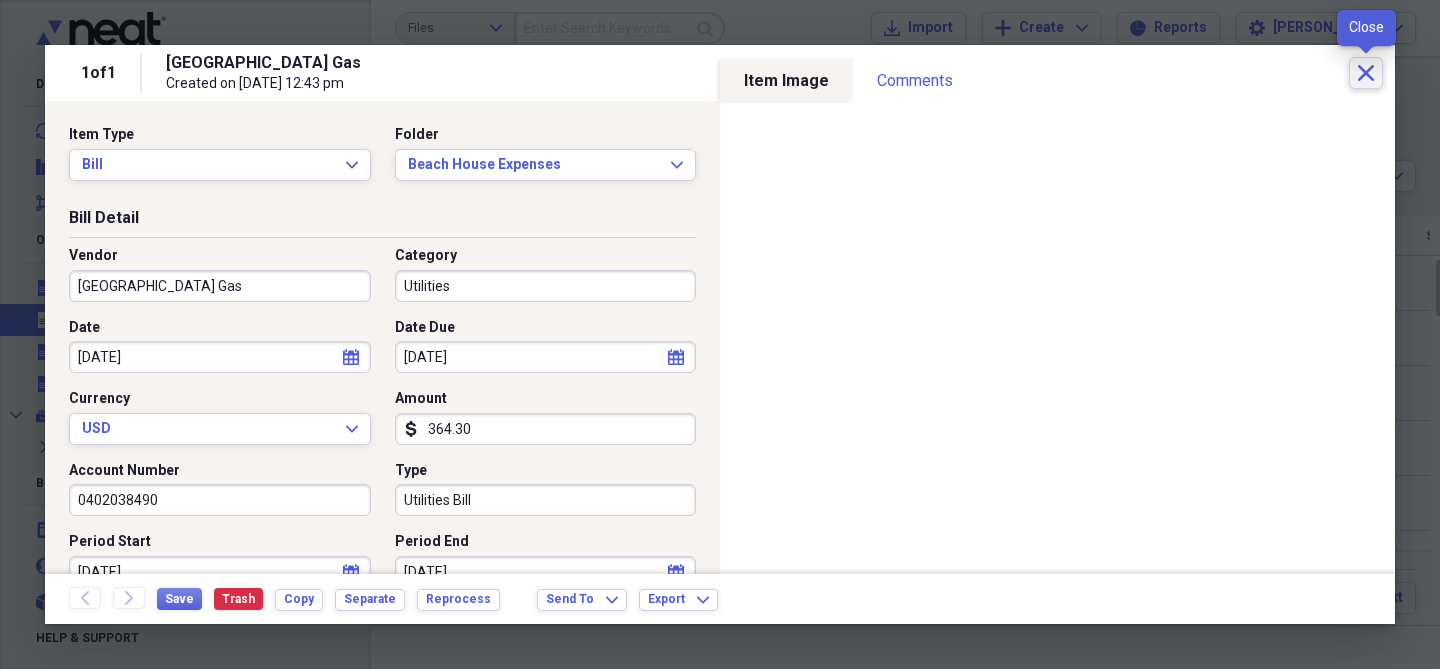 click on "Close" 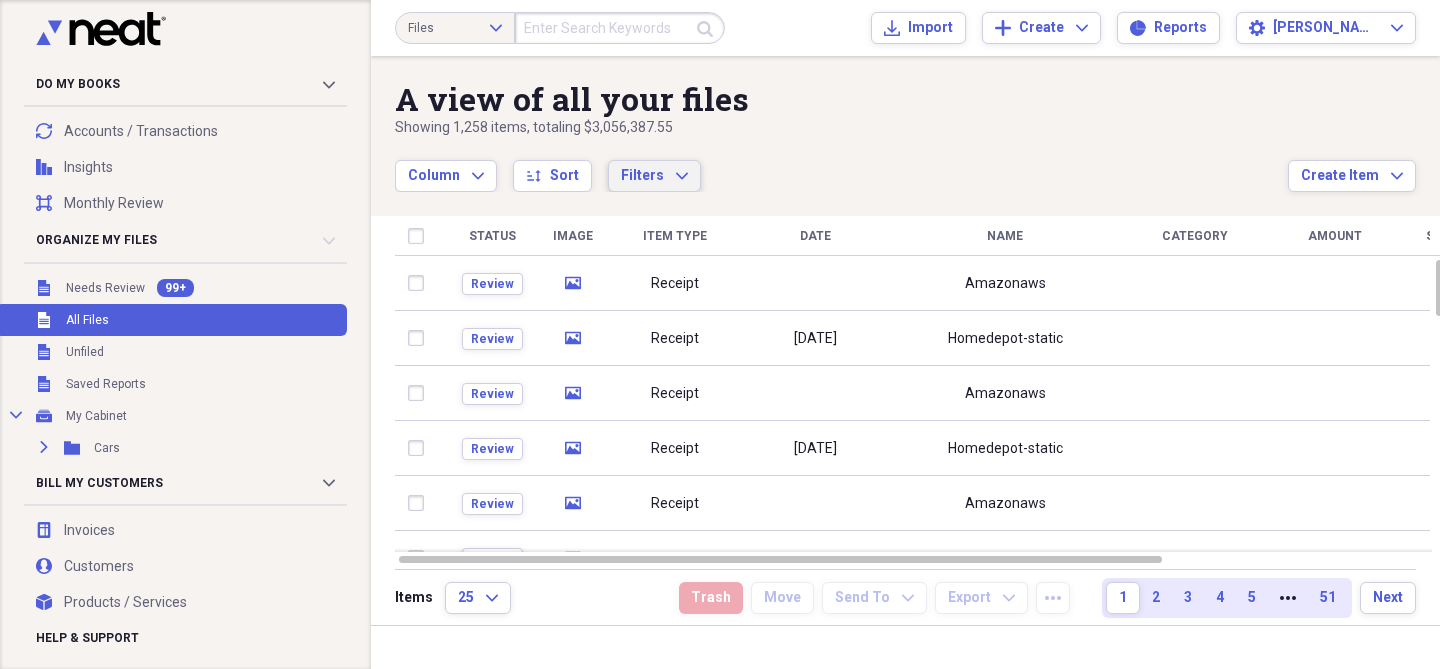 click on "Filters  Expand" at bounding box center (654, 176) 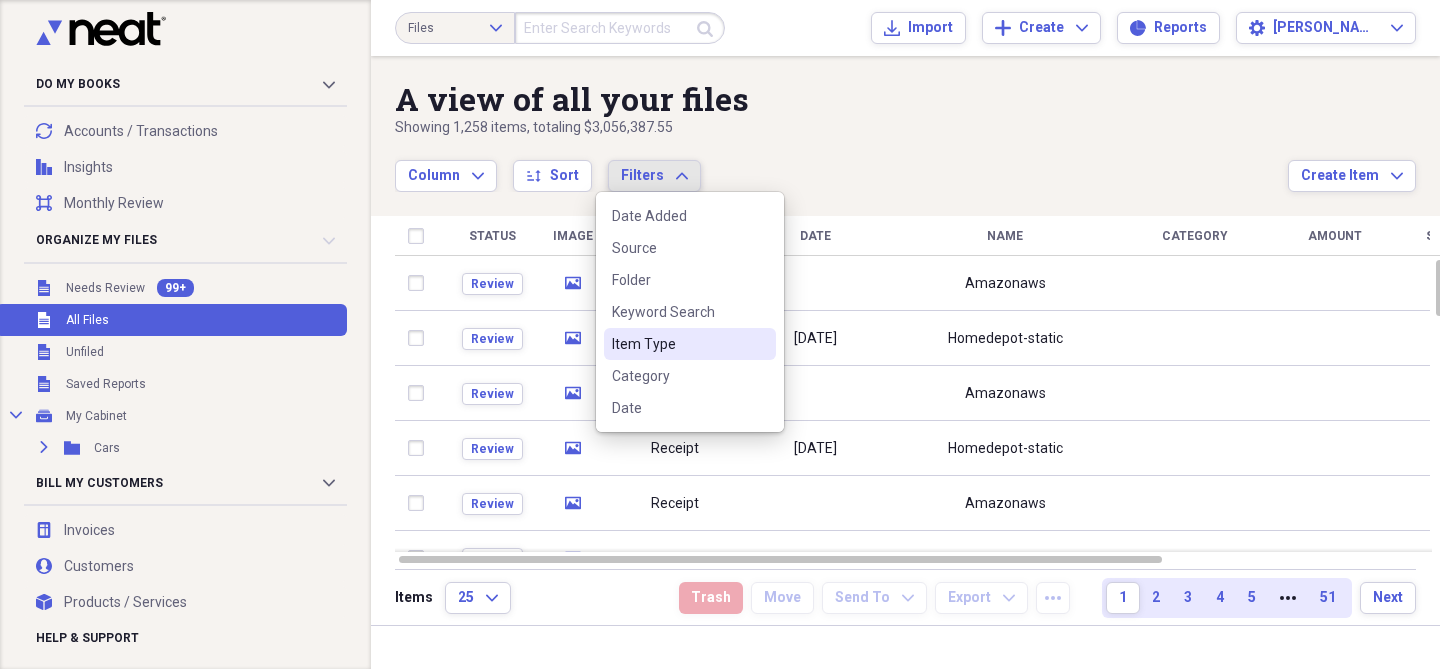 click on "Item Type" at bounding box center [690, 344] 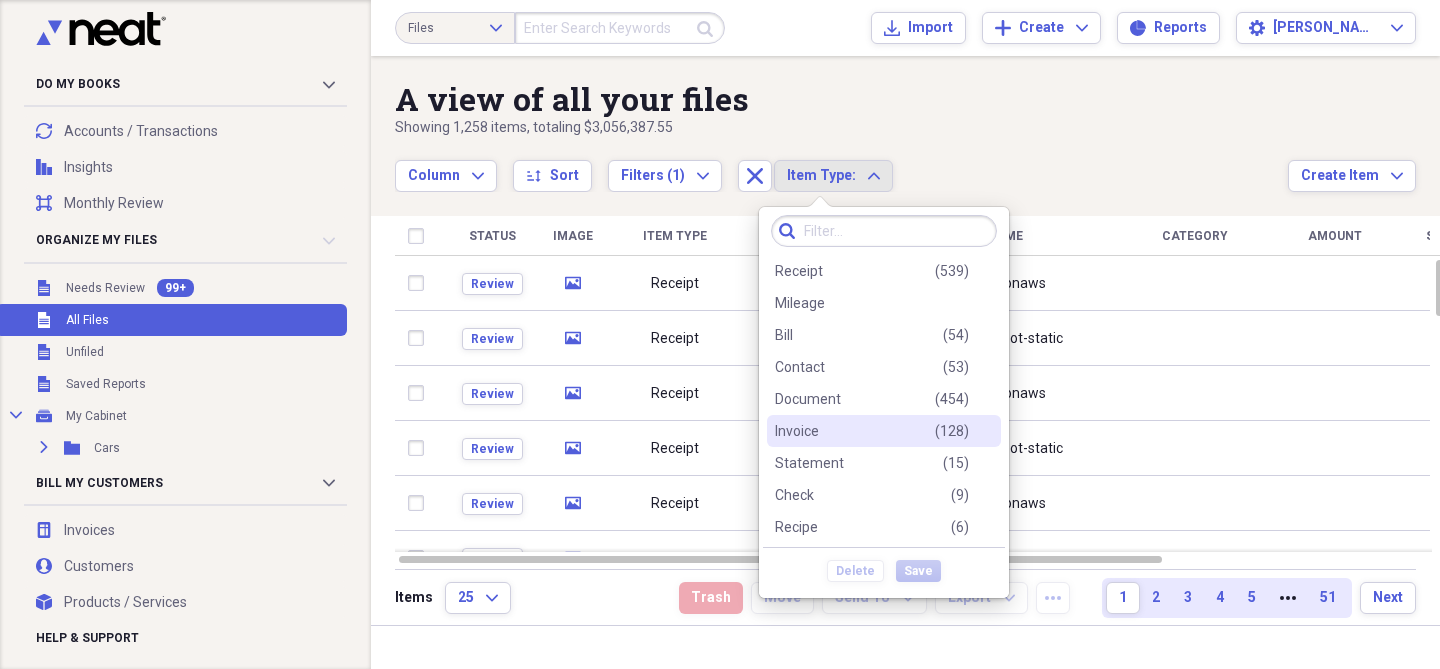 click on "Invoice ( 128 )" at bounding box center (872, 431) 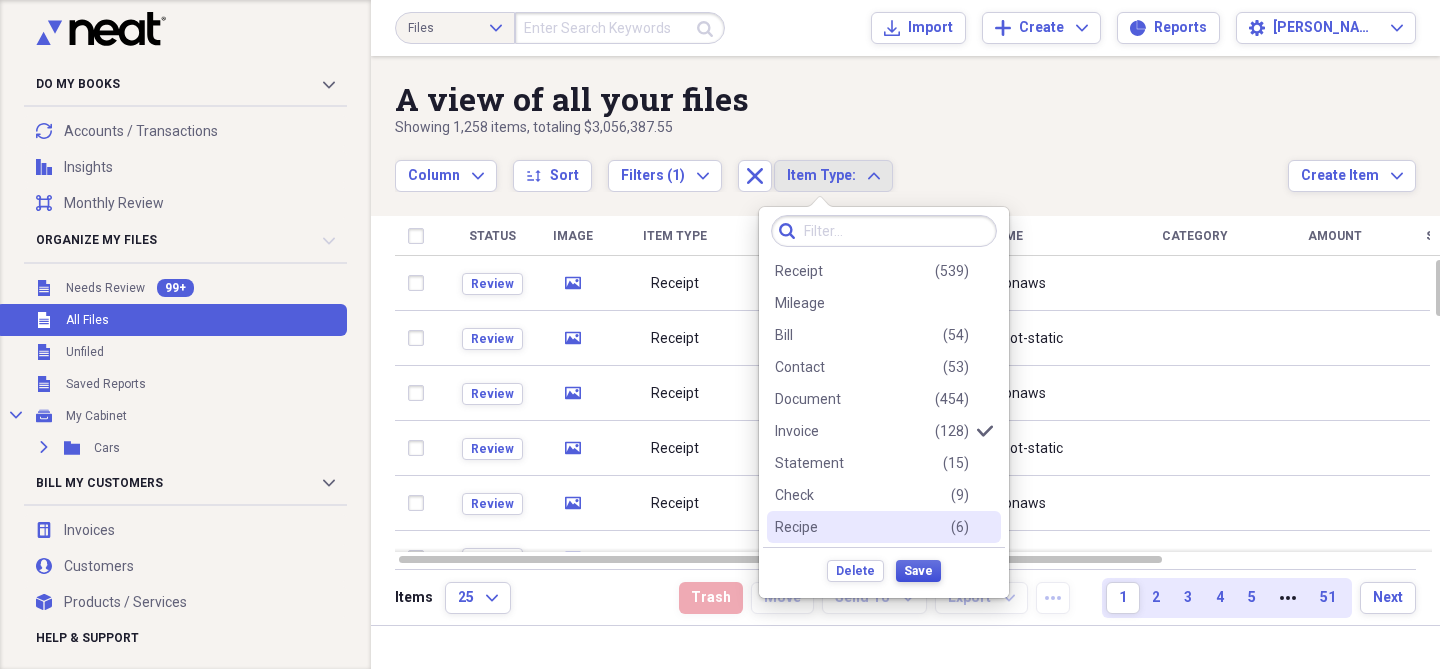 click on "Save" at bounding box center [918, 571] 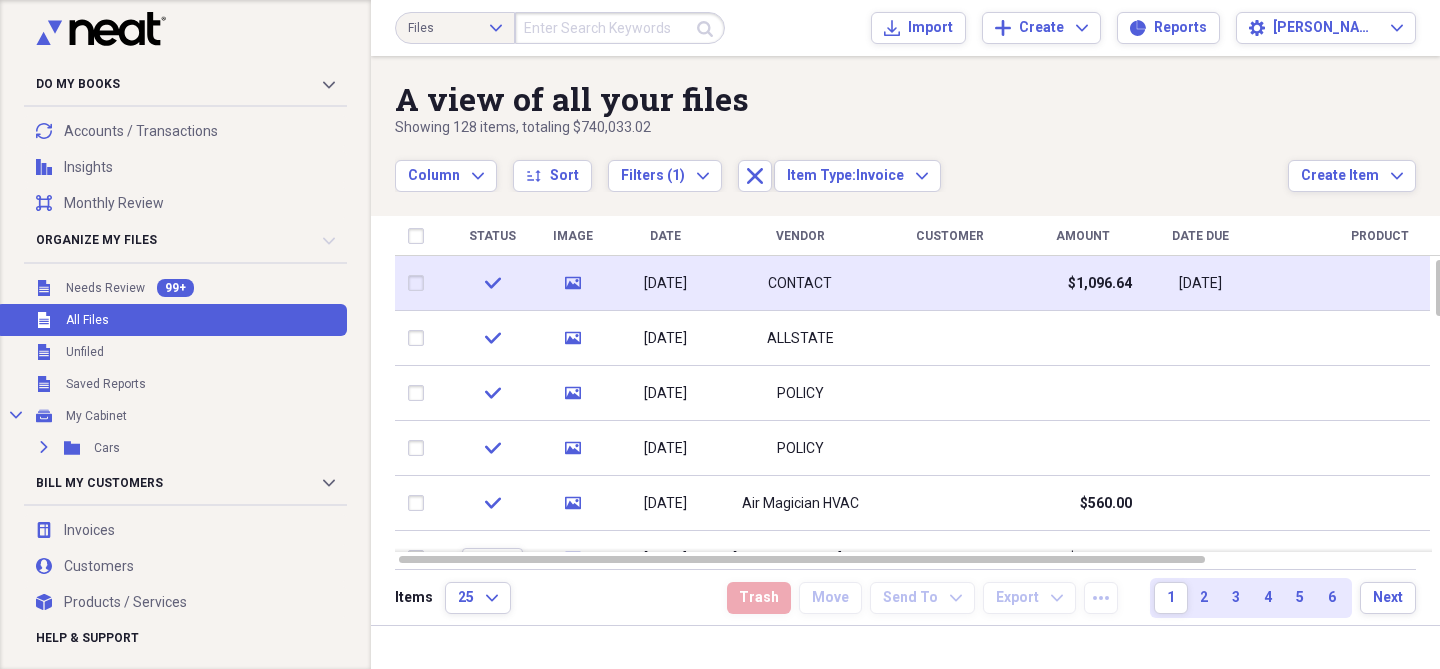 click on "08/03/2016" at bounding box center [665, 284] 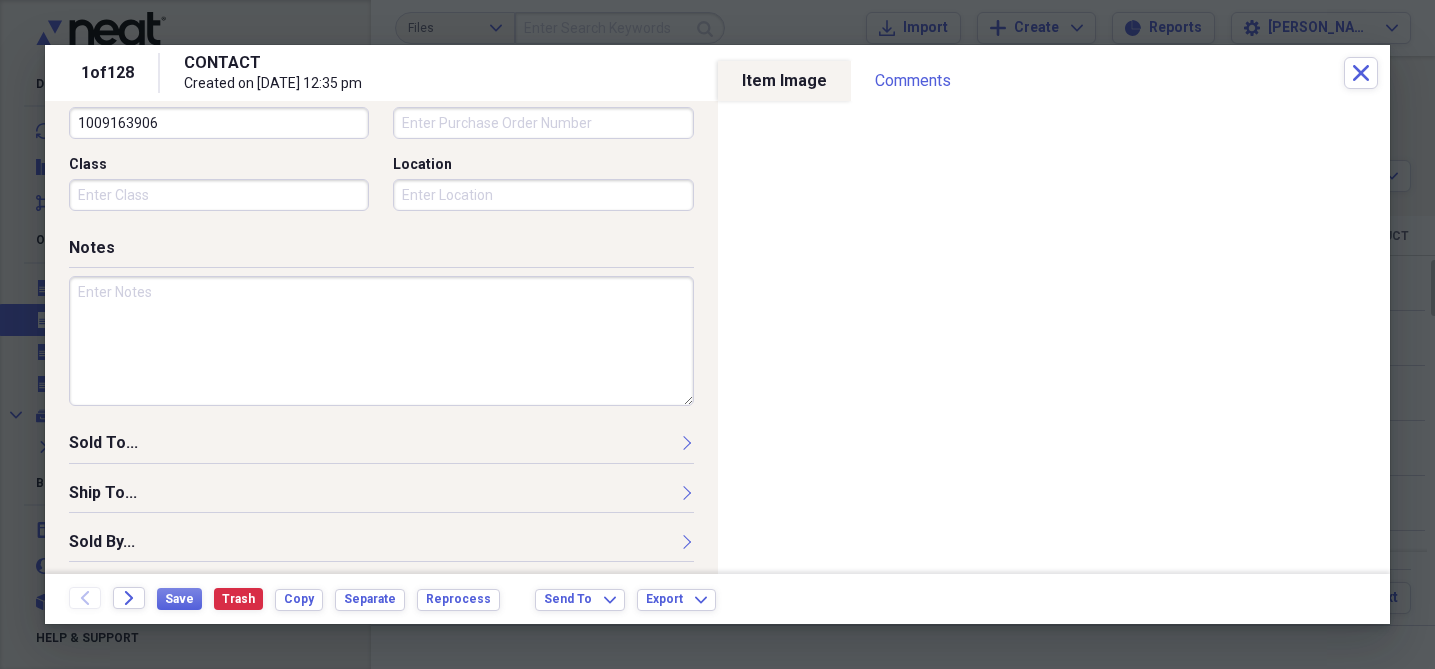 scroll, scrollTop: 719, scrollLeft: 0, axis: vertical 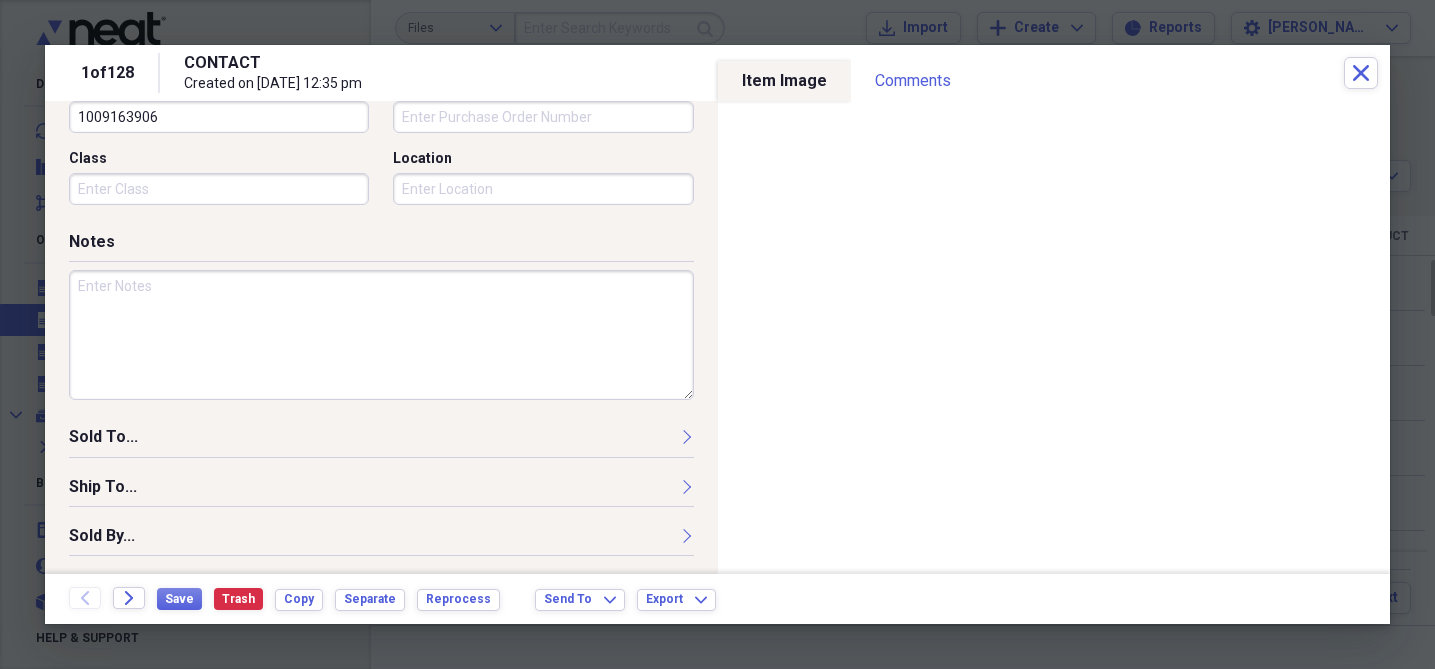click on "Sold To..." at bounding box center [381, 441] 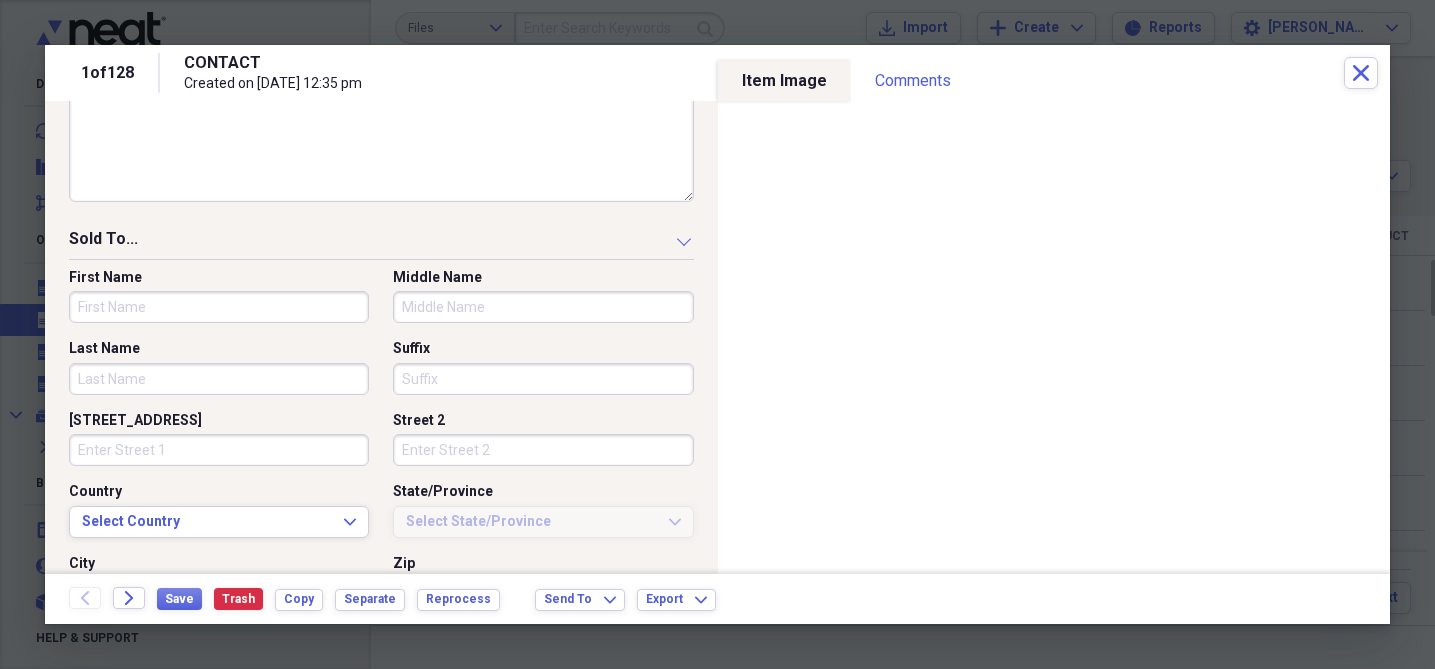 scroll, scrollTop: 1035, scrollLeft: 0, axis: vertical 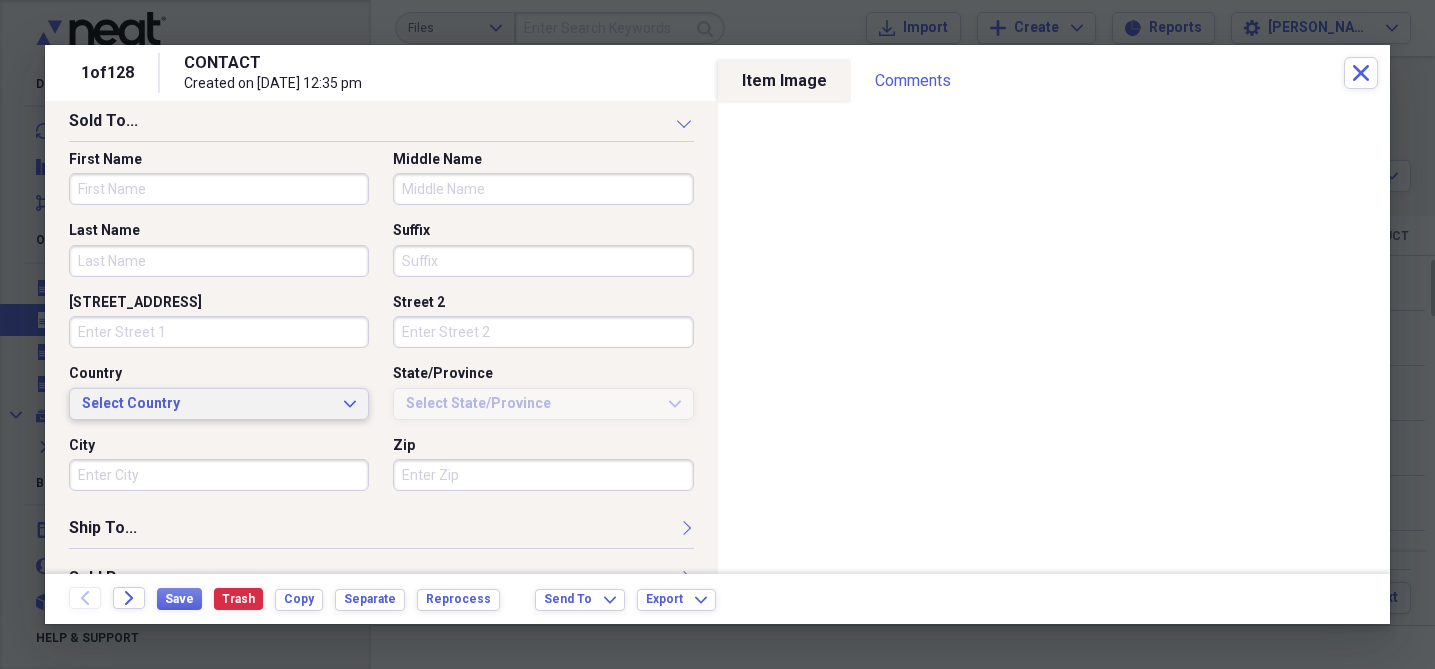 click on "Select Country" at bounding box center [207, 404] 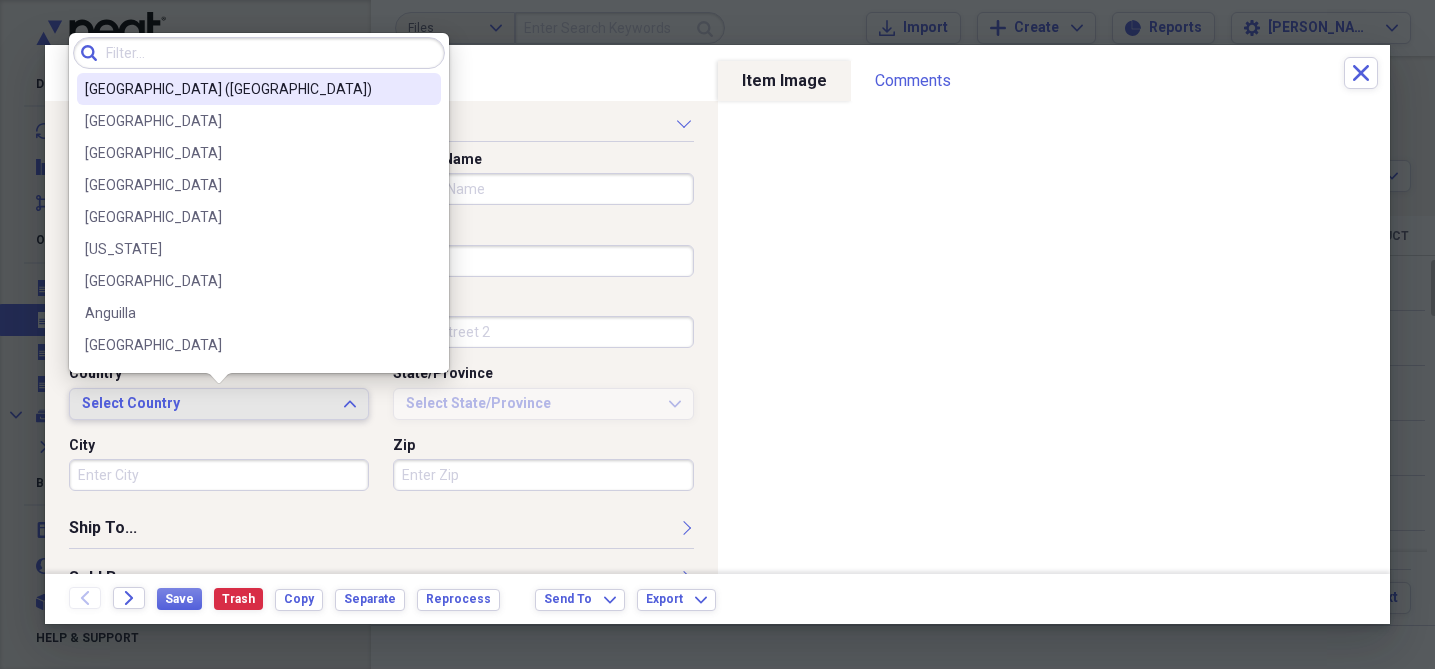 click on "Select Country" at bounding box center [207, 404] 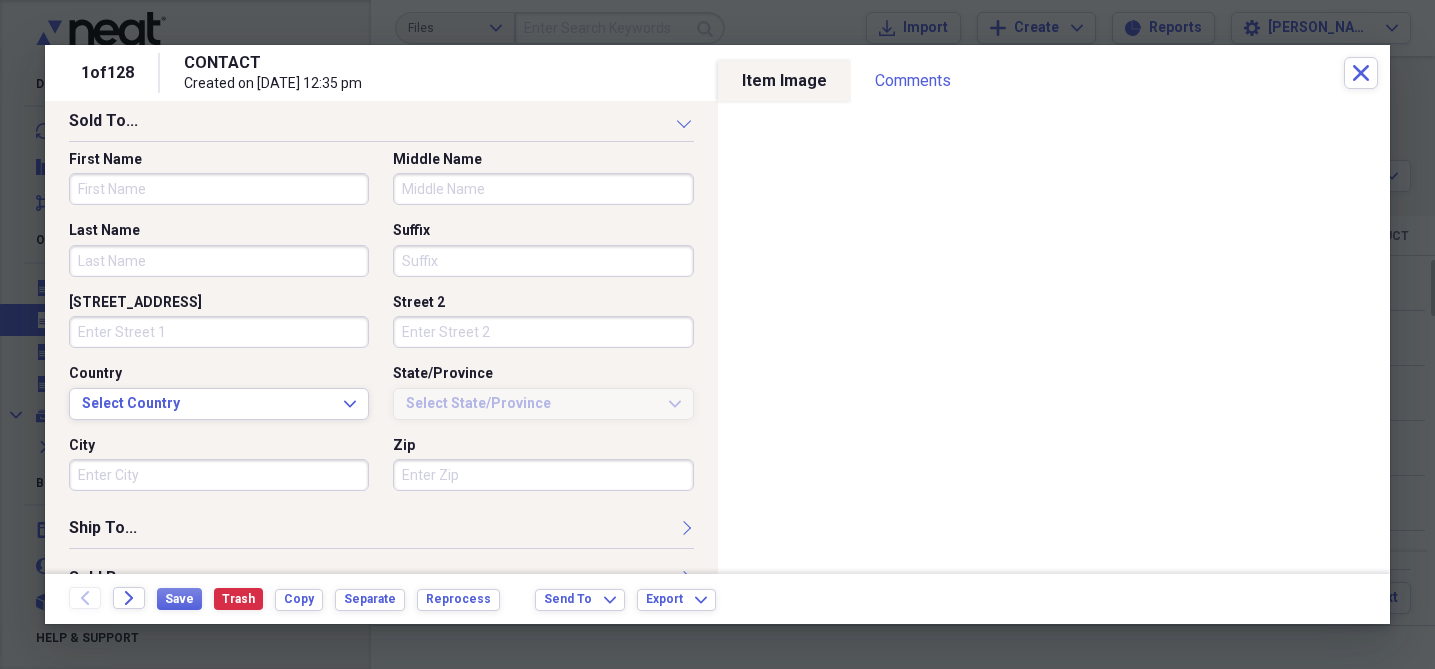 click on "Street 2" at bounding box center [543, 332] 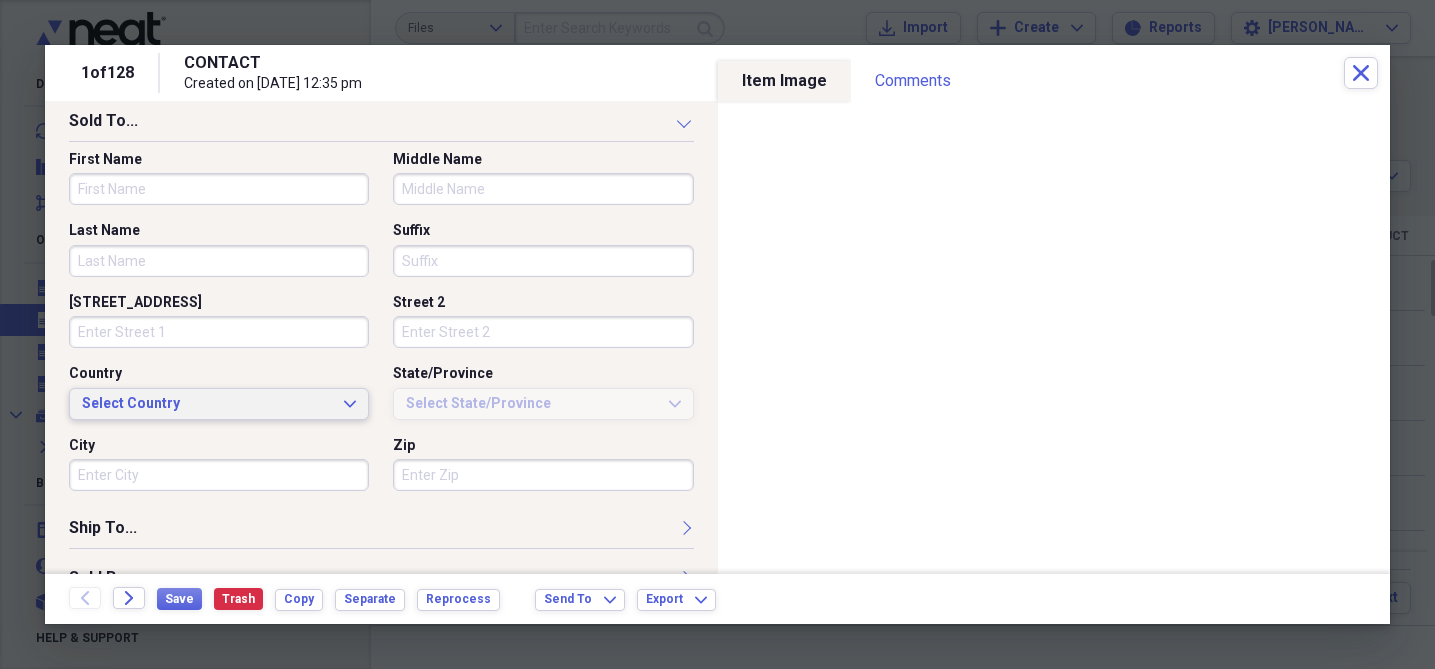 type 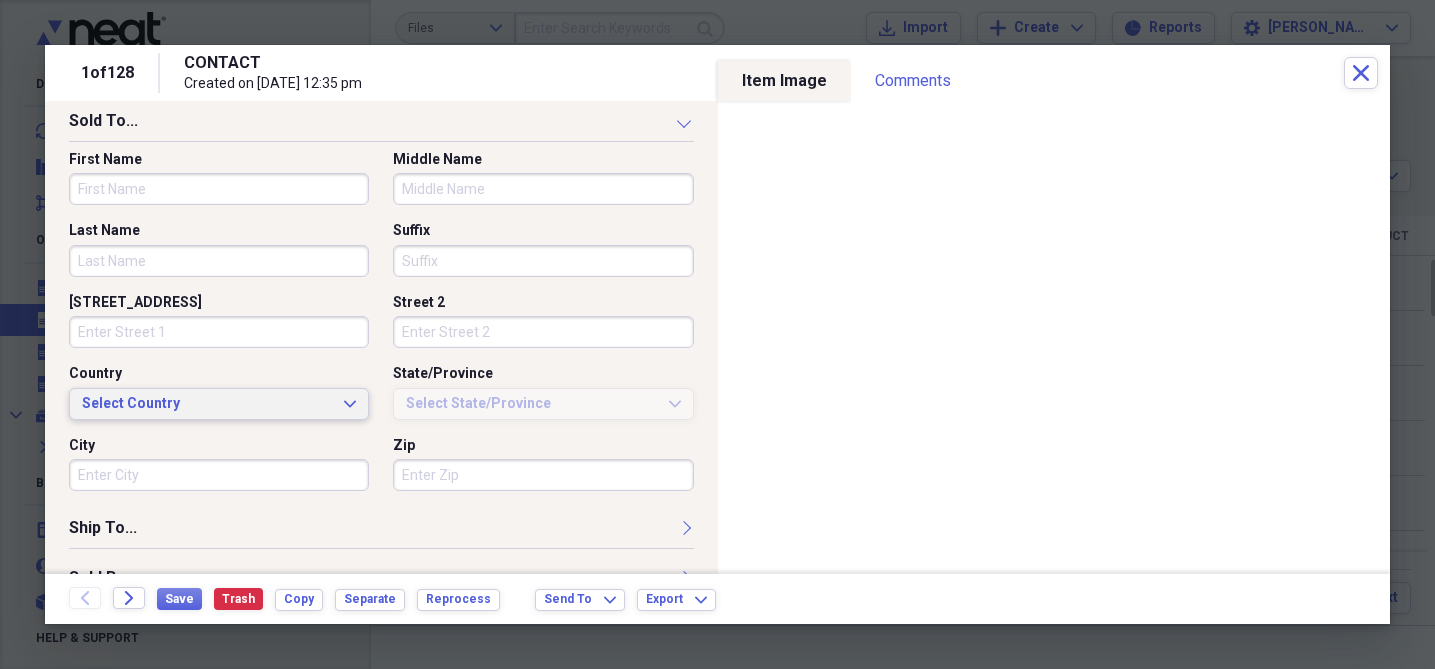 click on "Select Country" at bounding box center [207, 404] 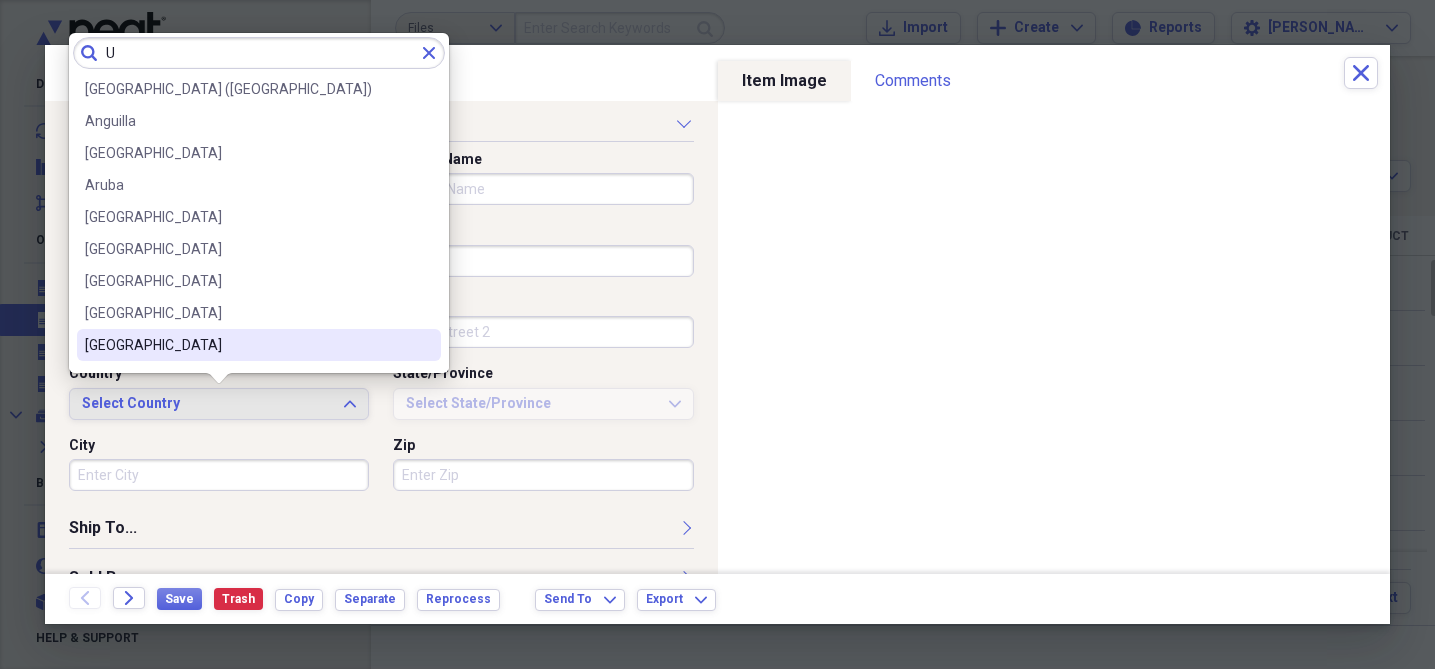 type on "U" 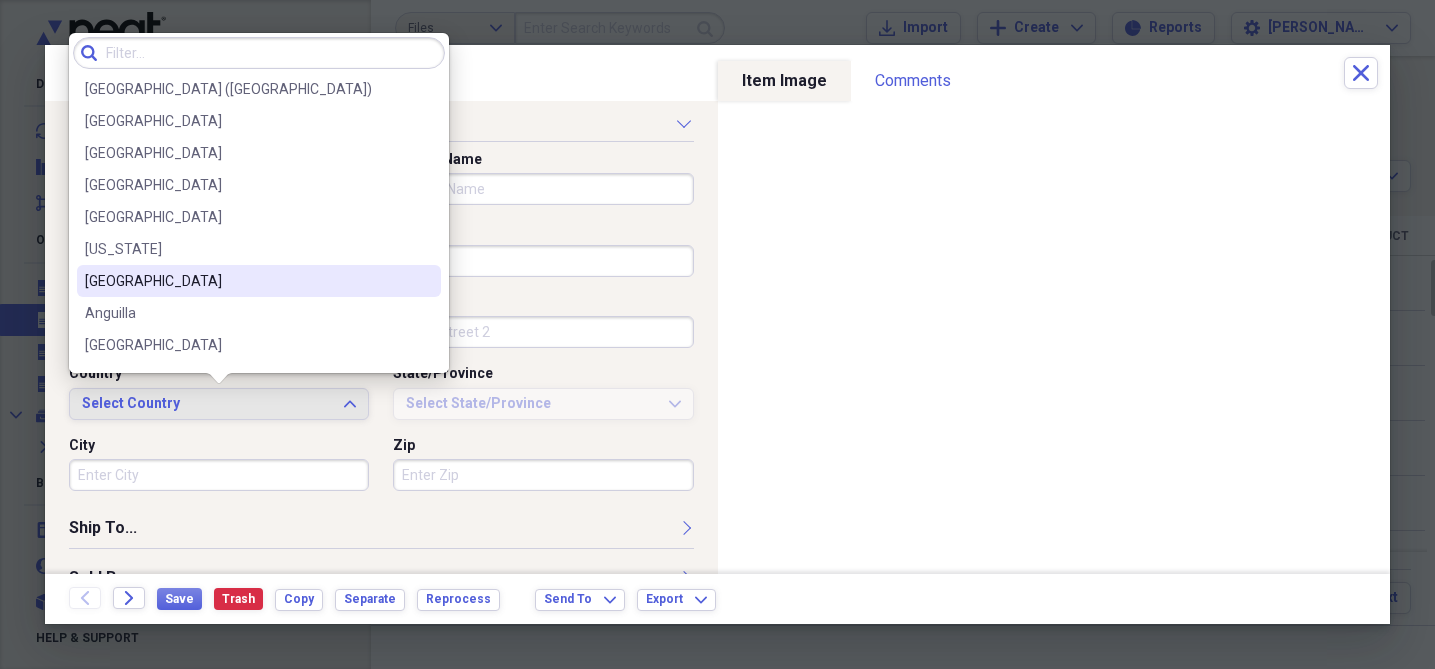 drag, startPoint x: 369, startPoint y: 272, endPoint x: 336, endPoint y: 178, distance: 99.62429 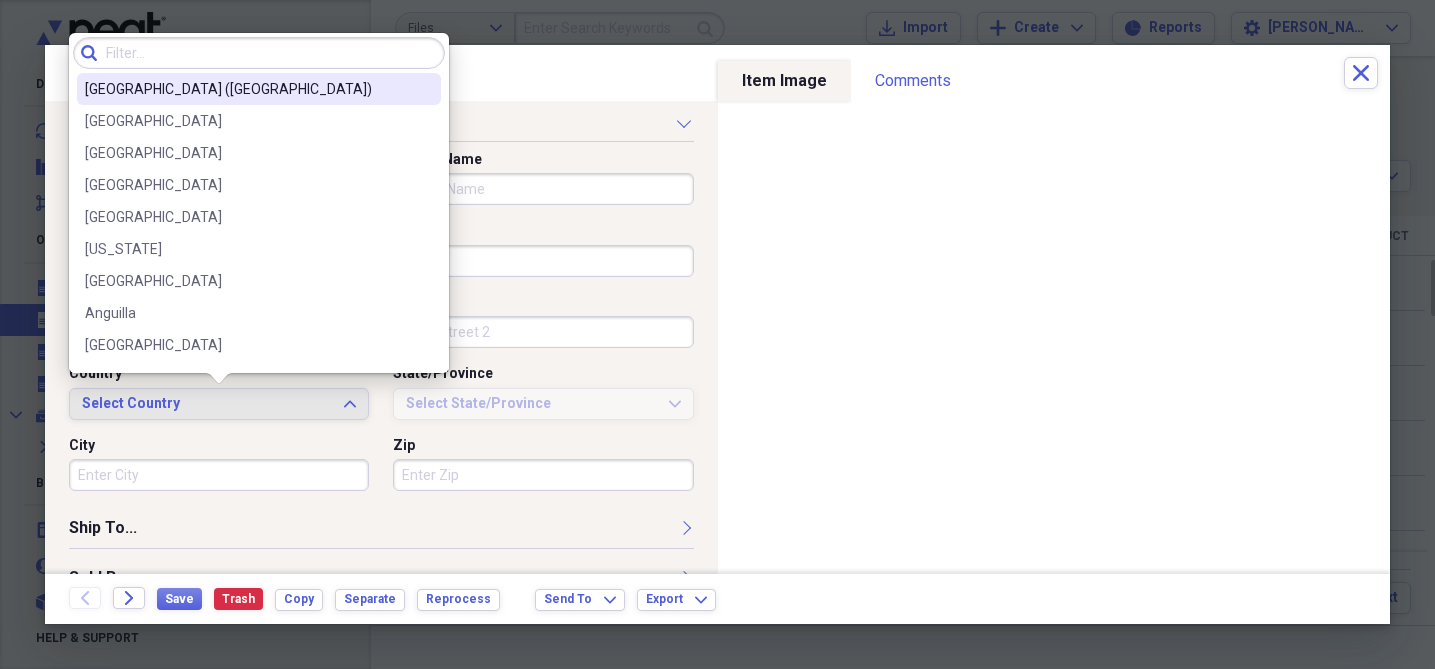 click on "United States of America (USA)" at bounding box center [259, 89] 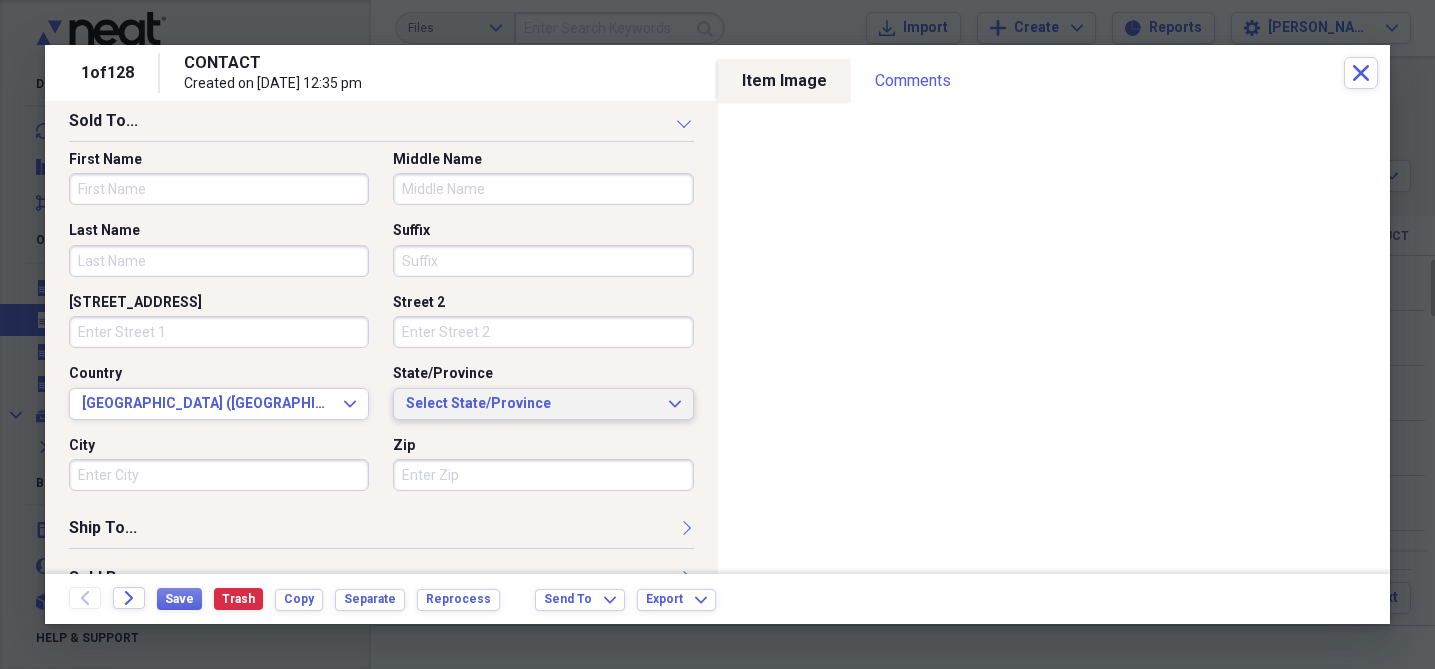 type 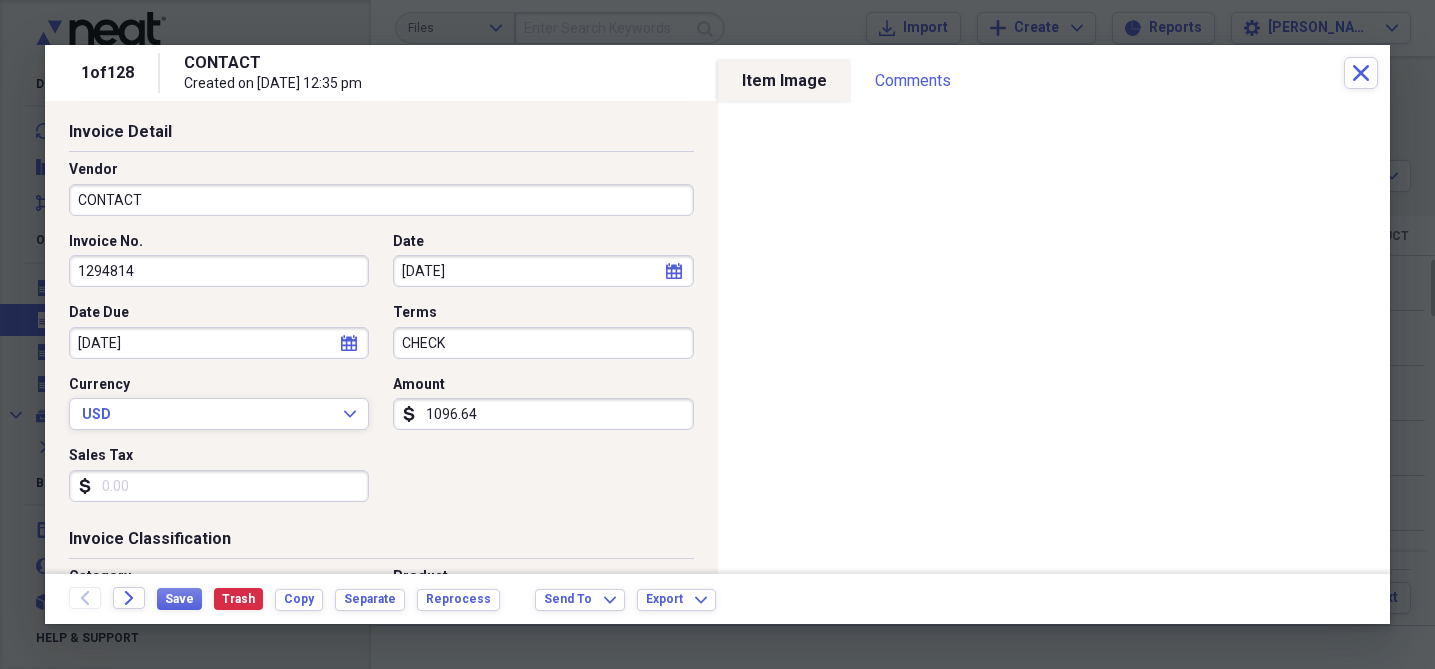 scroll, scrollTop: 77, scrollLeft: 0, axis: vertical 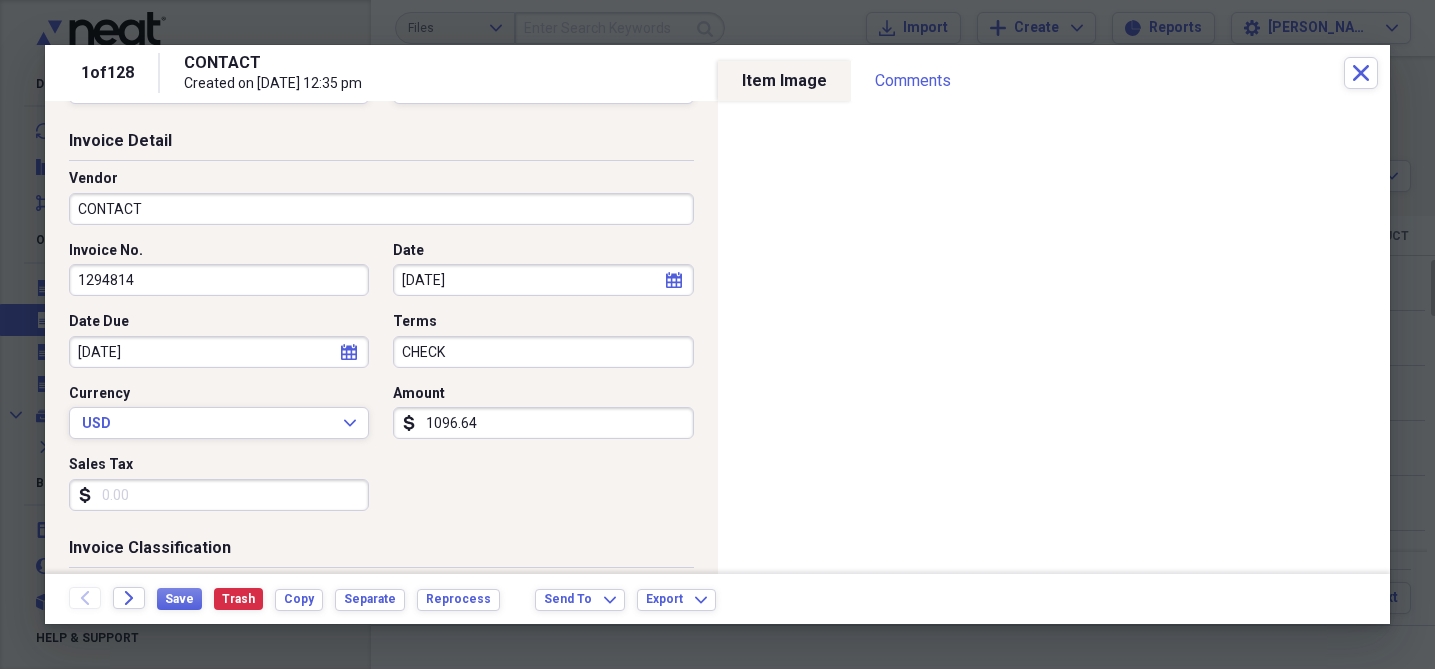 click on "CHECK" at bounding box center [543, 352] 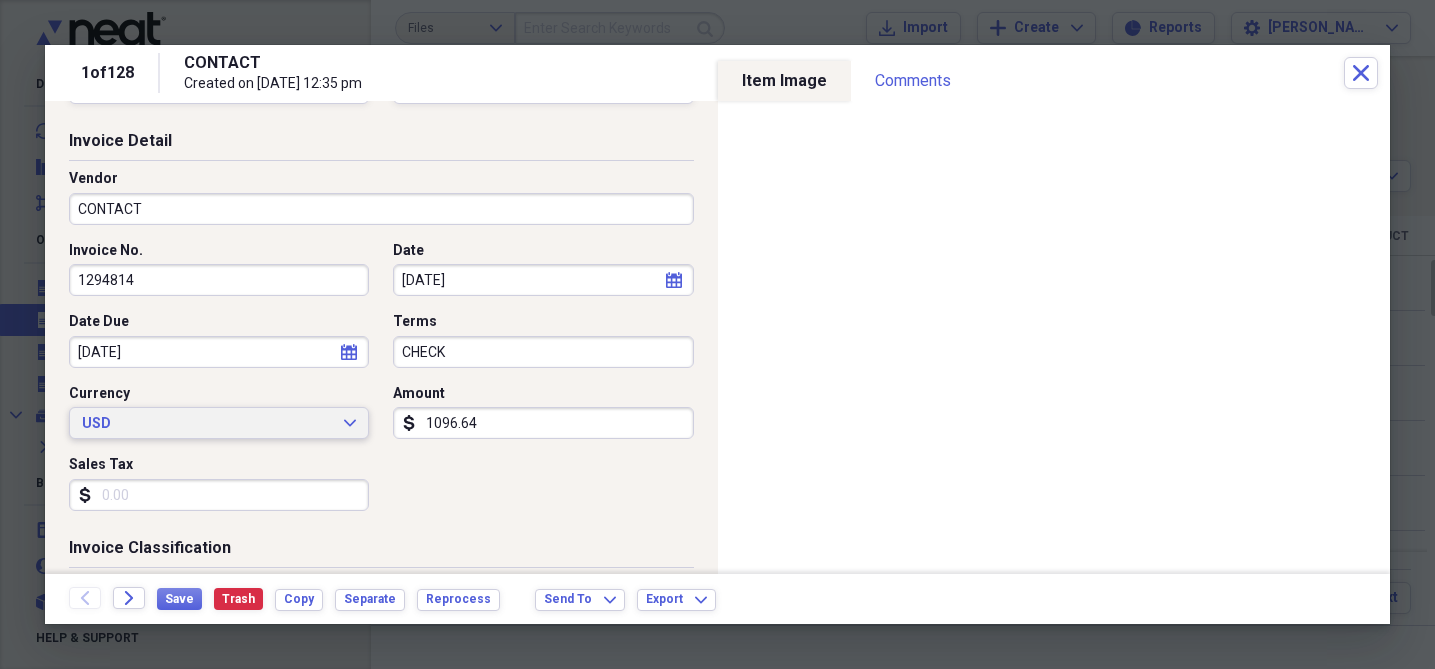 type 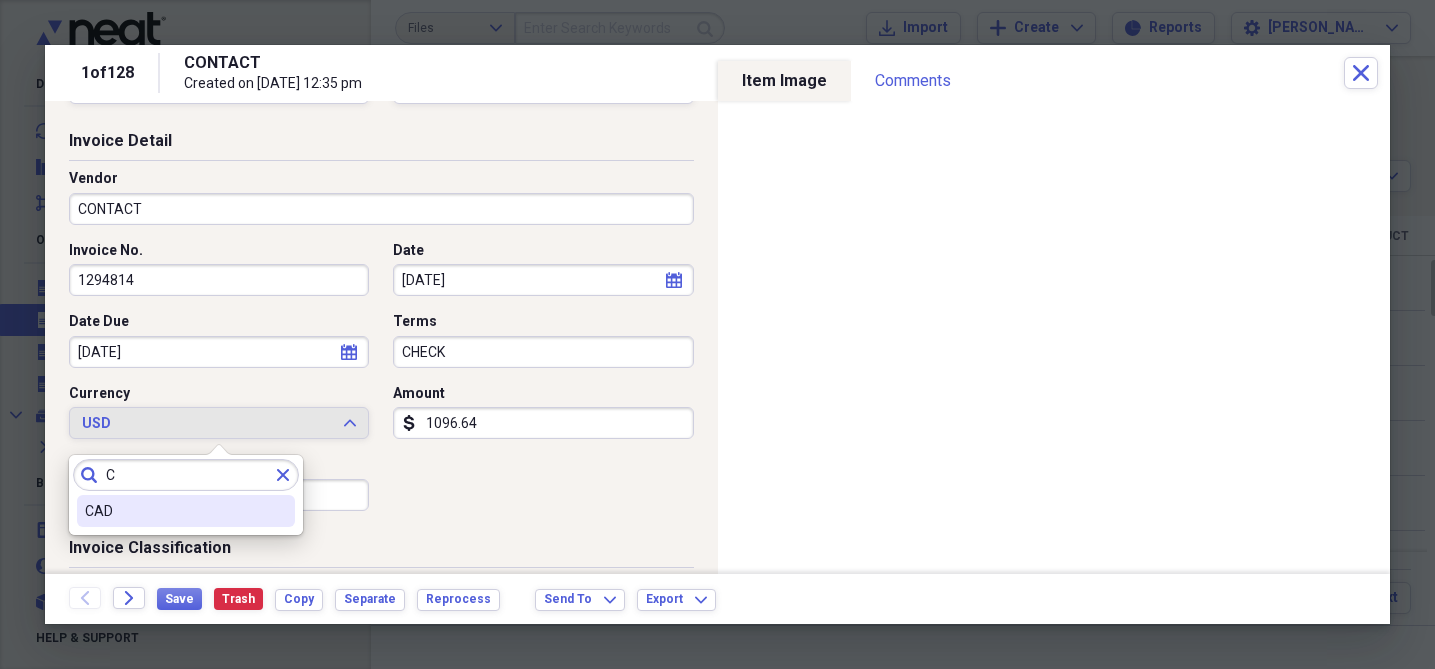 type on "C" 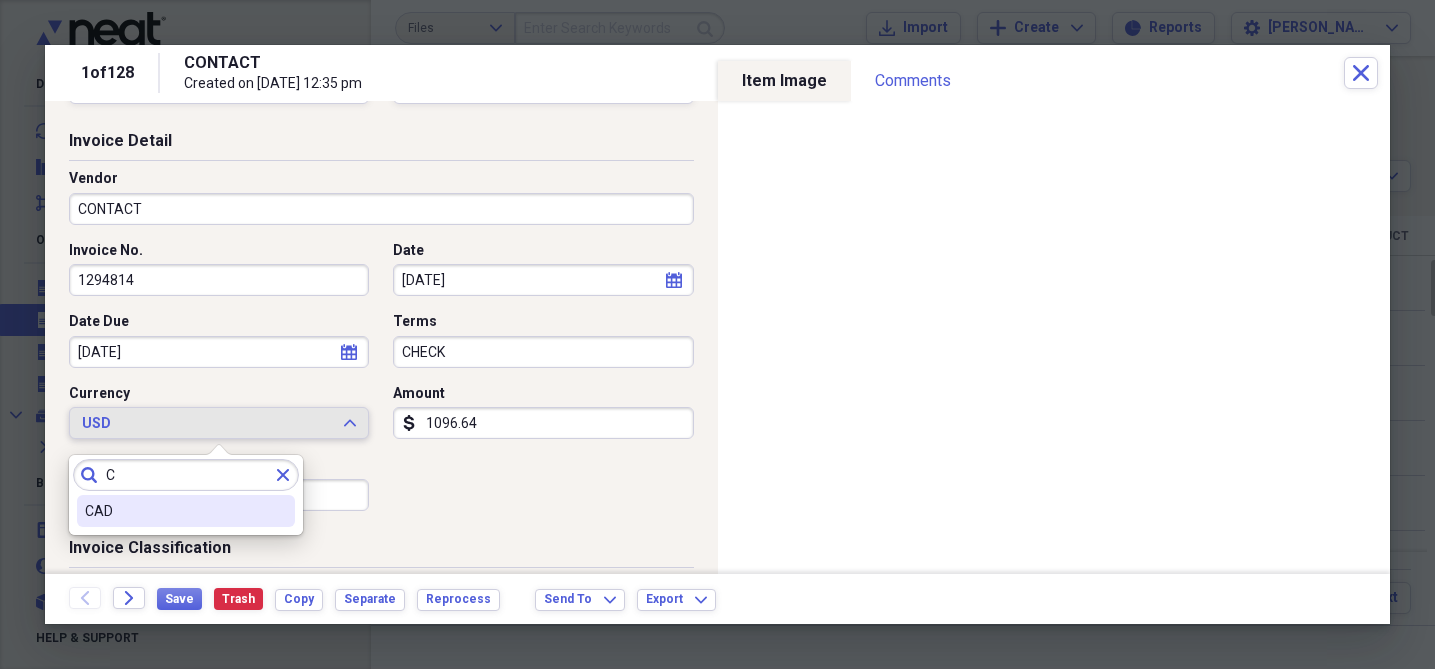 click on "Invoice No. 1294814 Date 08/03/2016 calendar Calendar Date Due 08/17/2016 calendar Calendar Terms CHECK Currency USD Expand Amount dollar-sign 1096.64 Sales Tax dollar-sign" at bounding box center (381, 384) 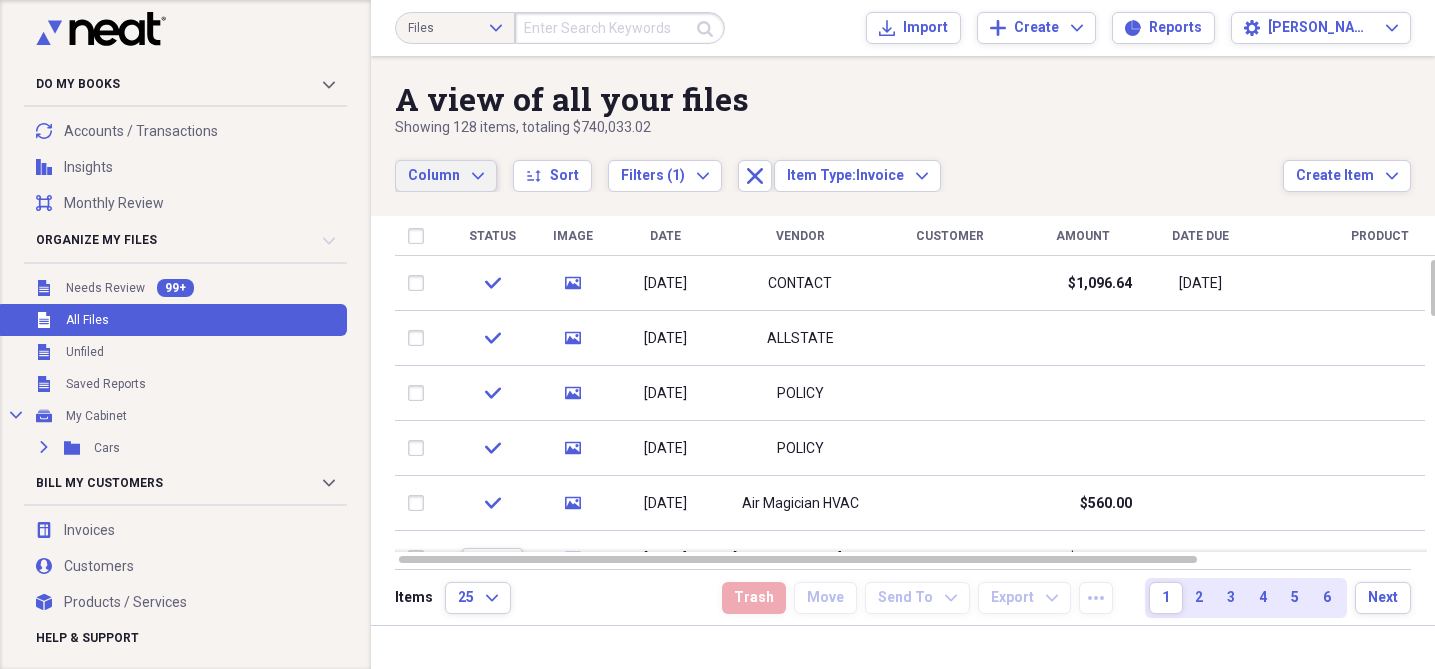 click on "Column Expand" at bounding box center (446, 176) 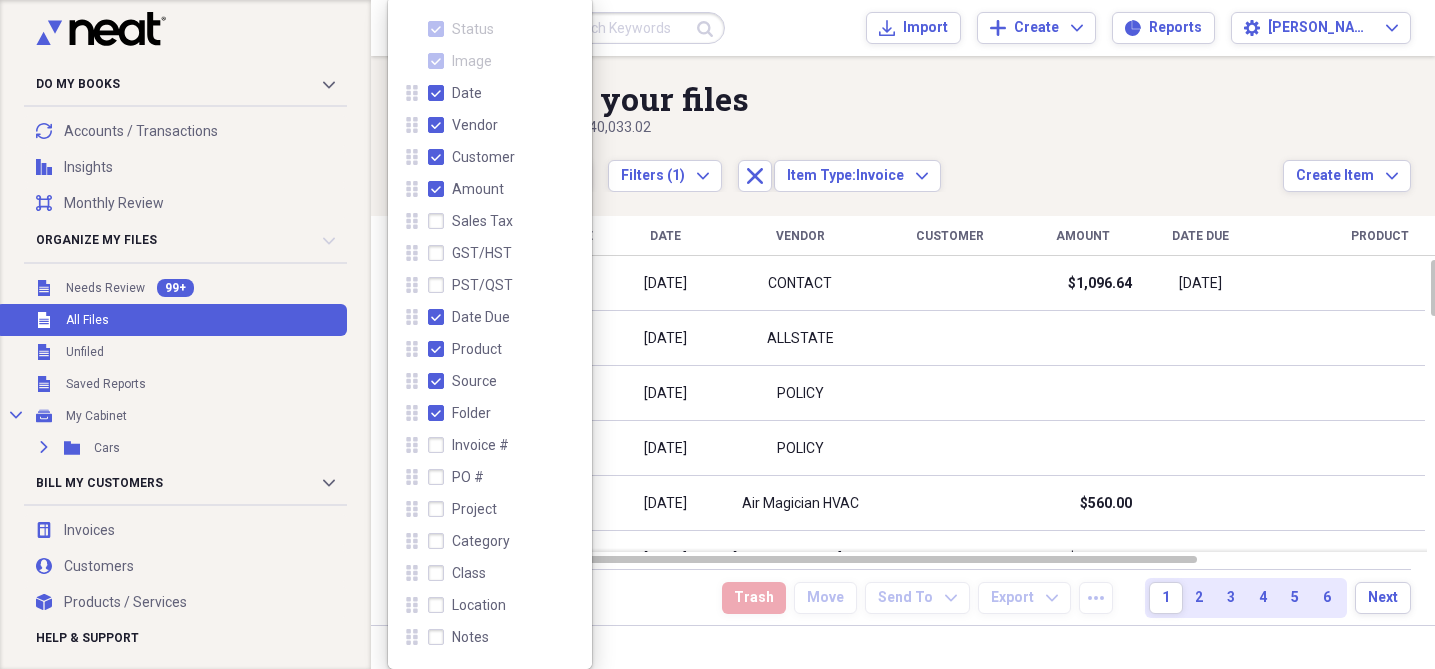 click on "A view of all your files" at bounding box center (839, 99) 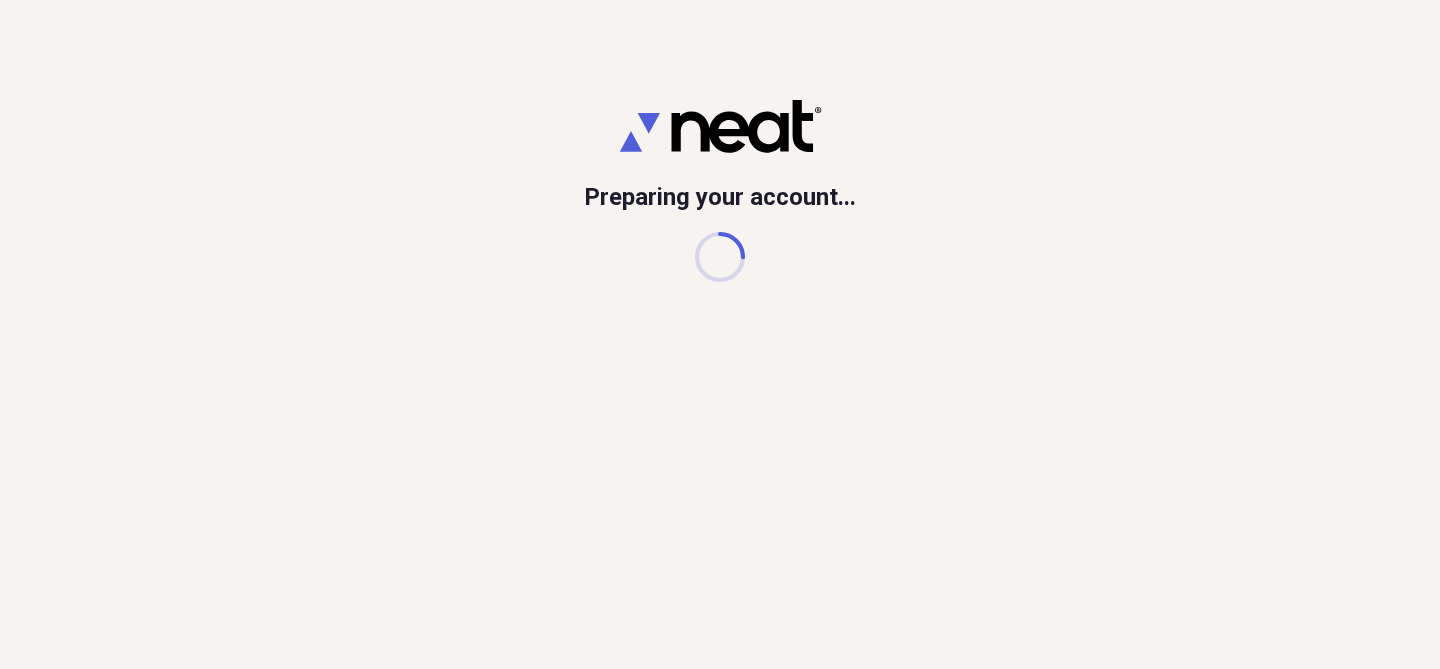 scroll, scrollTop: 0, scrollLeft: 0, axis: both 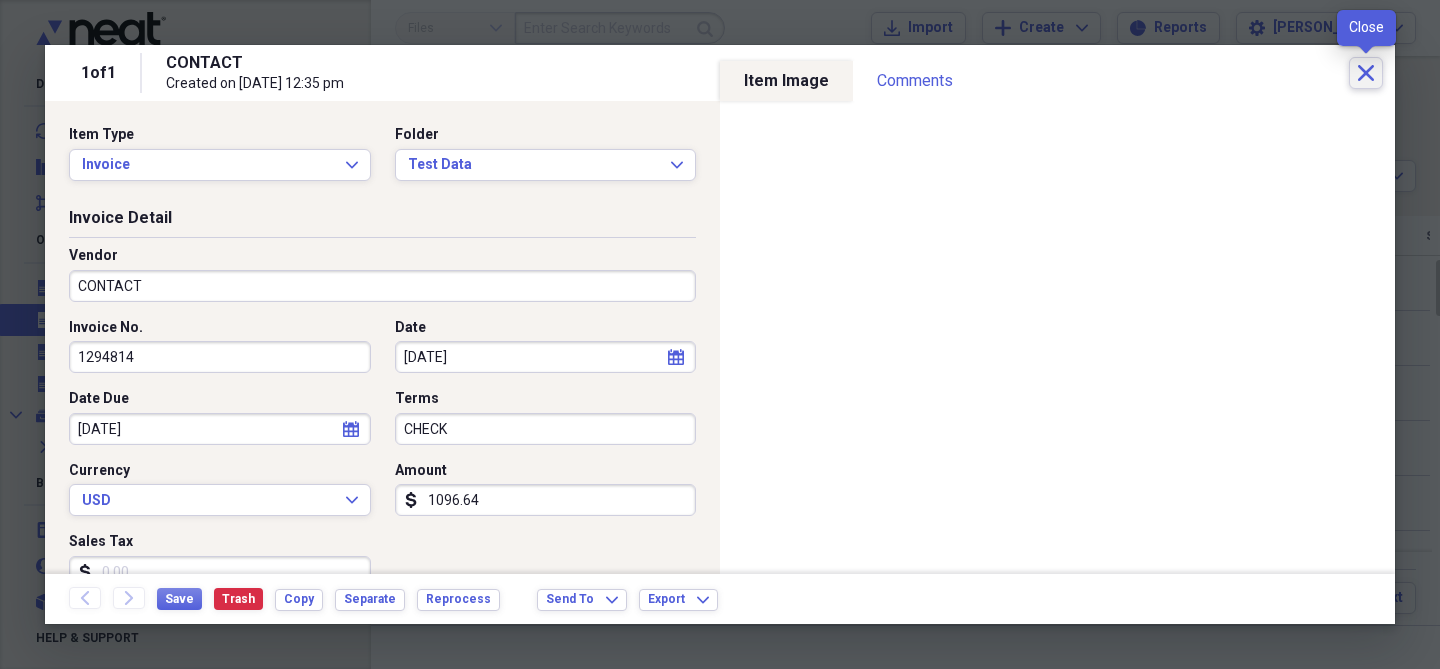 click on "Close" 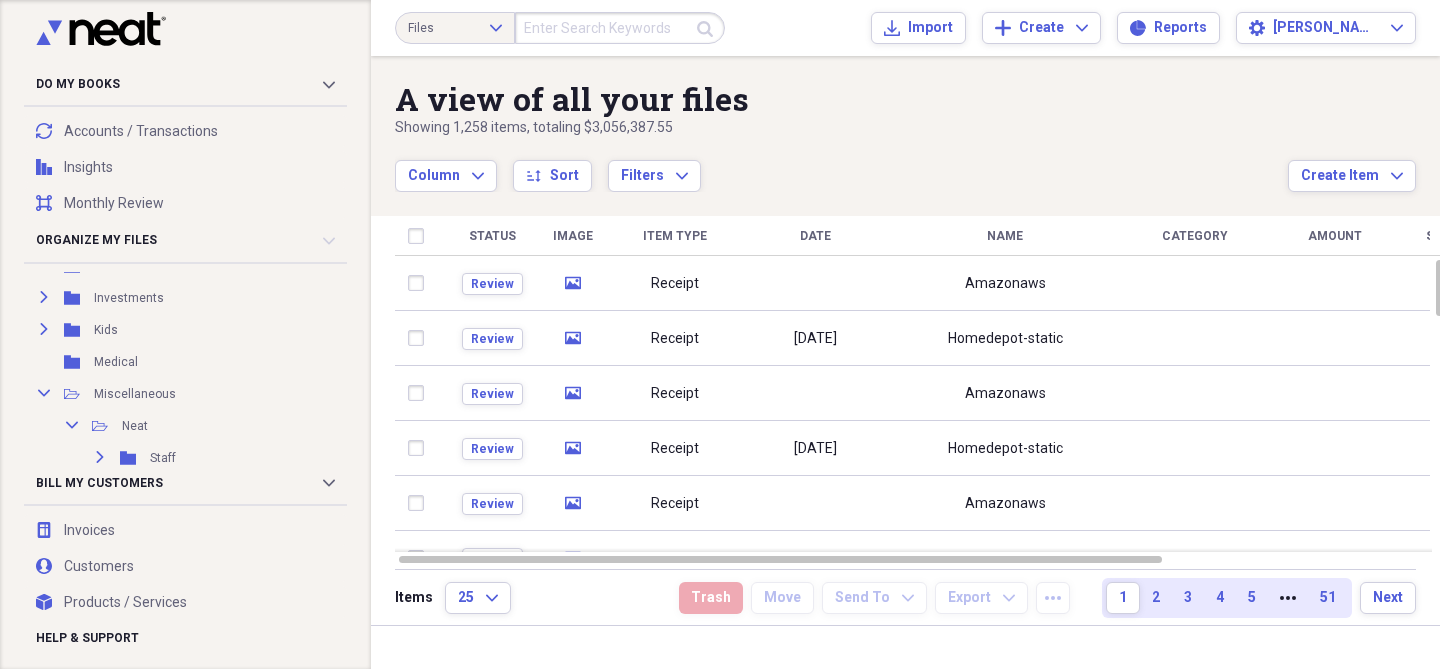 scroll, scrollTop: 249, scrollLeft: 0, axis: vertical 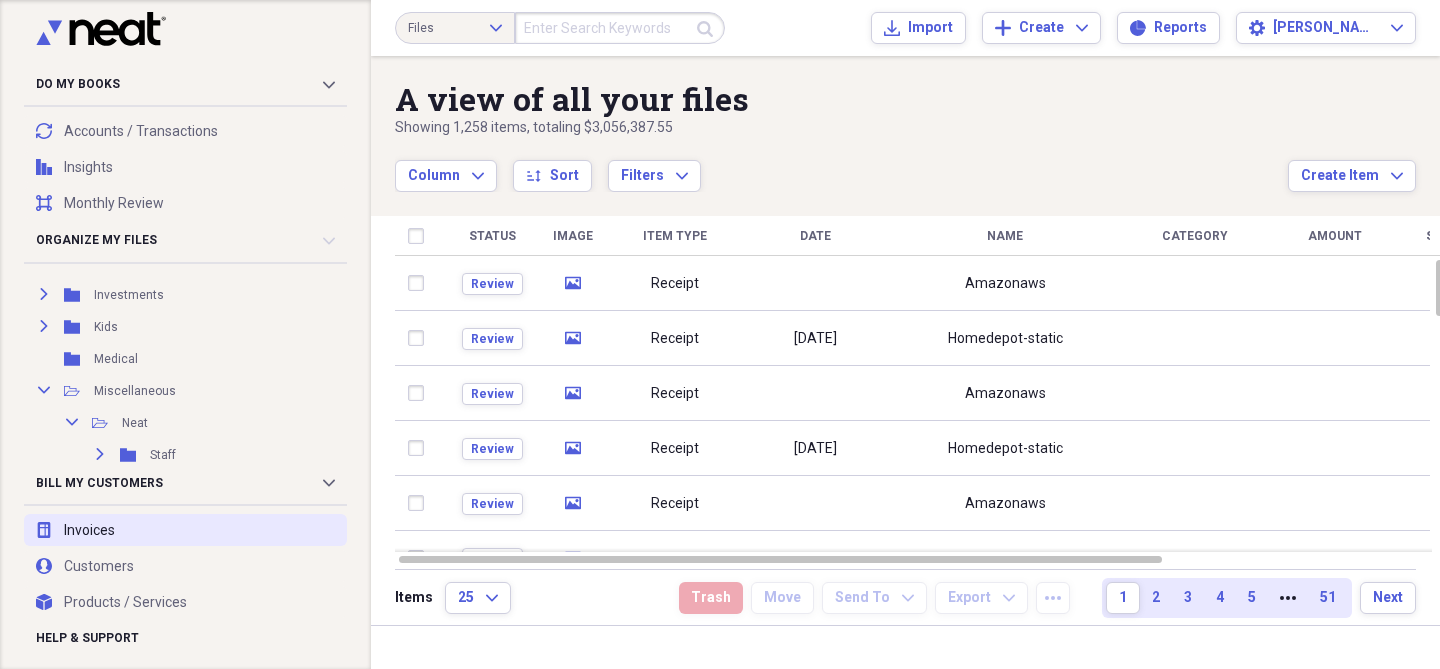 click on "invoices Invoices" at bounding box center (185, 530) 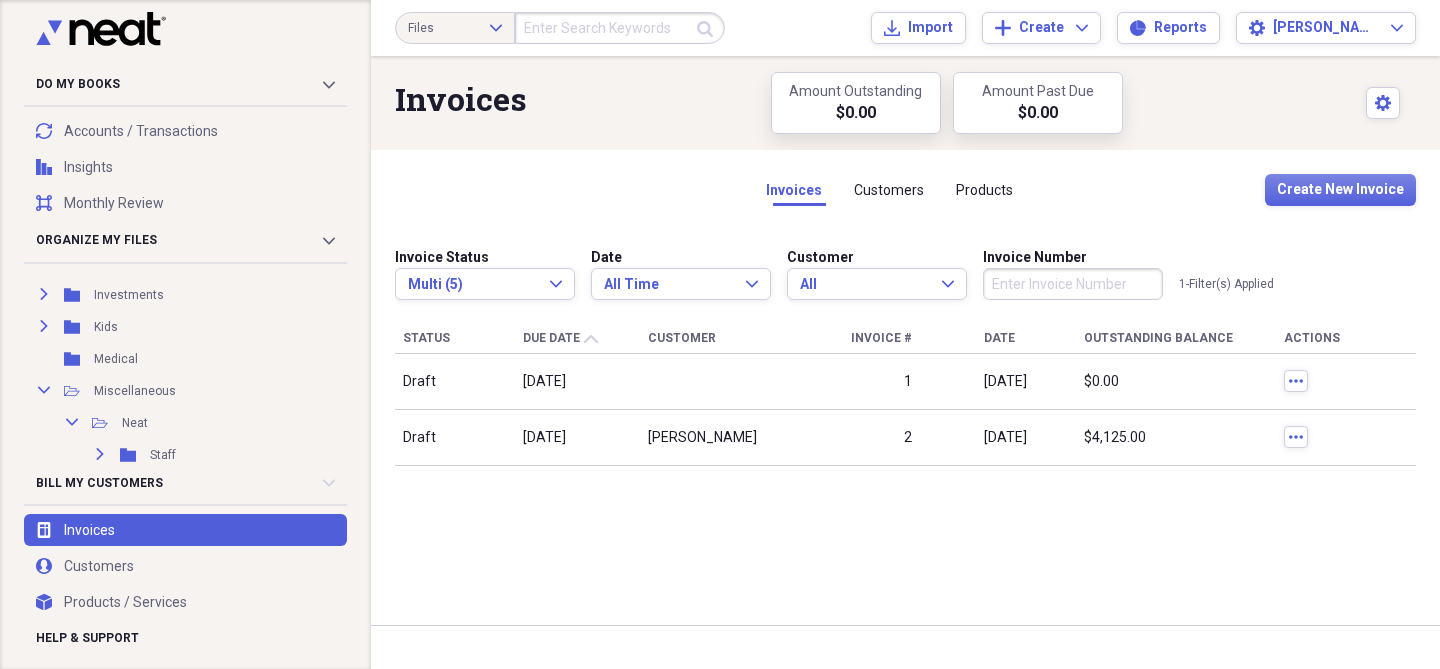 click on "02/16/2025" at bounding box center [544, 438] 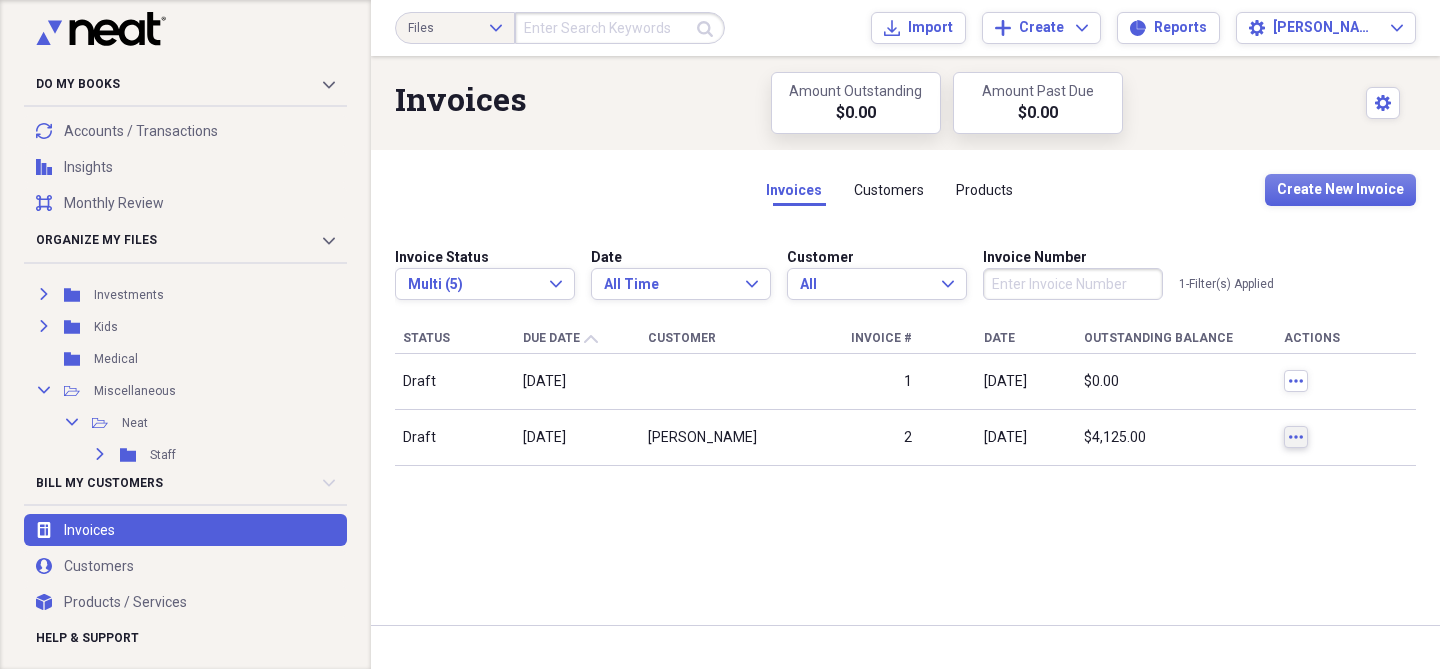 click 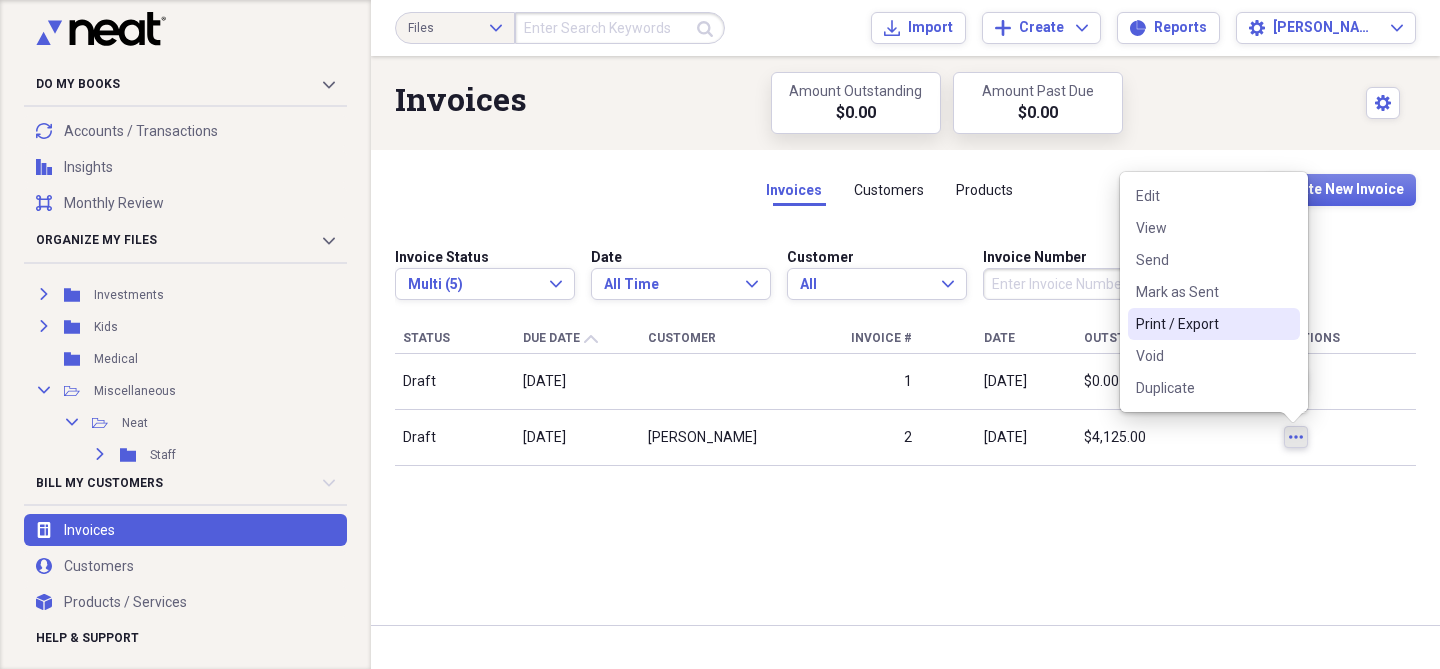 click on "Rick Goring" at bounding box center (733, 438) 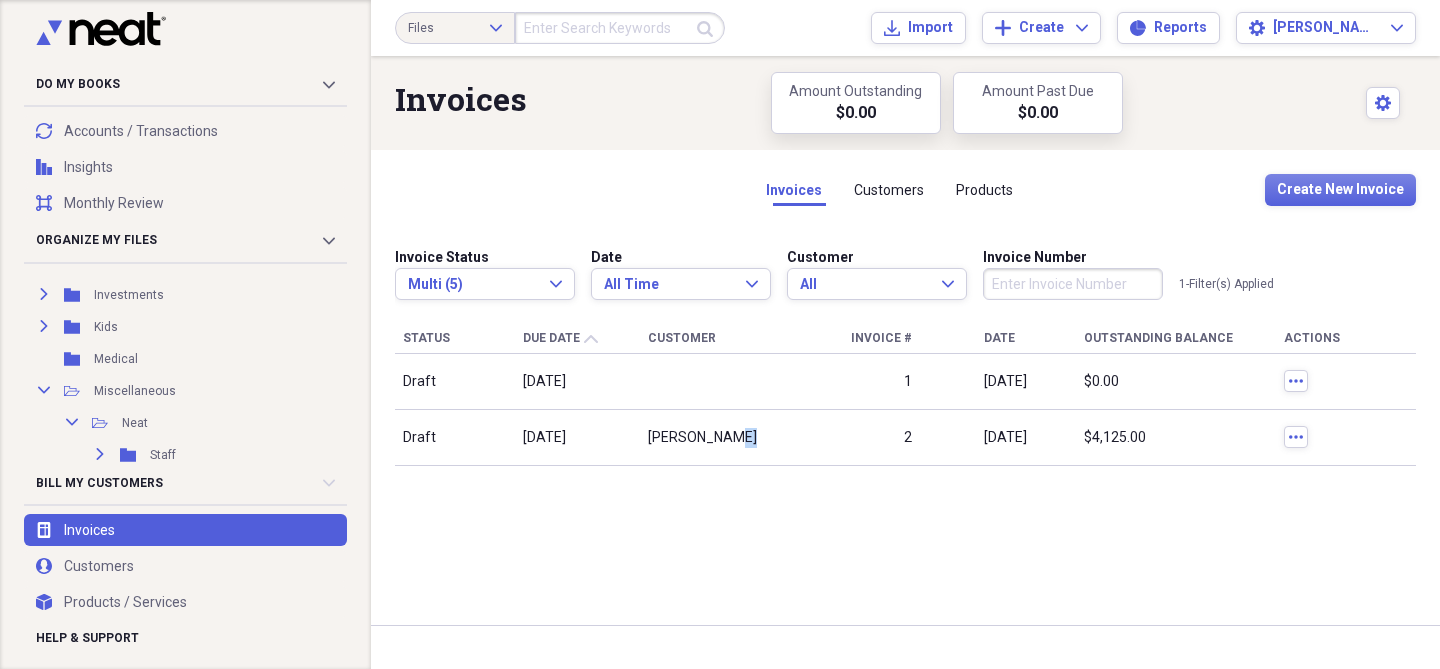 click on "Rick Goring" at bounding box center (733, 438) 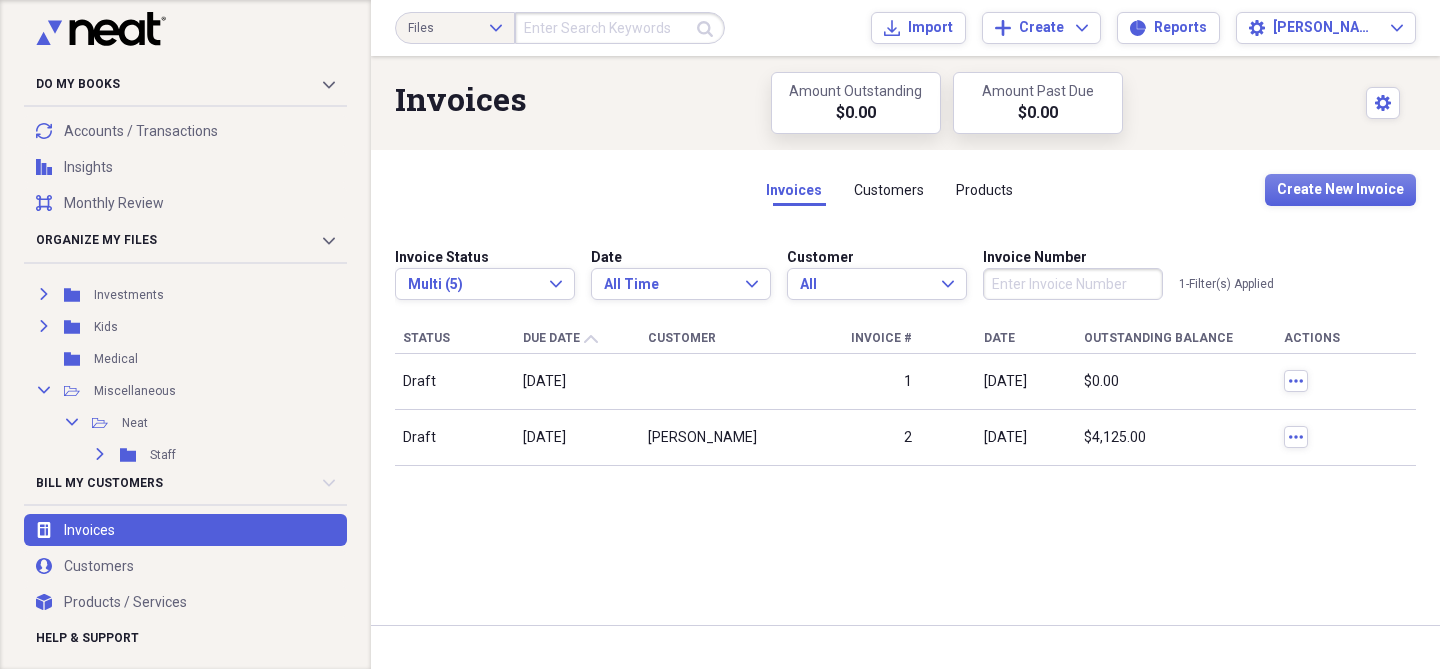 click on "Rick Goring" at bounding box center [702, 438] 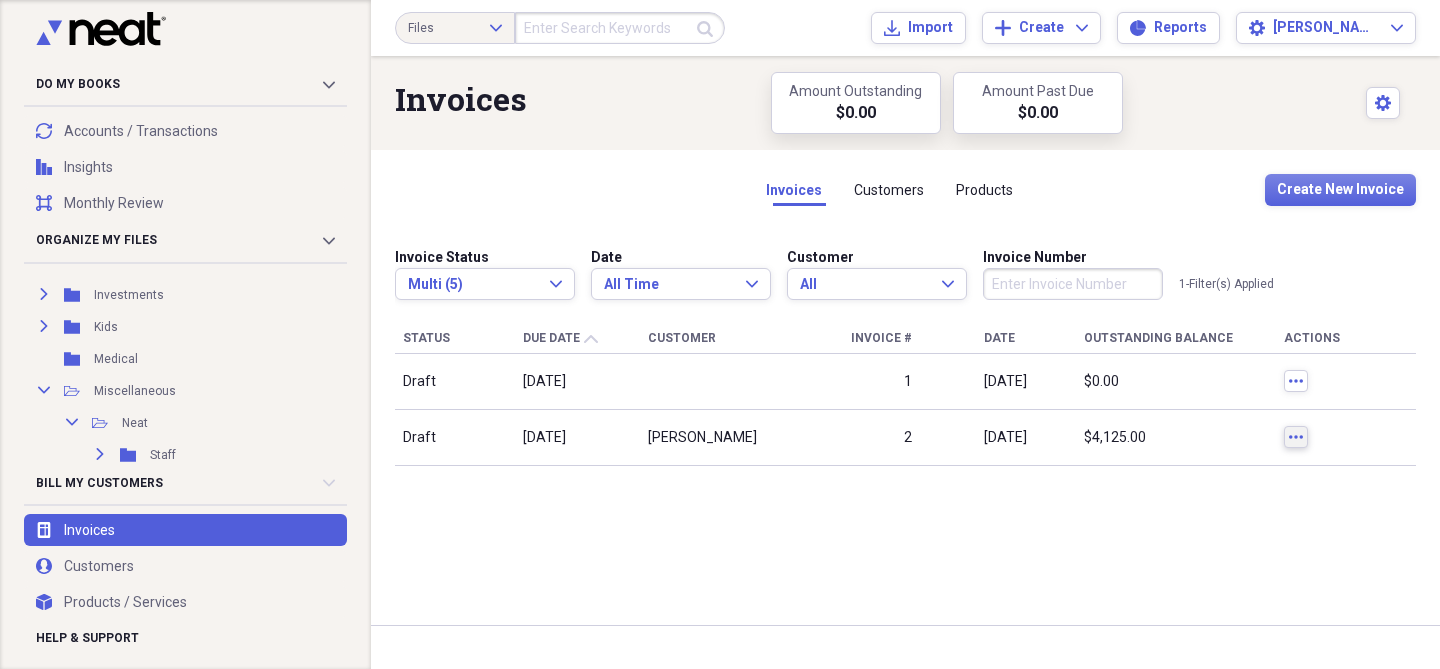 click 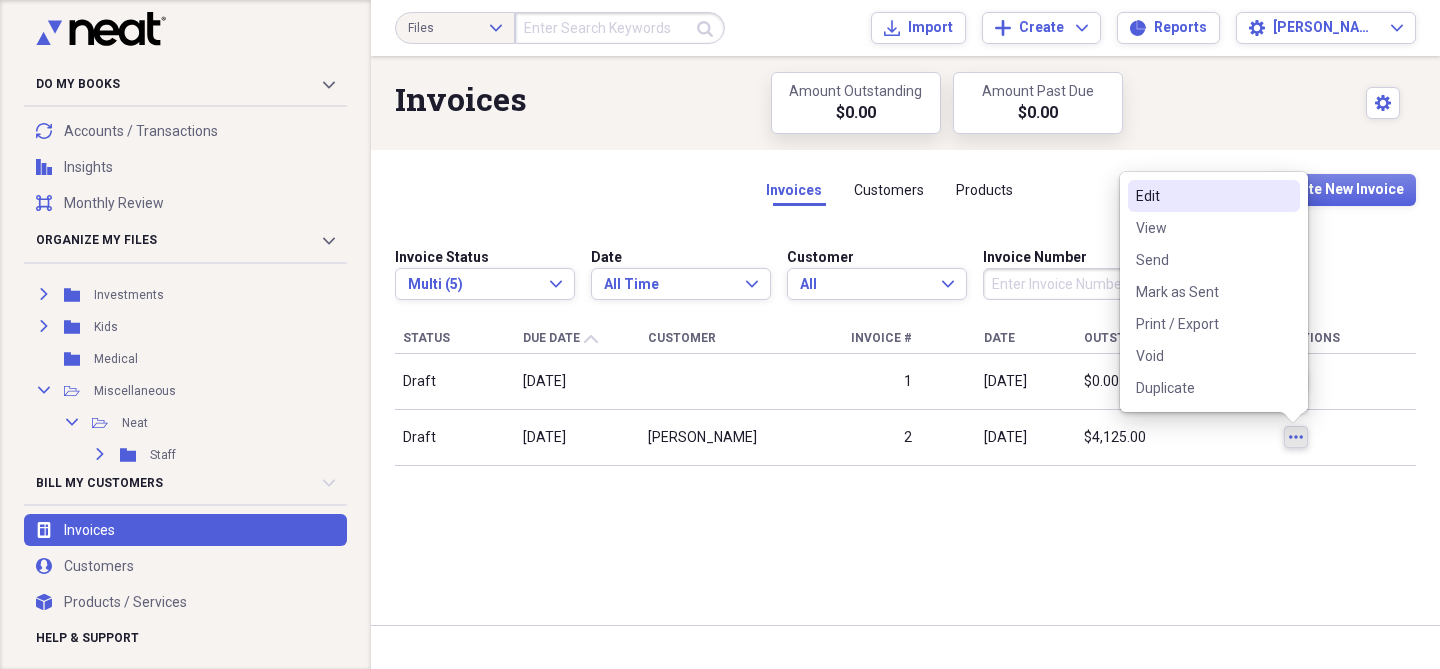 click on "Edit" at bounding box center [1202, 196] 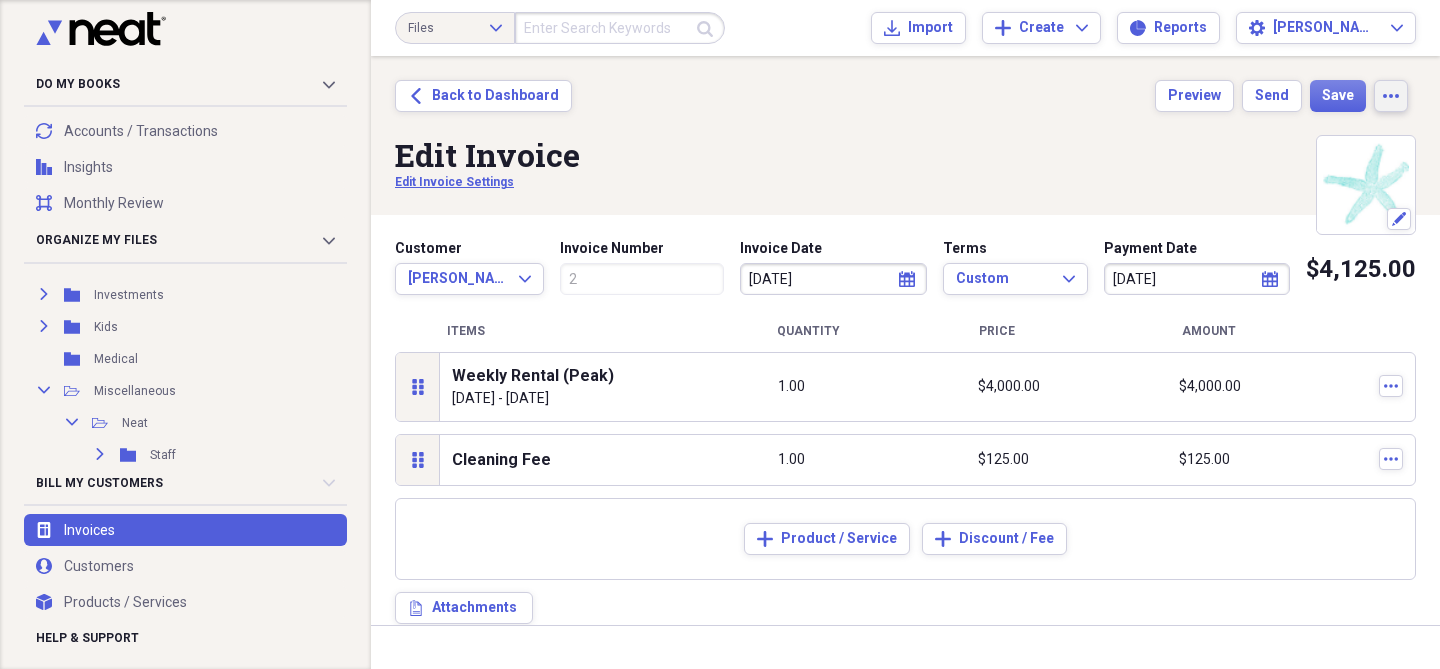 click on "more" 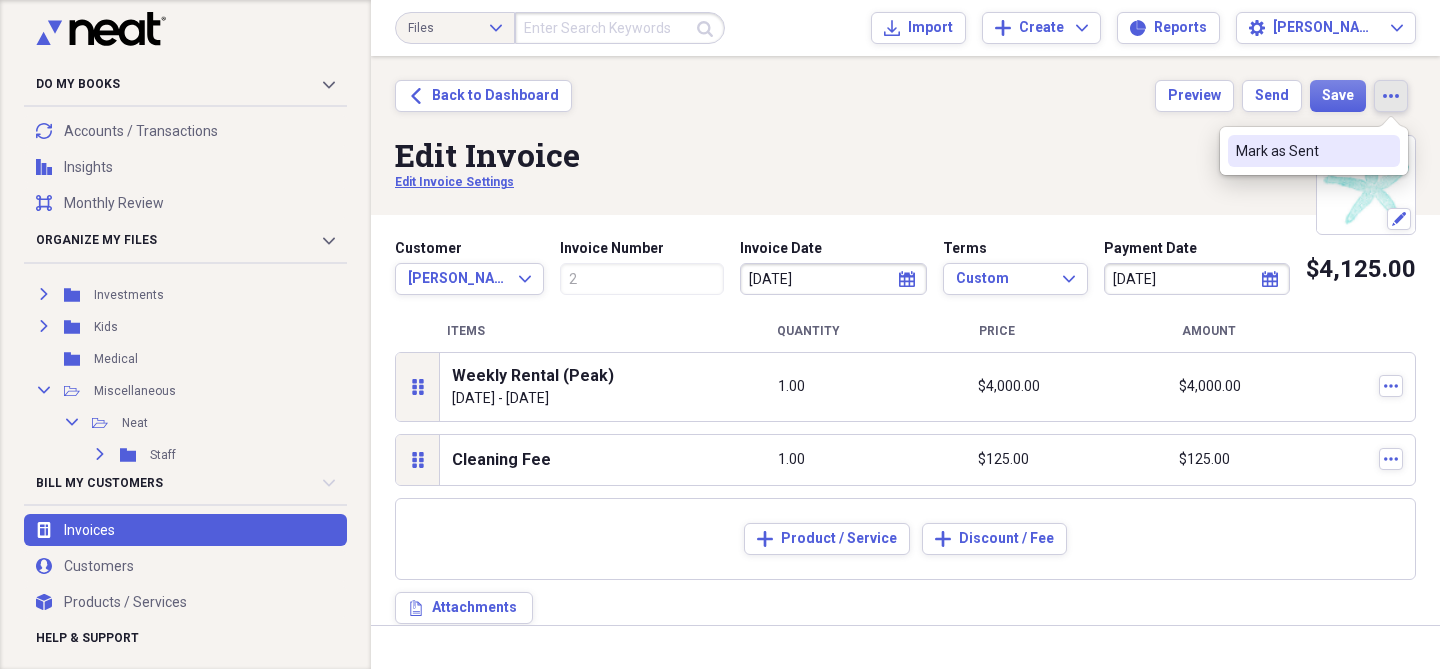 click on "Edit Invoice Edit Invoice Settings" at bounding box center [905, 163] 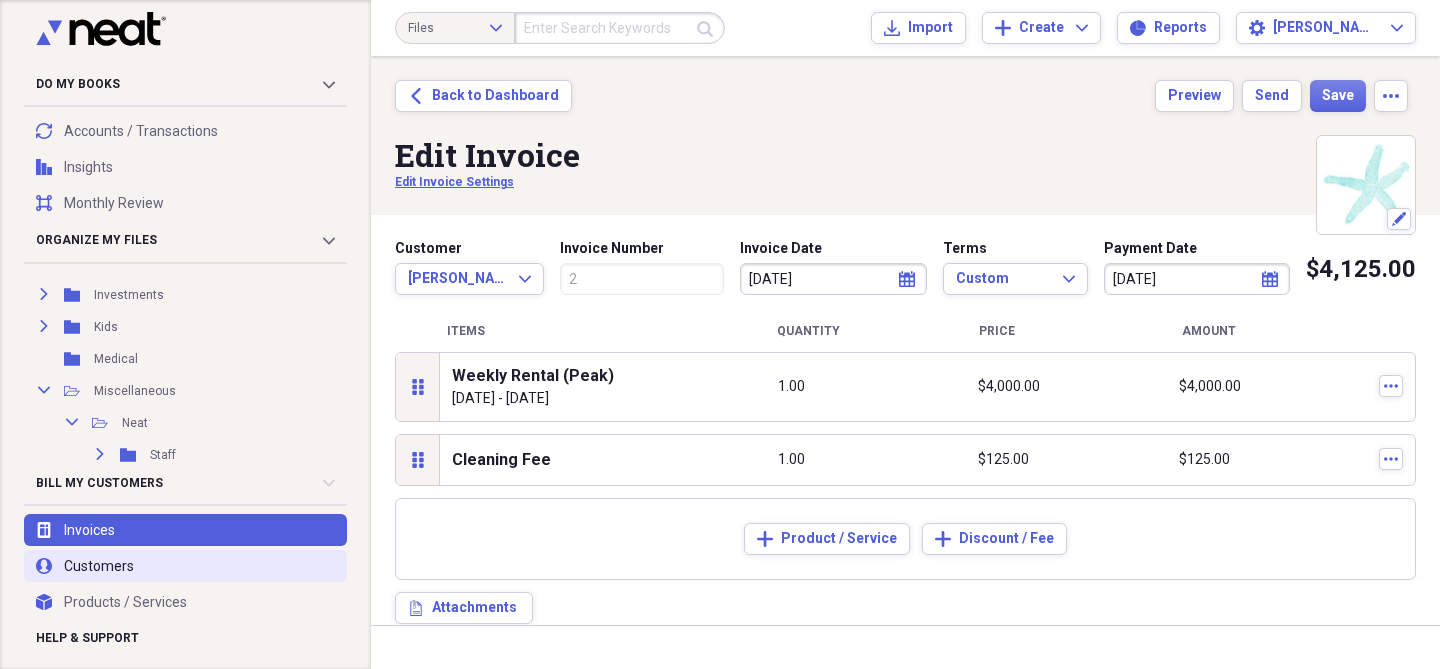 click on "user Customers" at bounding box center (185, 566) 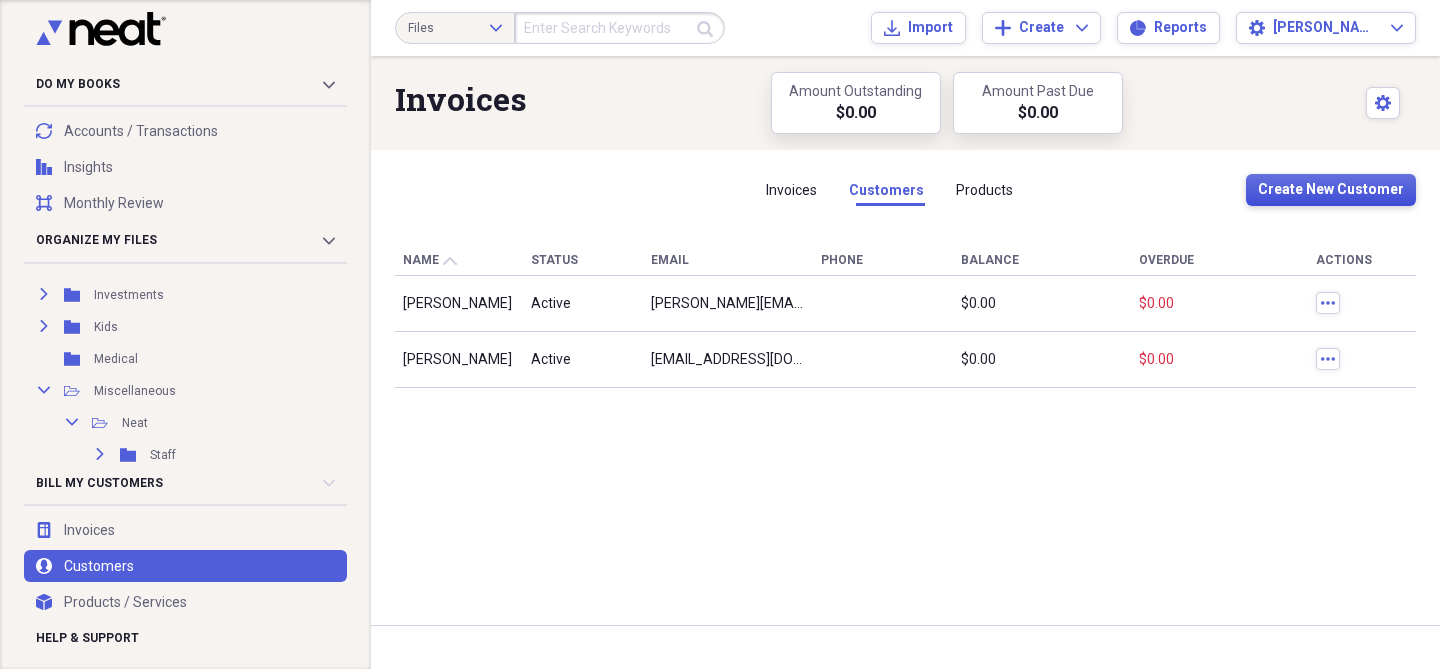 click on "Create New Customer" at bounding box center [1331, 190] 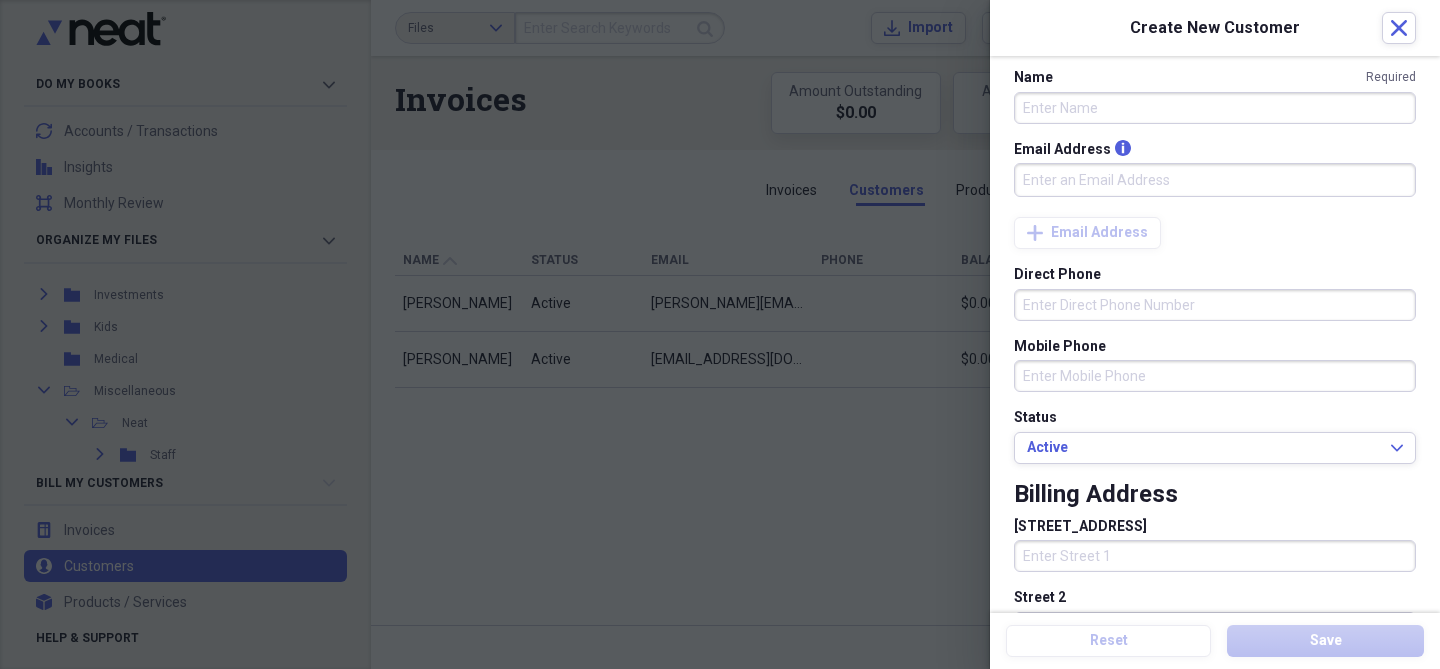 click 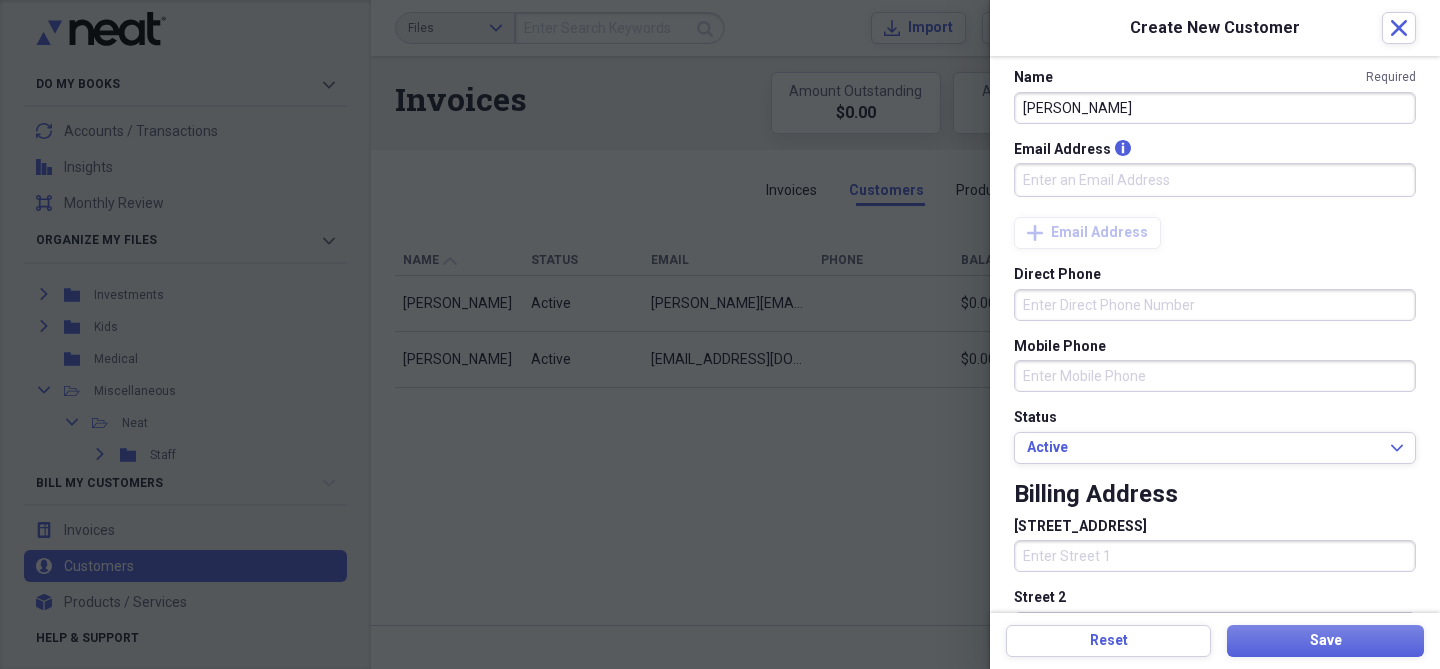 type on "Andrew Schaps" 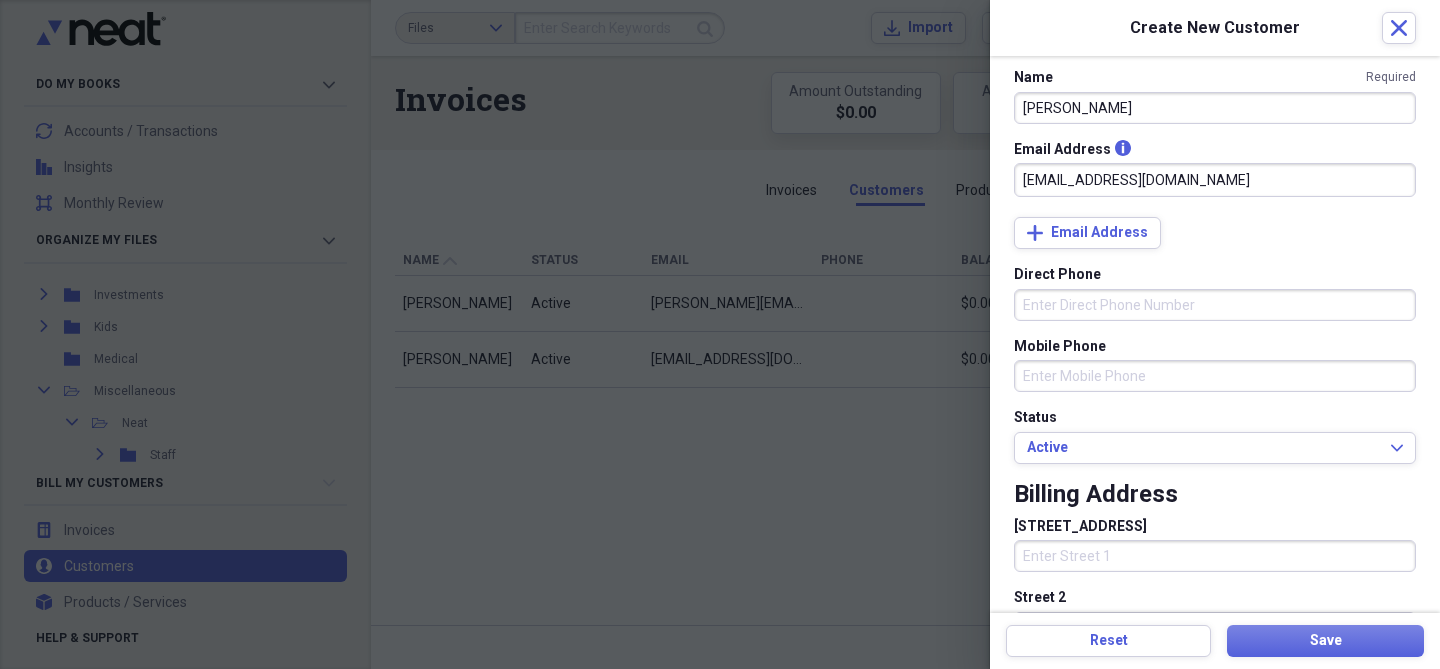 type on "andyschaps@gmail.com" 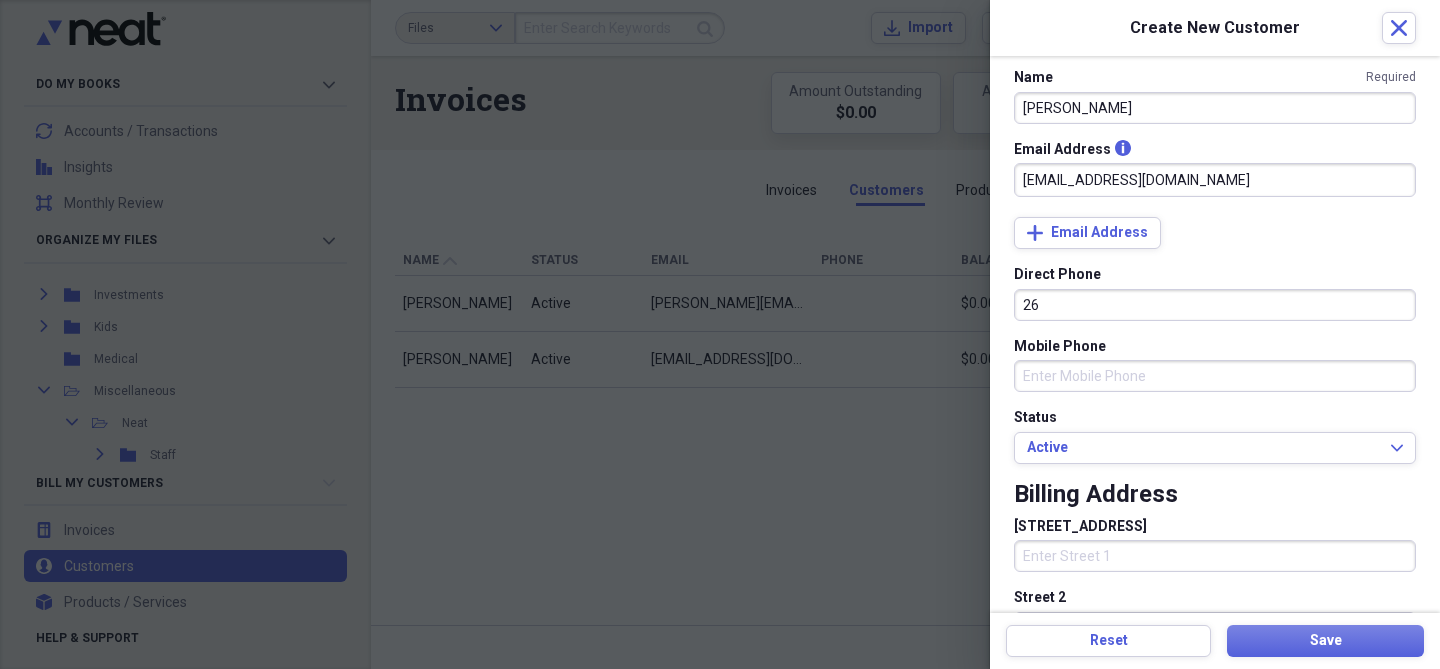 type on "2" 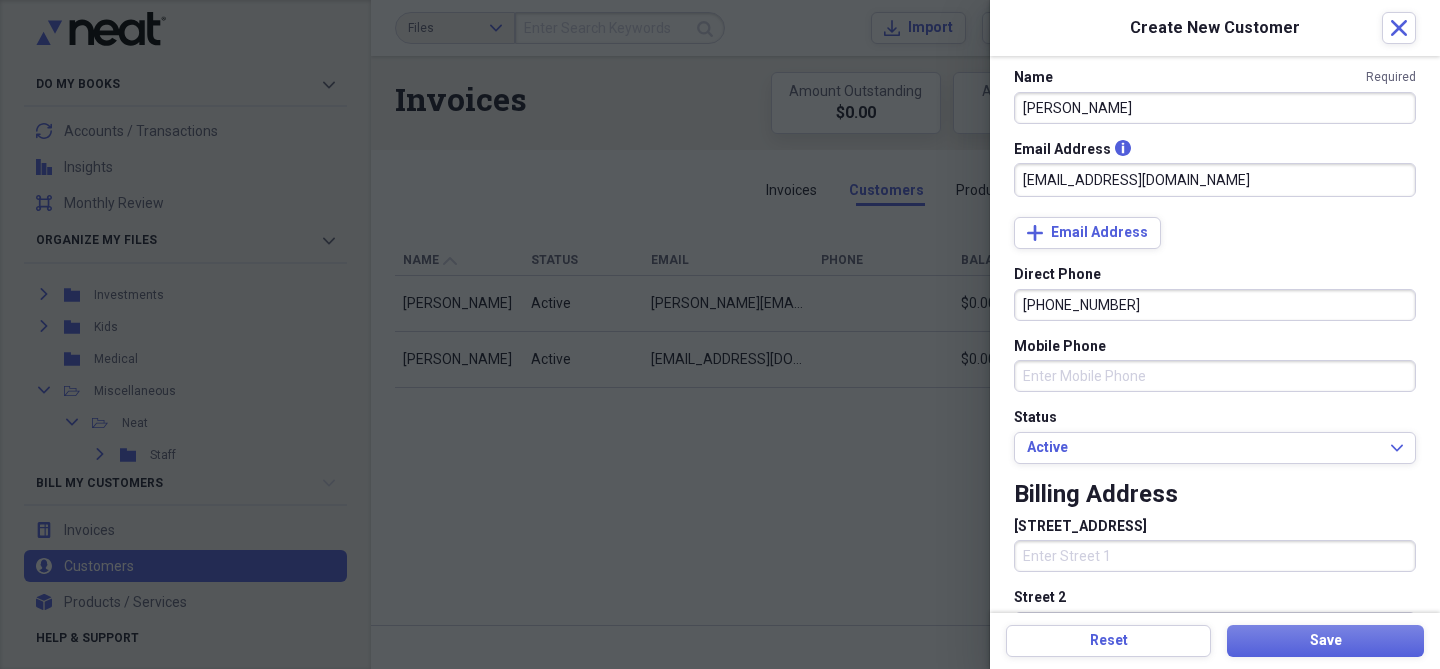 type on "484-368-3640" 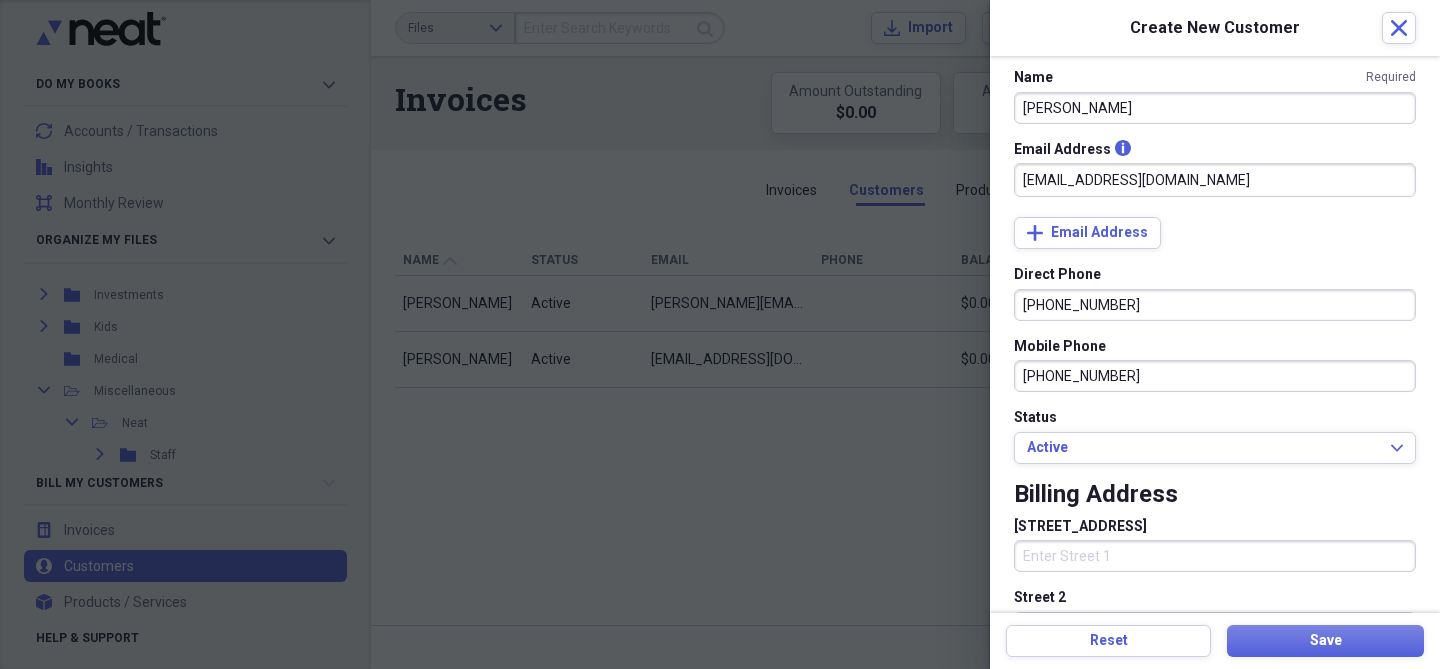 scroll, scrollTop: 136, scrollLeft: 0, axis: vertical 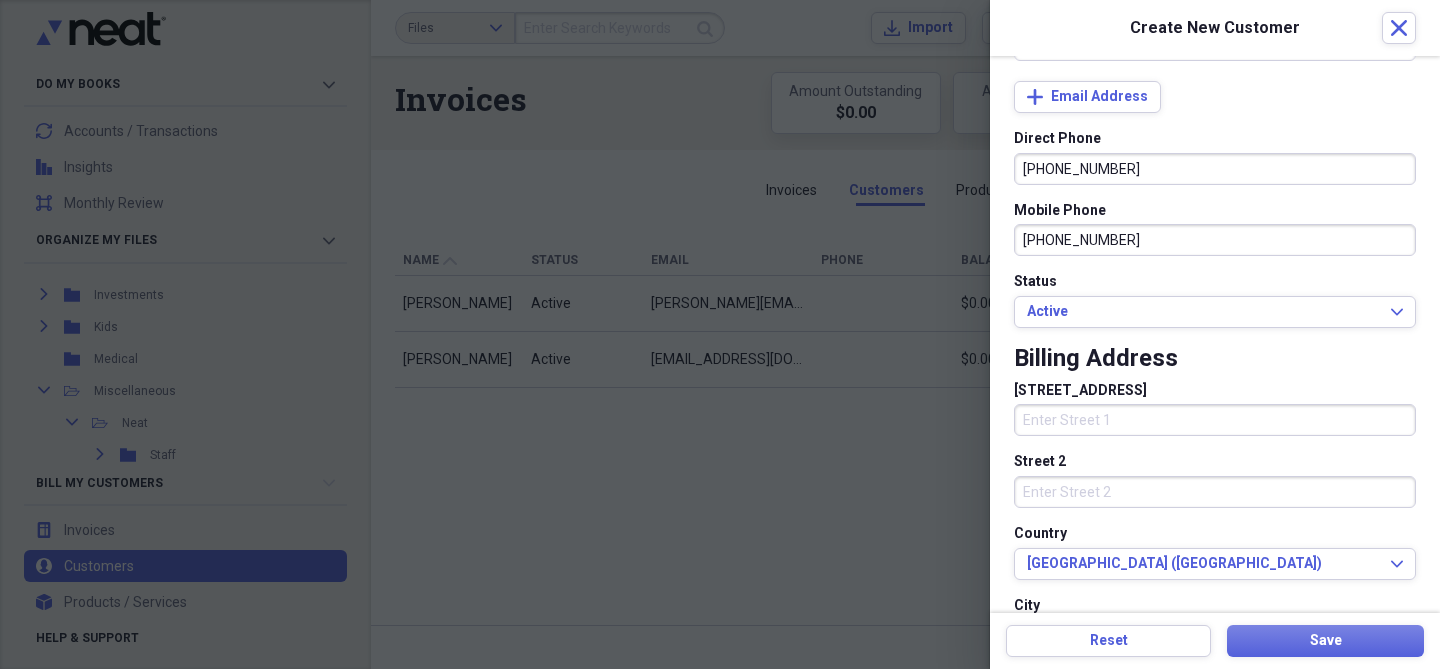 type on "267-784-3190" 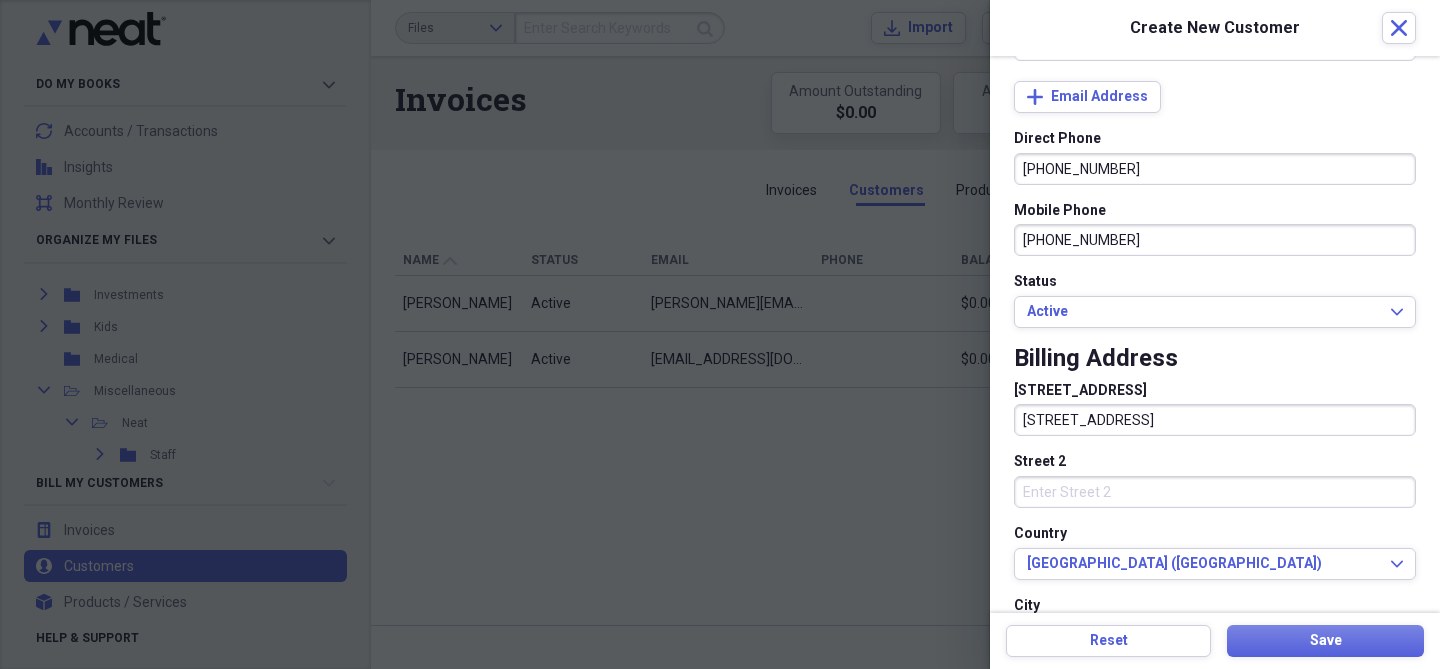 type on "1308 Wood St." 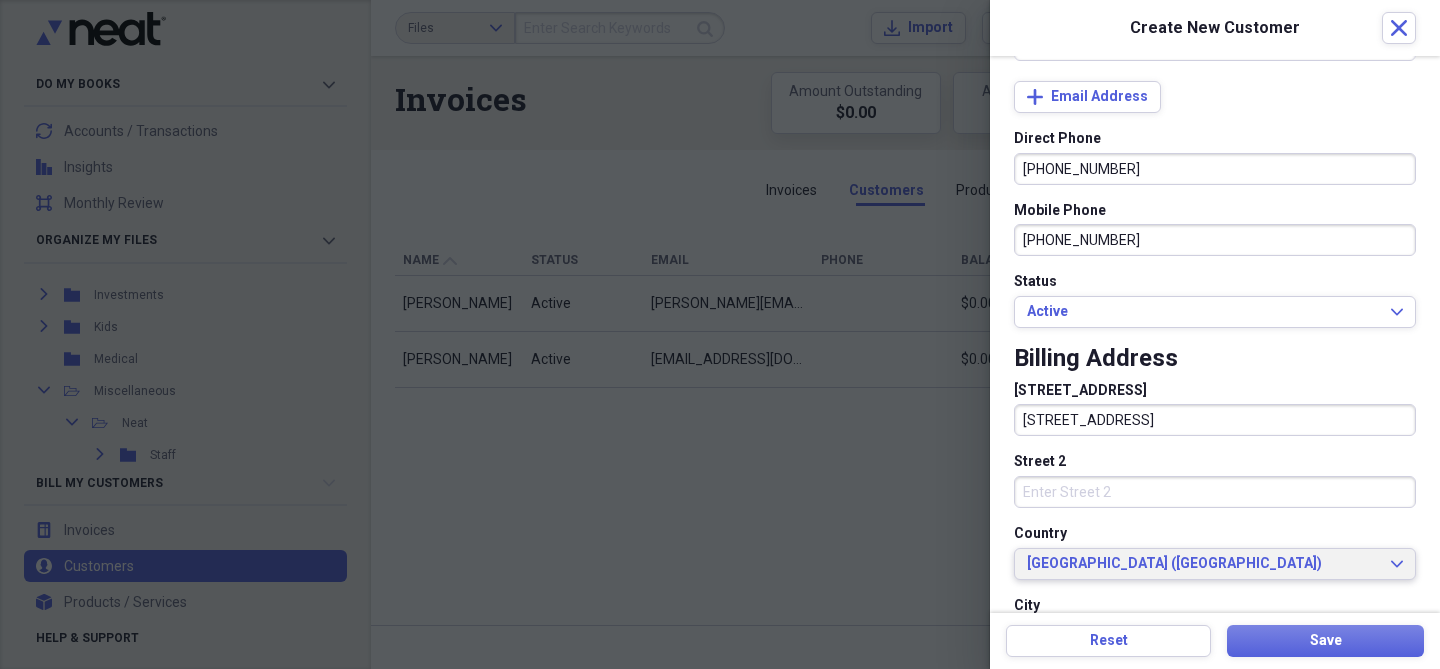 type 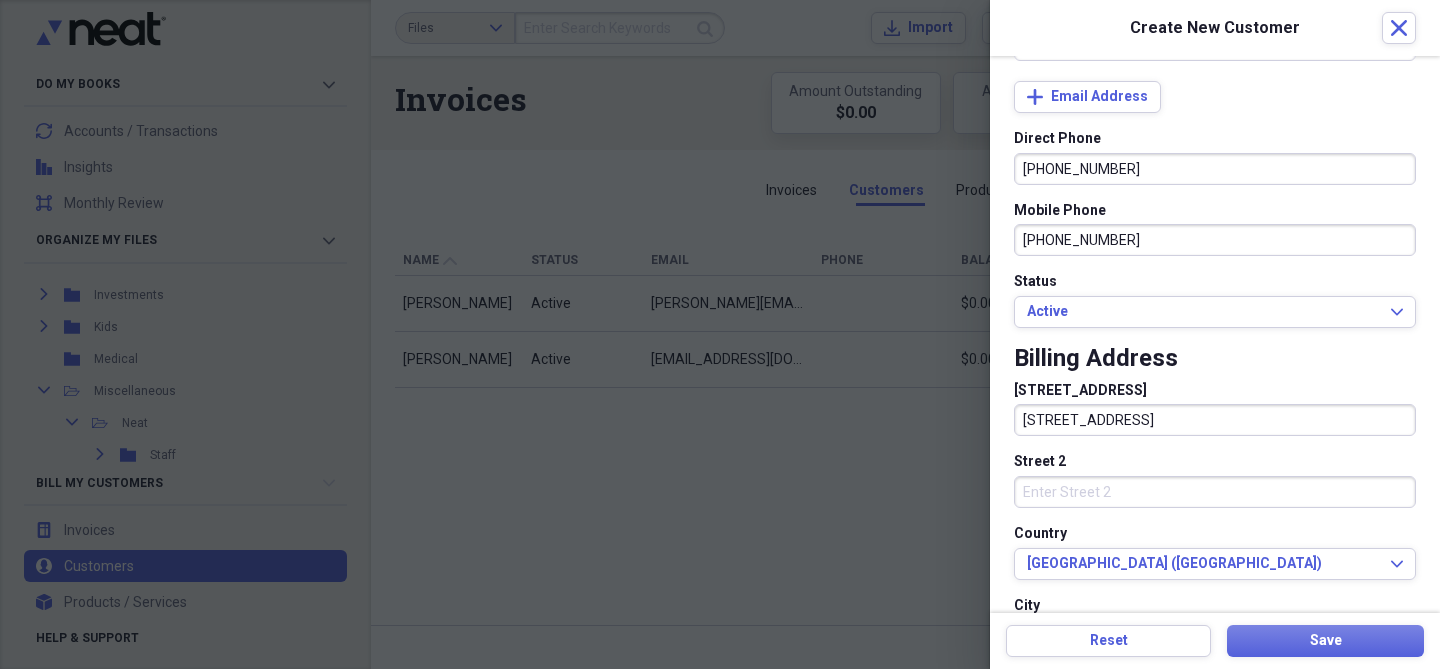 scroll, scrollTop: 437, scrollLeft: 0, axis: vertical 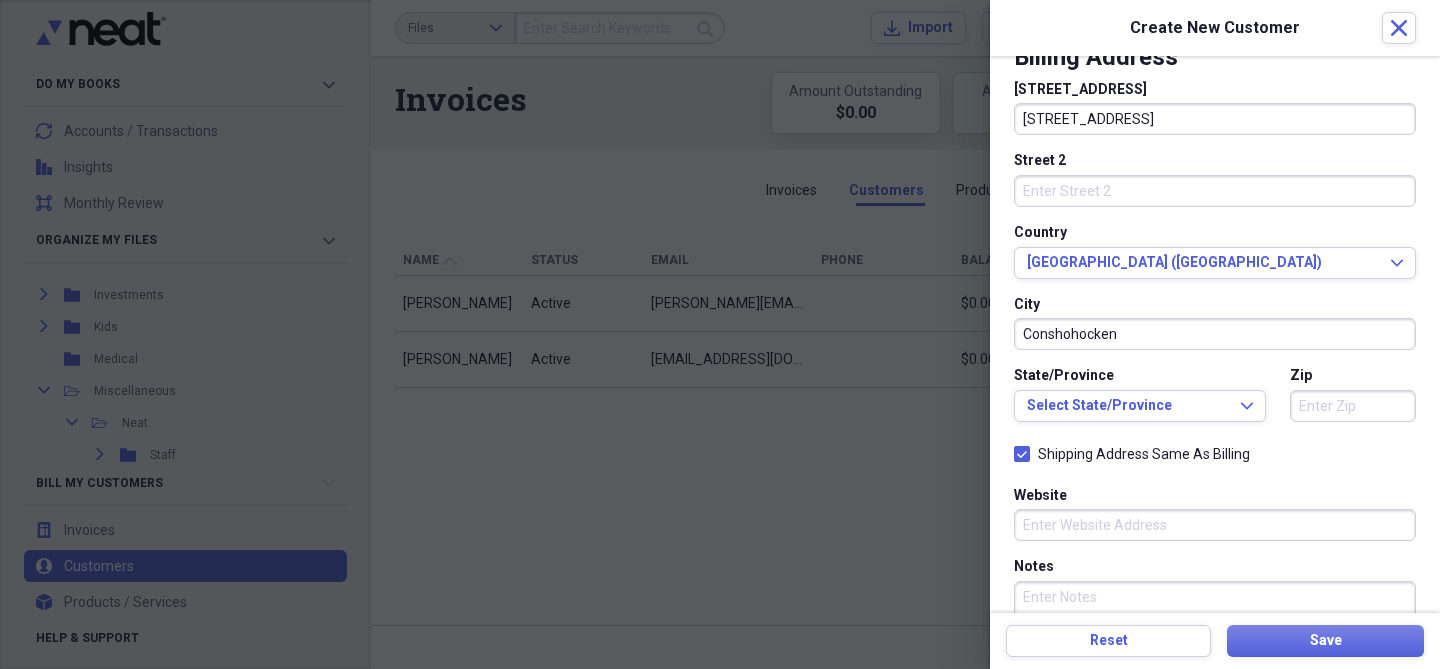 type on "Conshohocken" 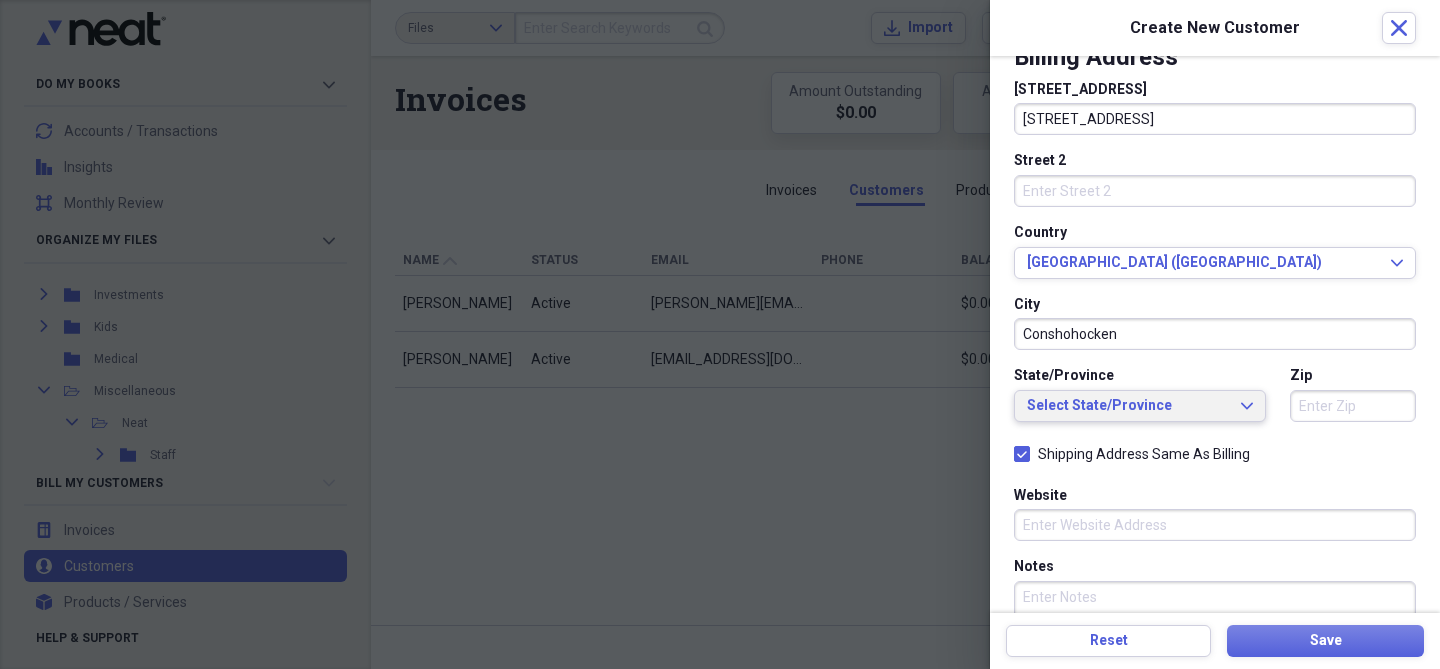 type 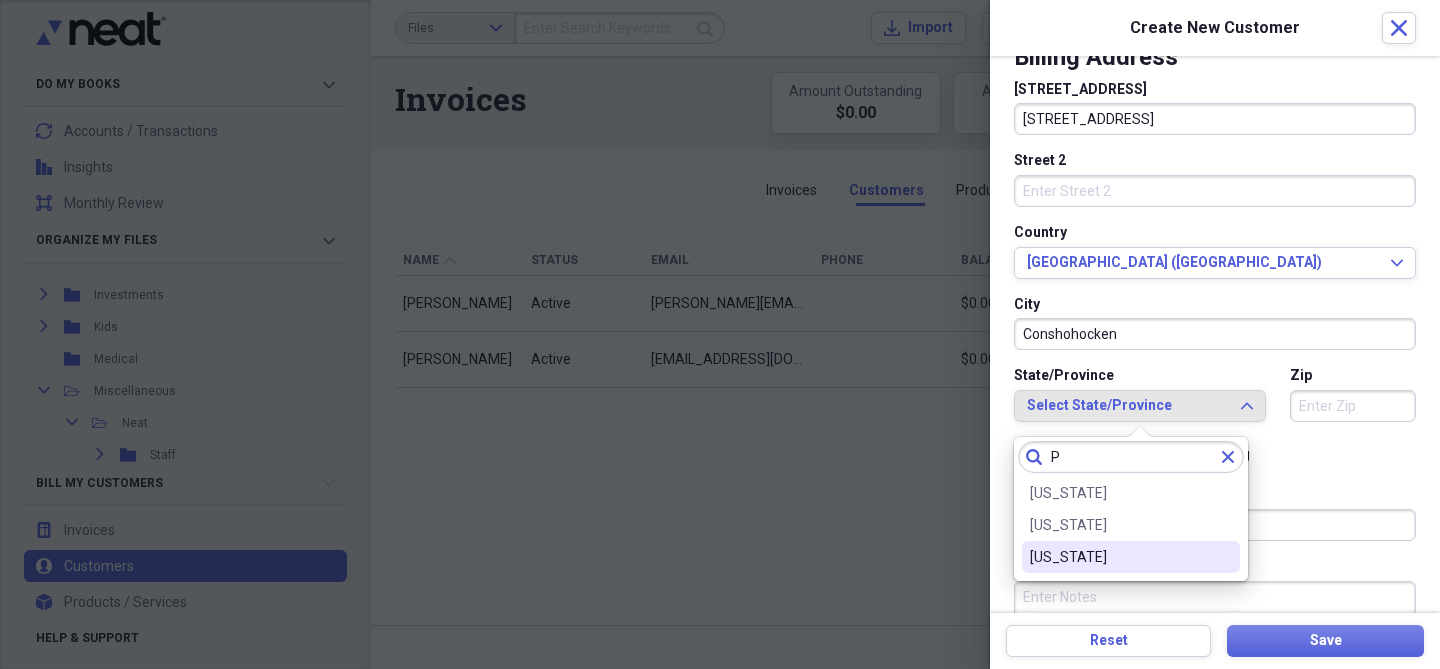 type on "P" 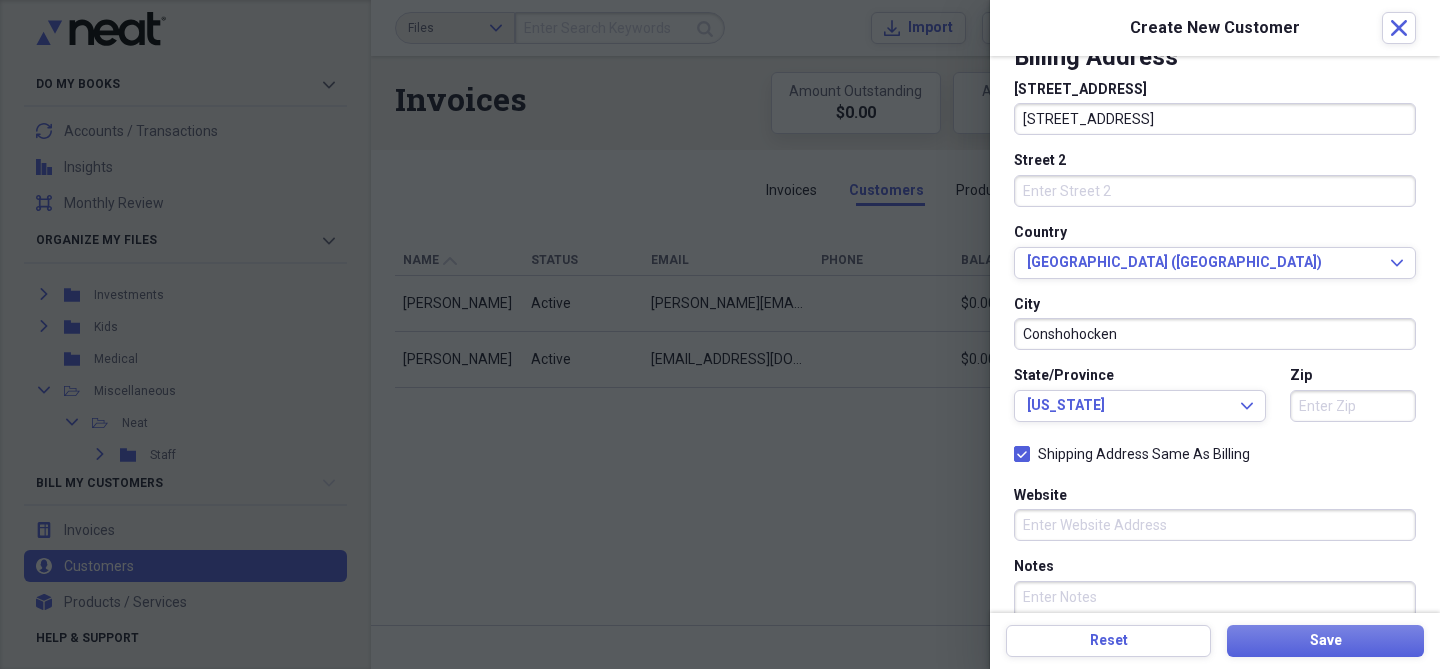 click on "Zip" at bounding box center (1353, 406) 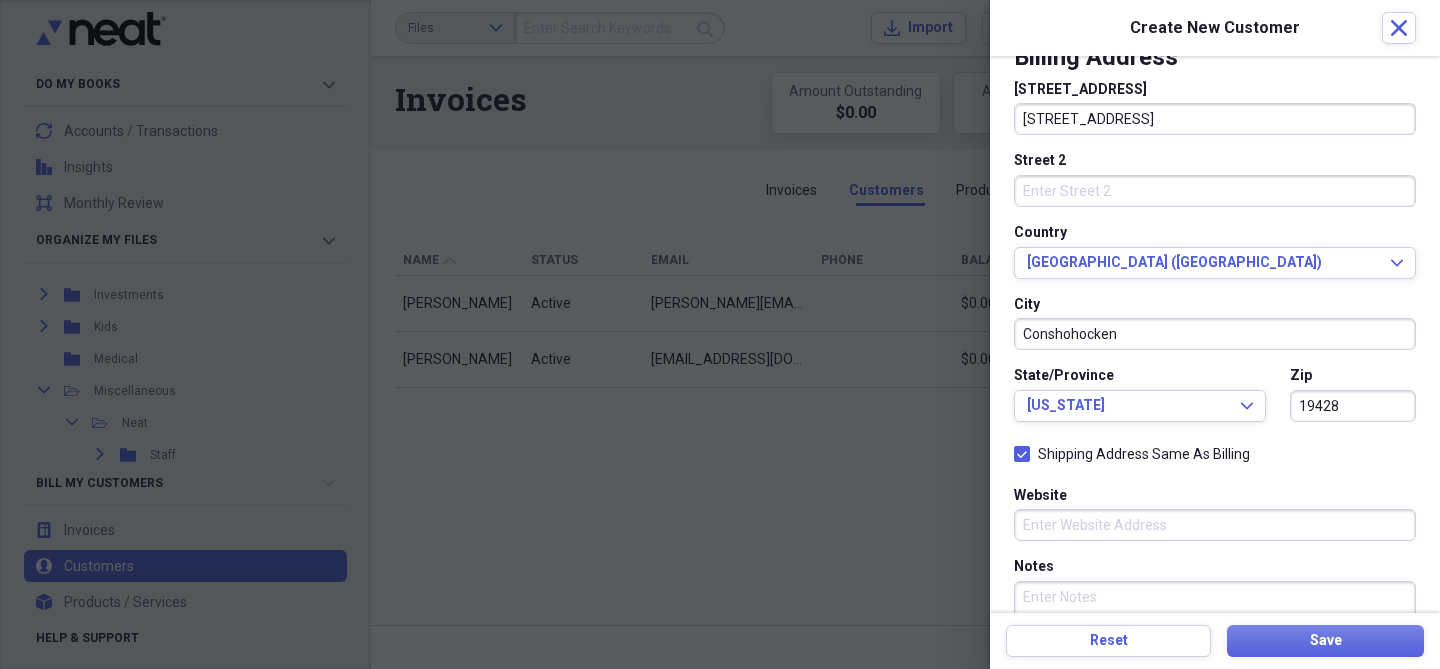 scroll, scrollTop: 467, scrollLeft: 0, axis: vertical 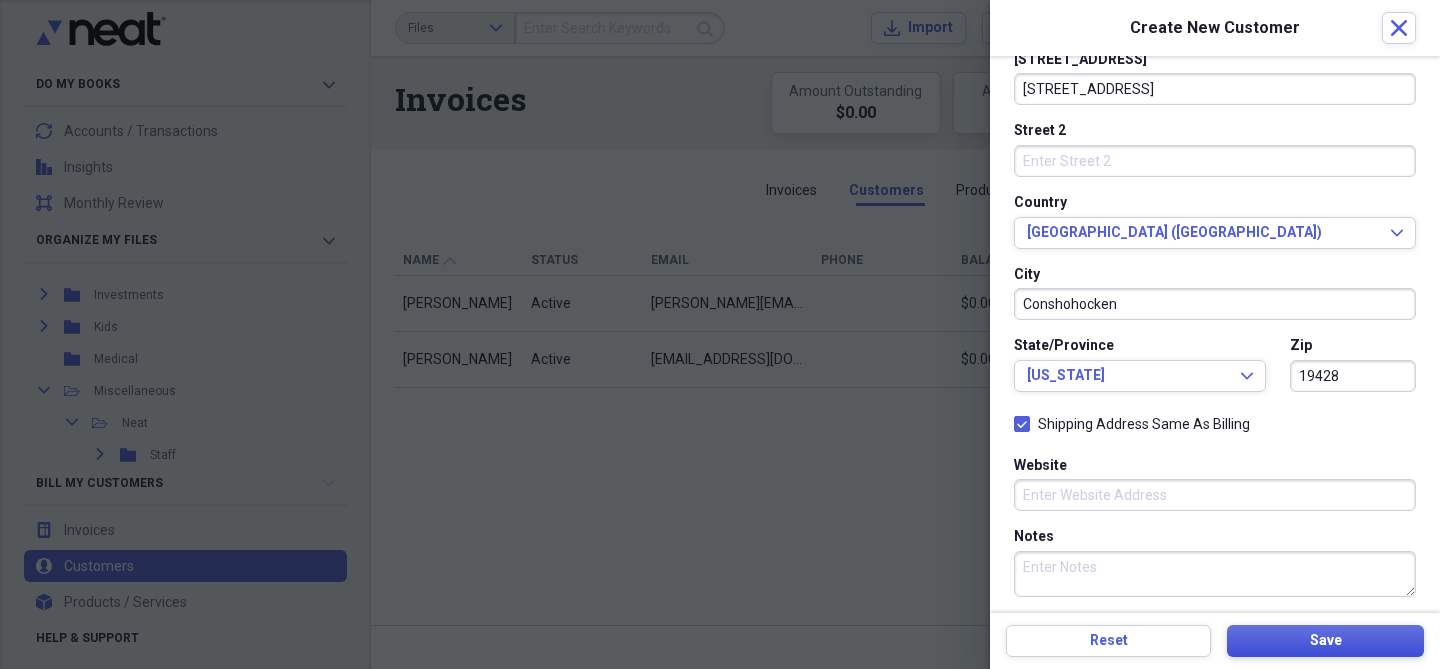 type on "19428" 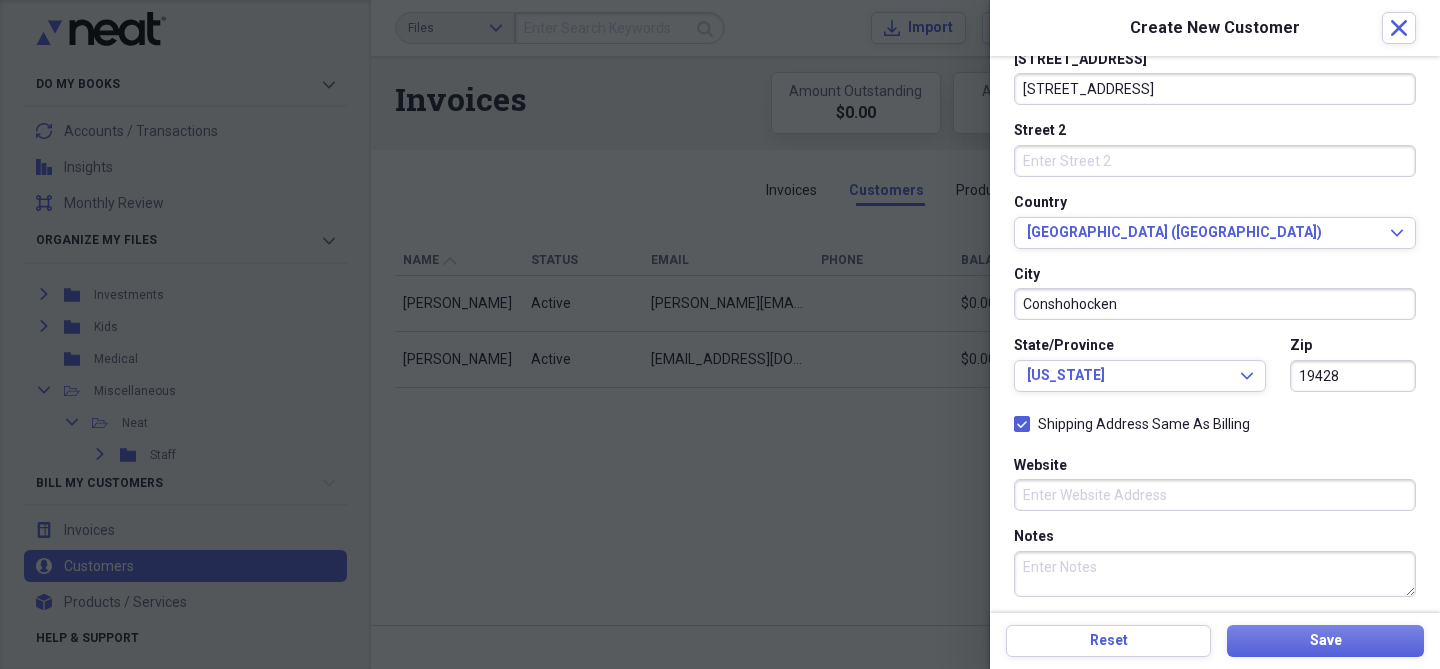 type 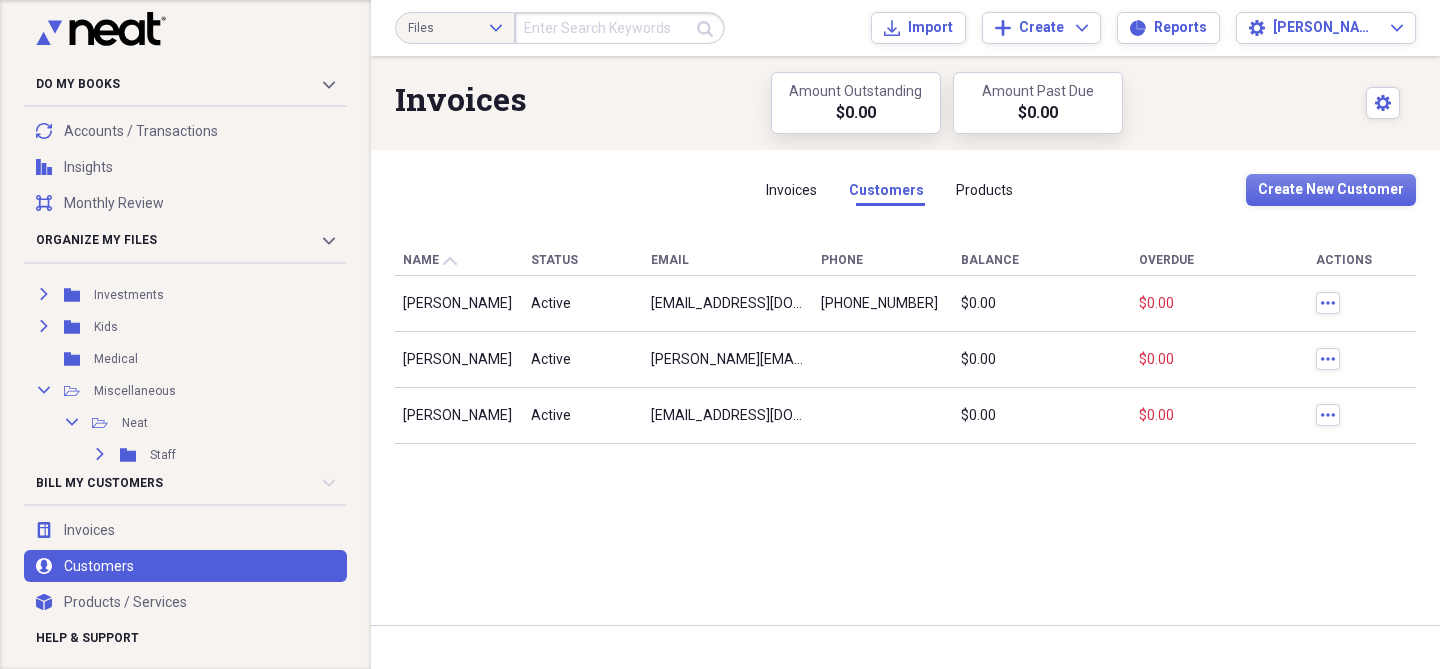 click on "Invoices Customers Products Create New Customer Name SortDir Status Email Phone Balance Overdue Actions Andrew Schaps Active andyschaps@gmail.com 484-368-3640 $ 0.00 $ 0.00 more Janine Gliottone Active janine.gliottone@gmail.com $ 0.00 $ 0.00 more Rick Goring Active rgoring86@gmail.com $ 0.00 $ 0.00 more" at bounding box center [905, 387] 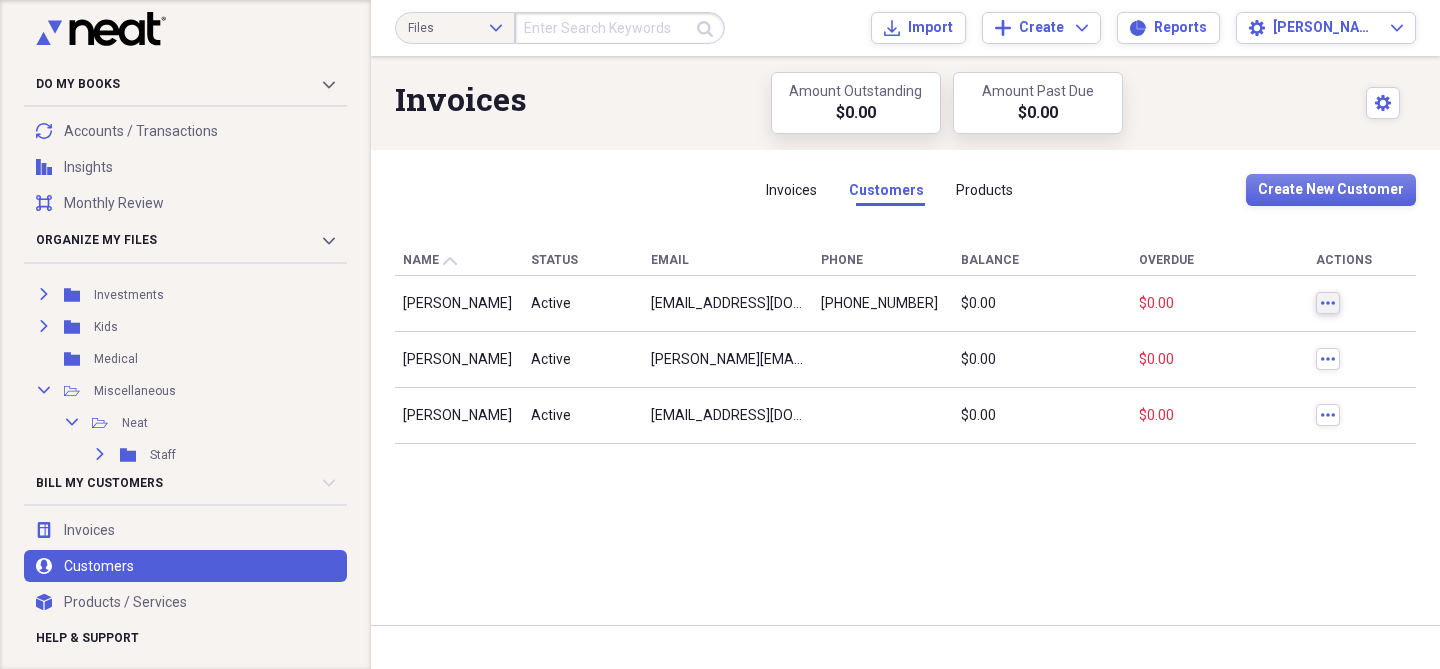 click on "more" 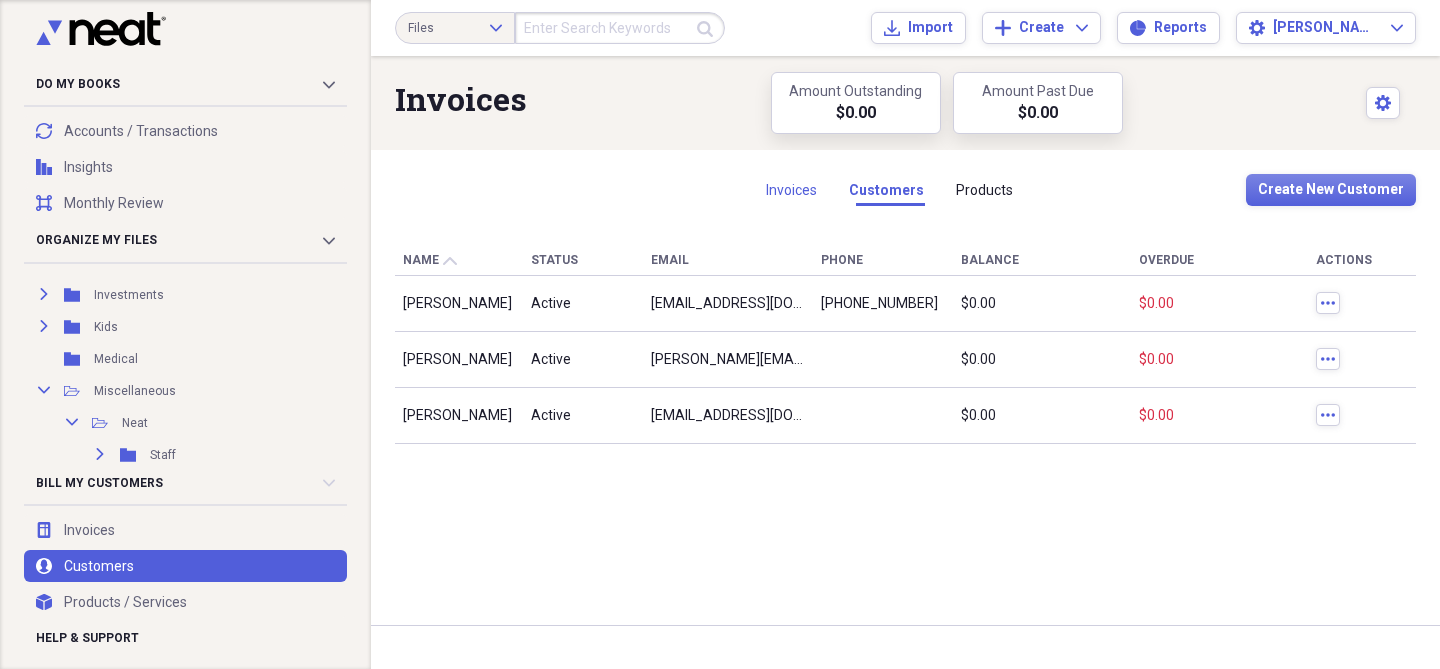 click on "Invoices" at bounding box center [791, 190] 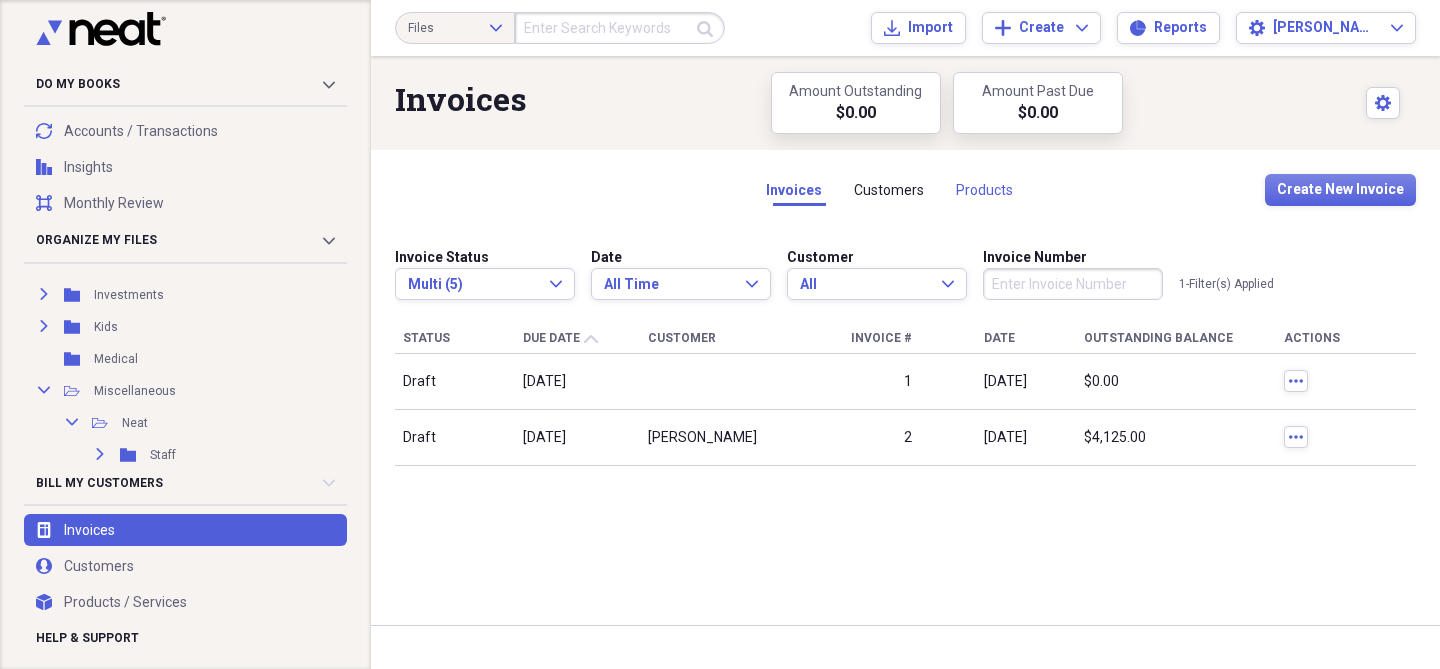 click on "Products" at bounding box center [984, 190] 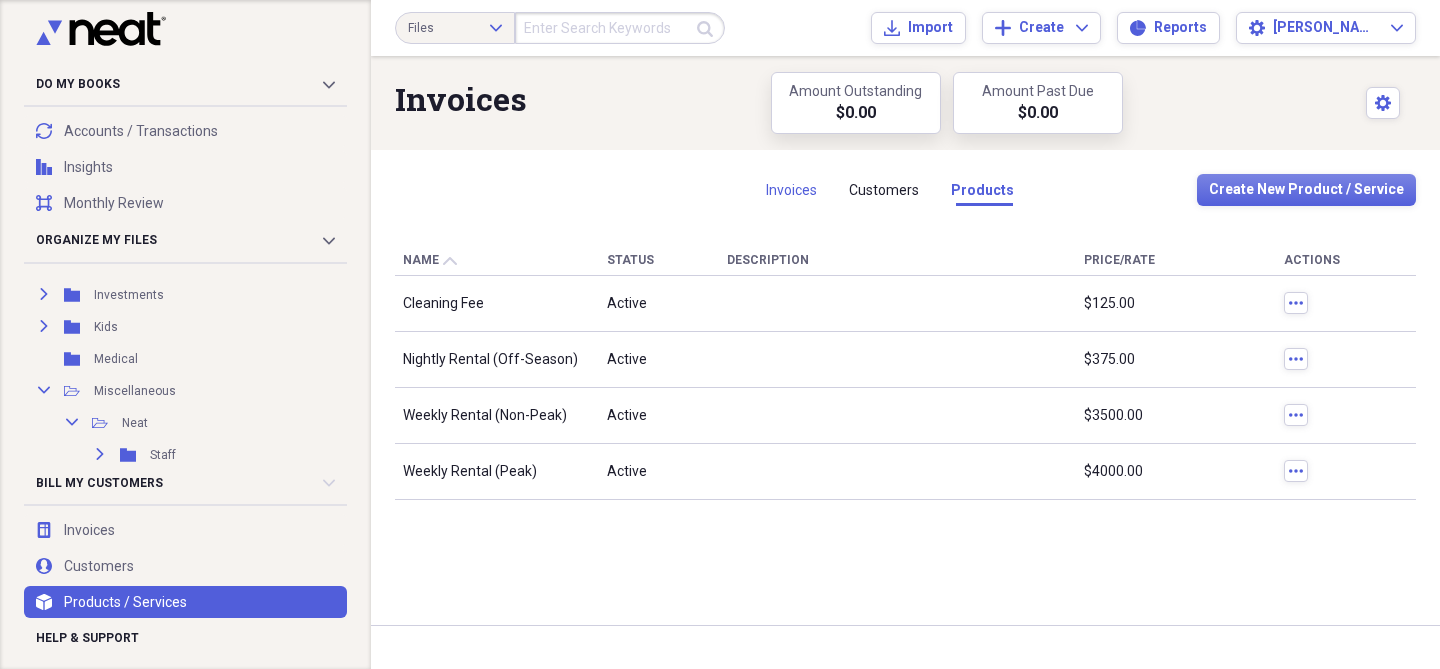 click on "Invoices" at bounding box center (791, 190) 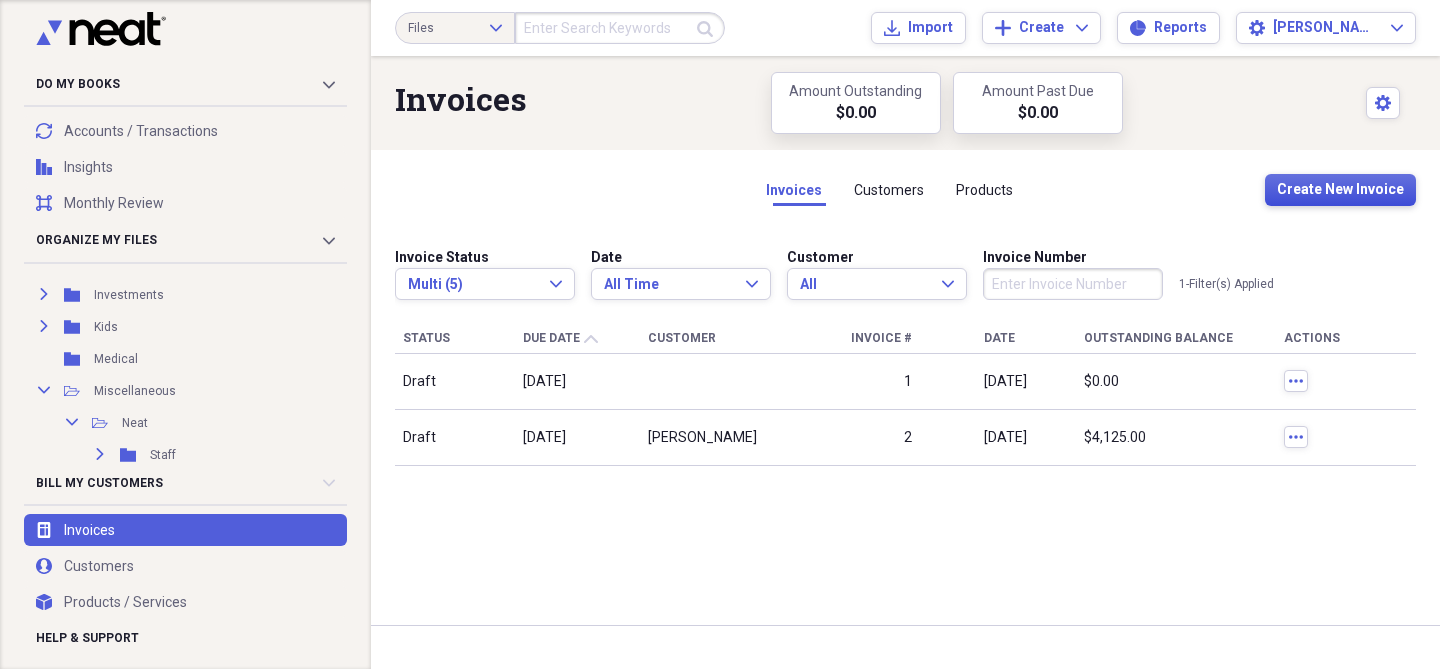 click on "Create New Invoice" at bounding box center [1340, 190] 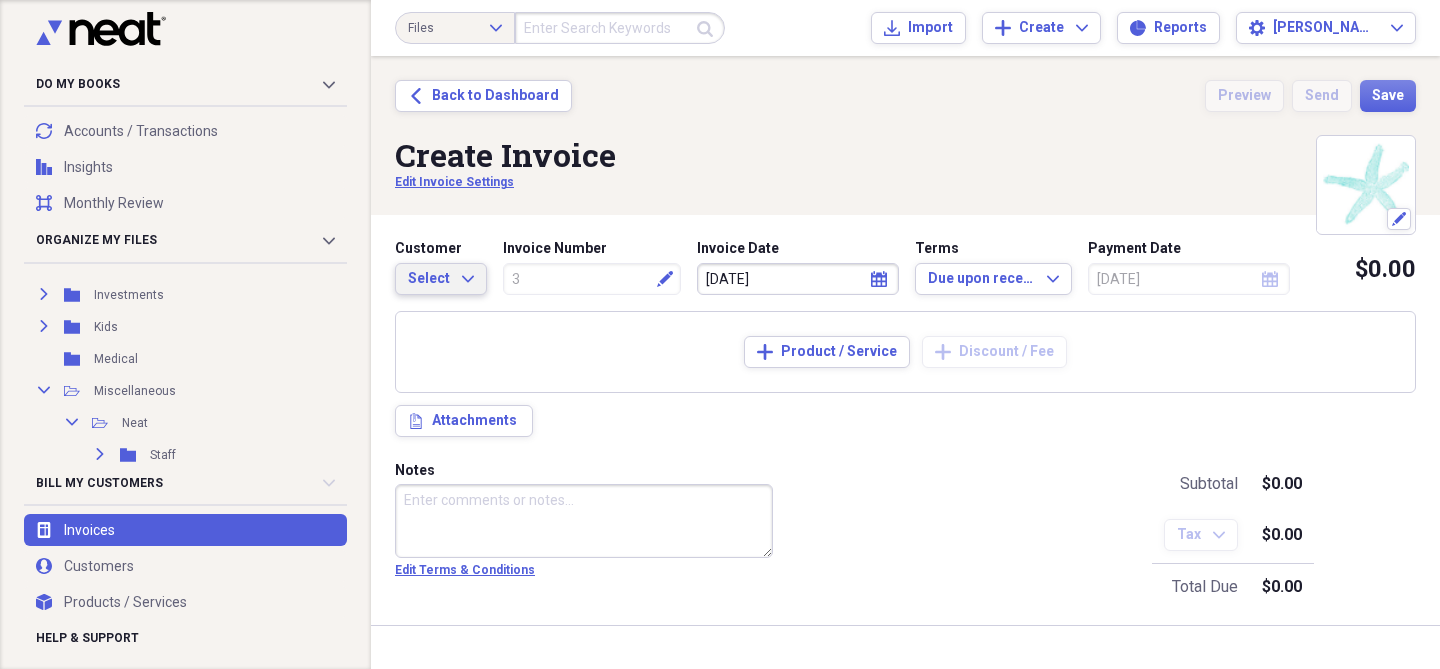 click on "Expand" 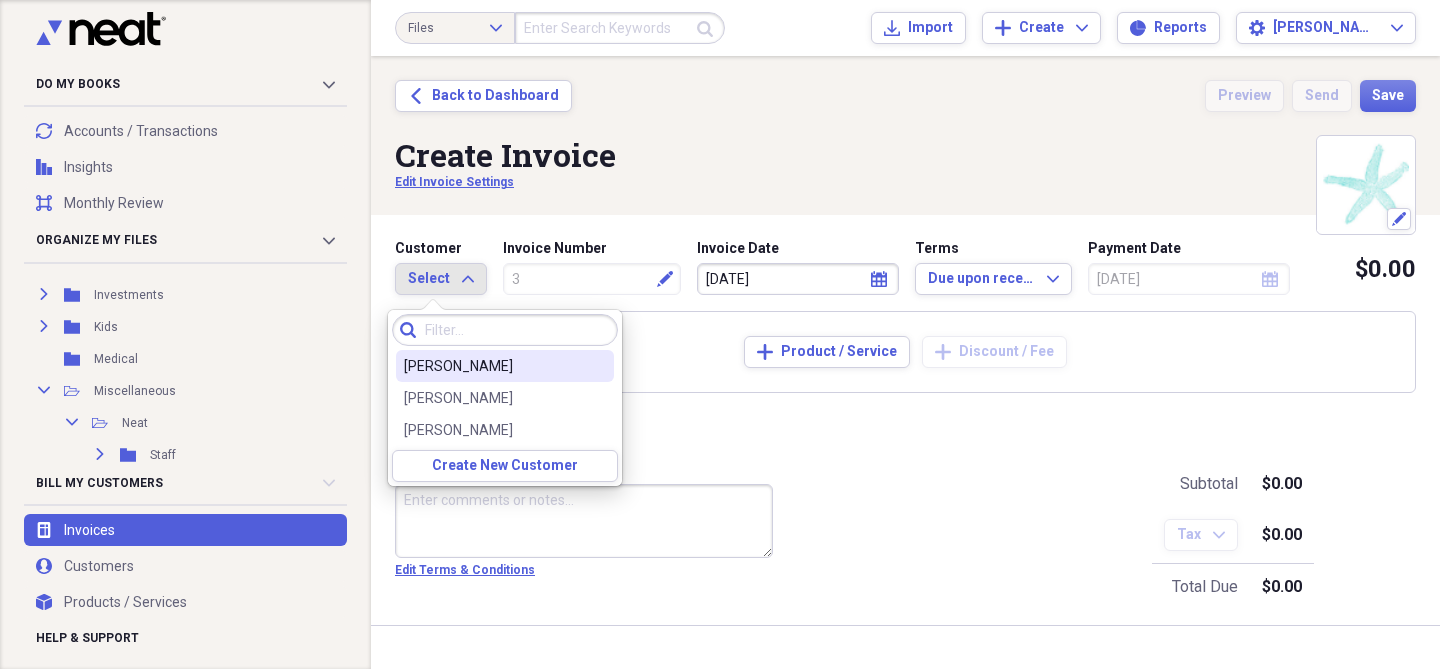 click on "Andrew Schaps" at bounding box center (493, 366) 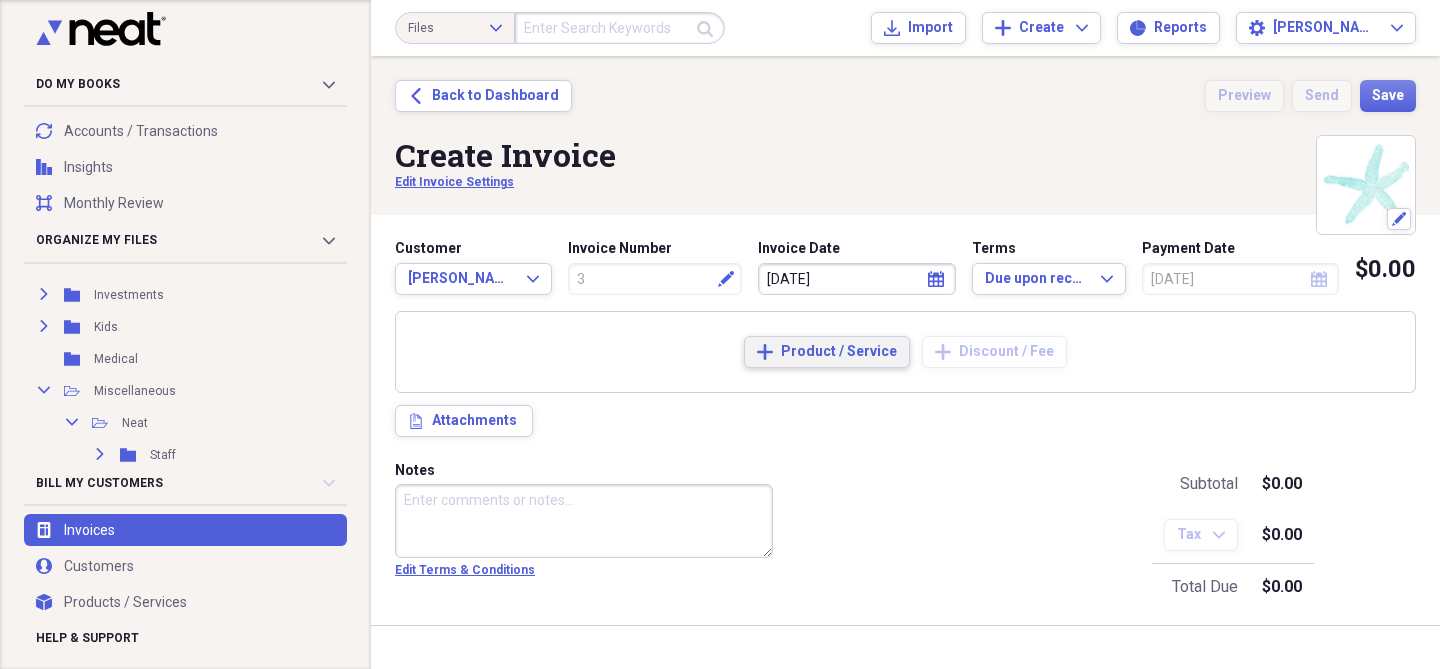 click on "Product / Service" at bounding box center (839, 352) 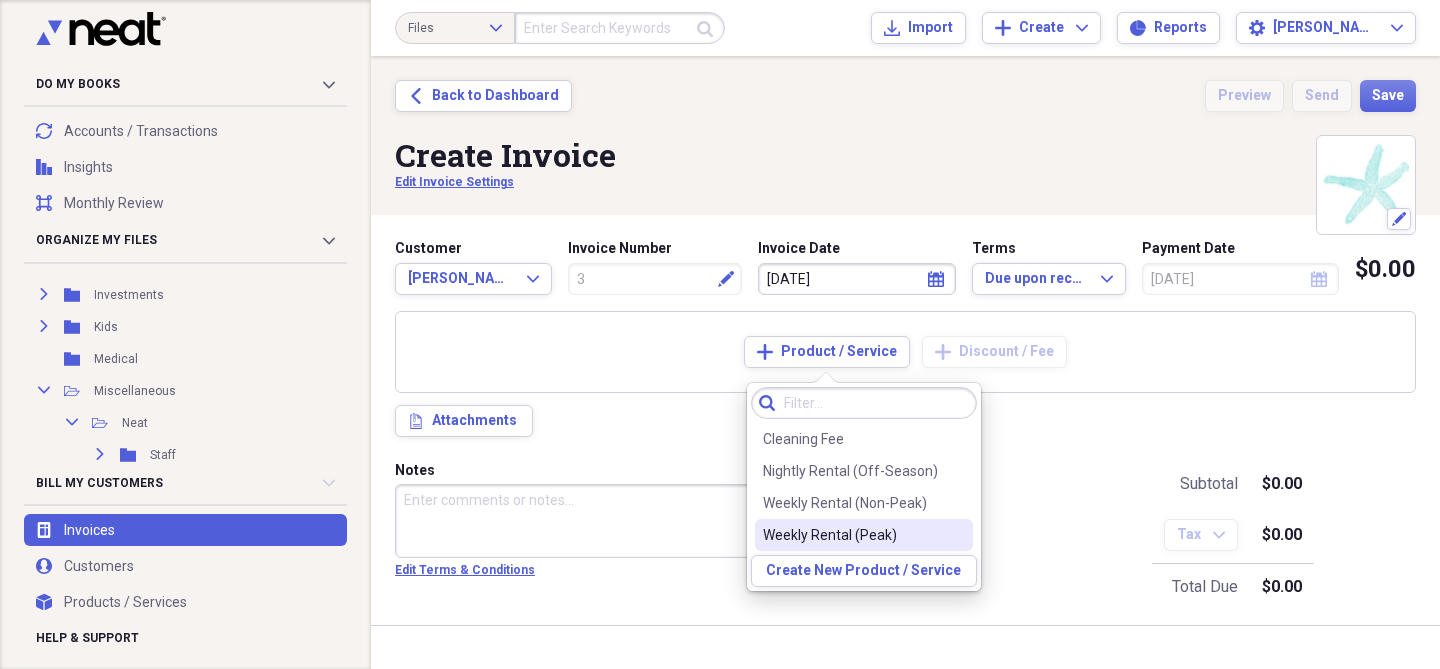 click on "Weekly Rental (Peak)" at bounding box center [852, 535] 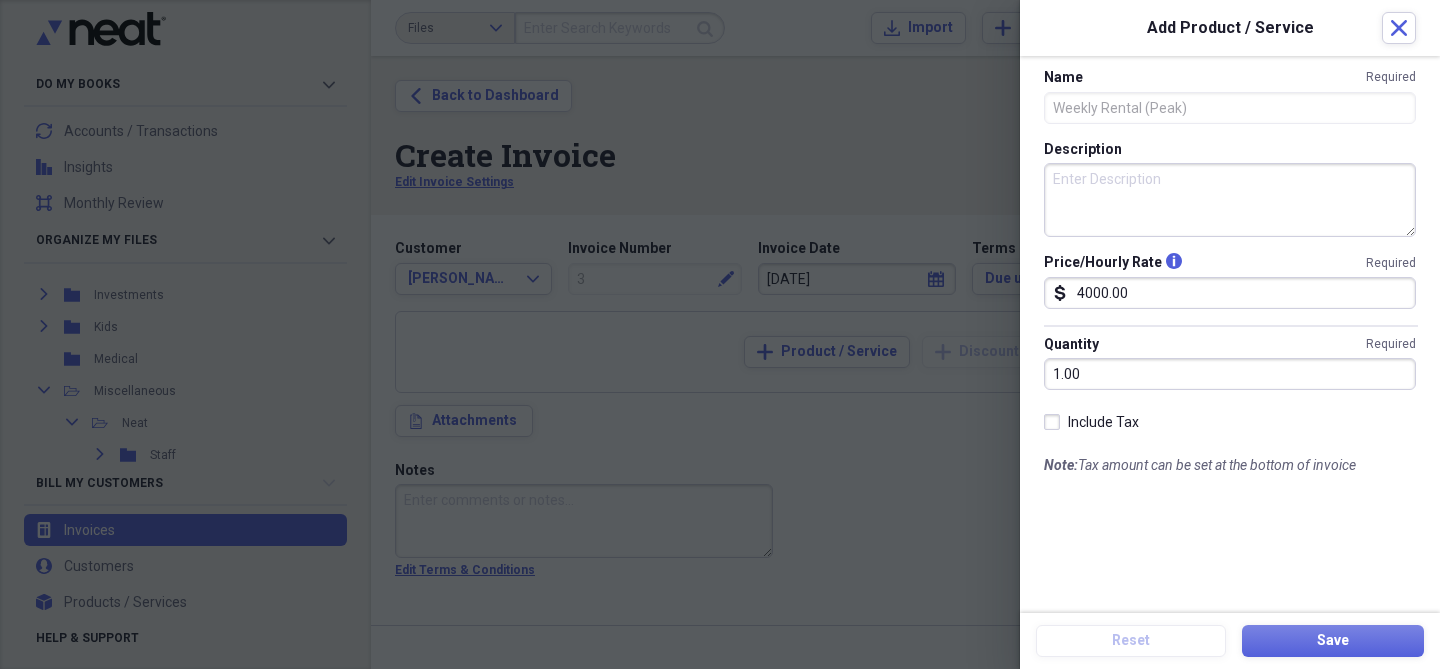 click on "1.00" at bounding box center [1230, 374] 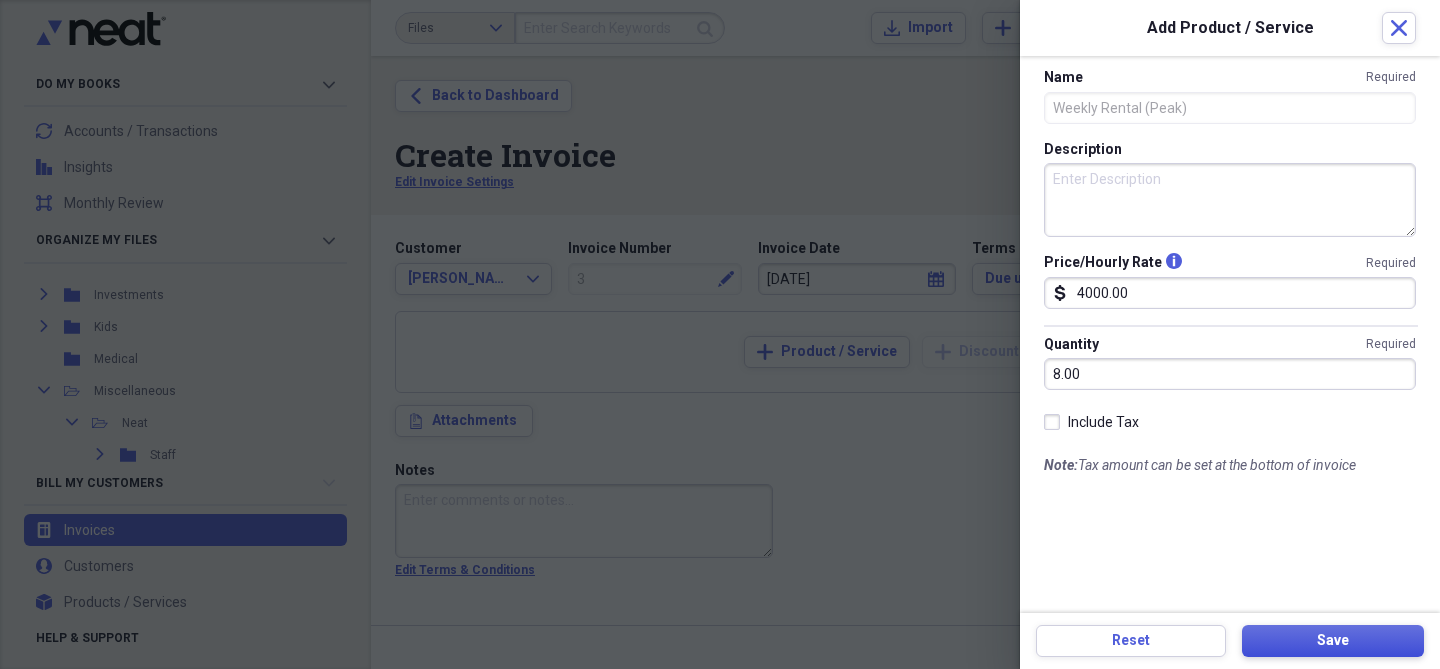 click on "Save" at bounding box center (1333, 641) 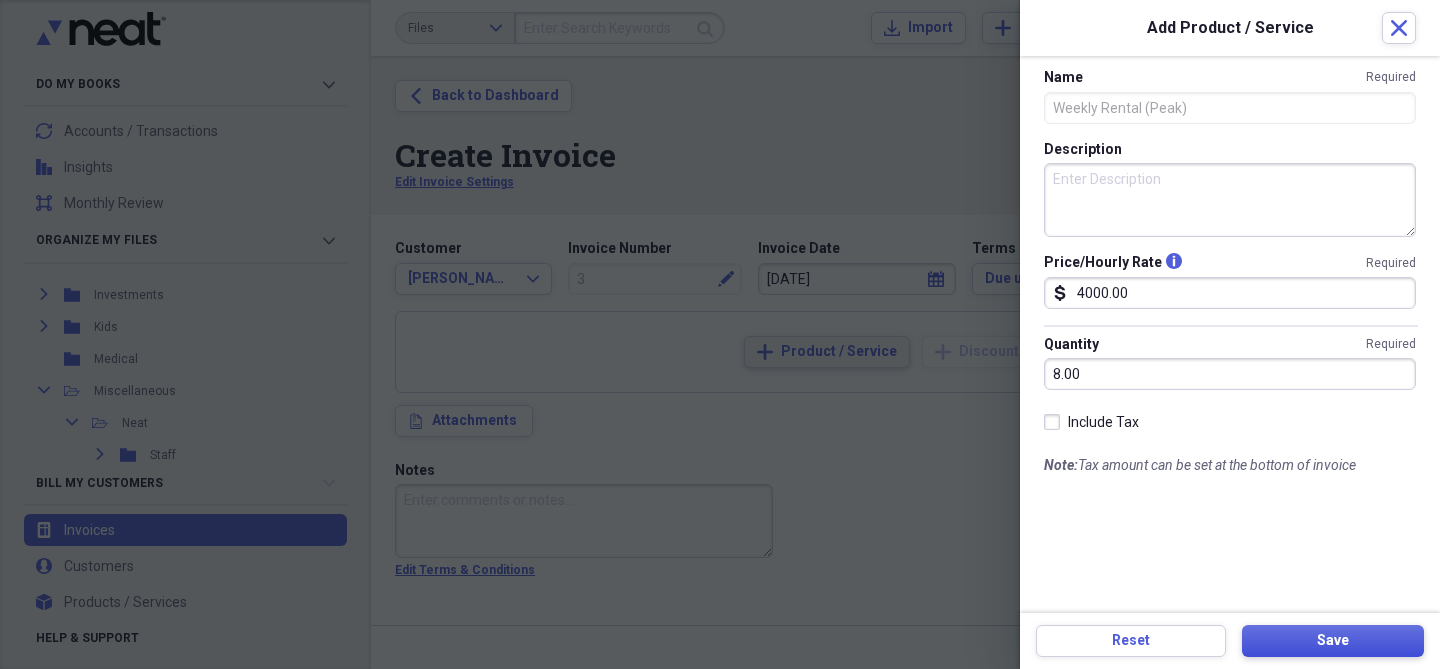type on "1.00" 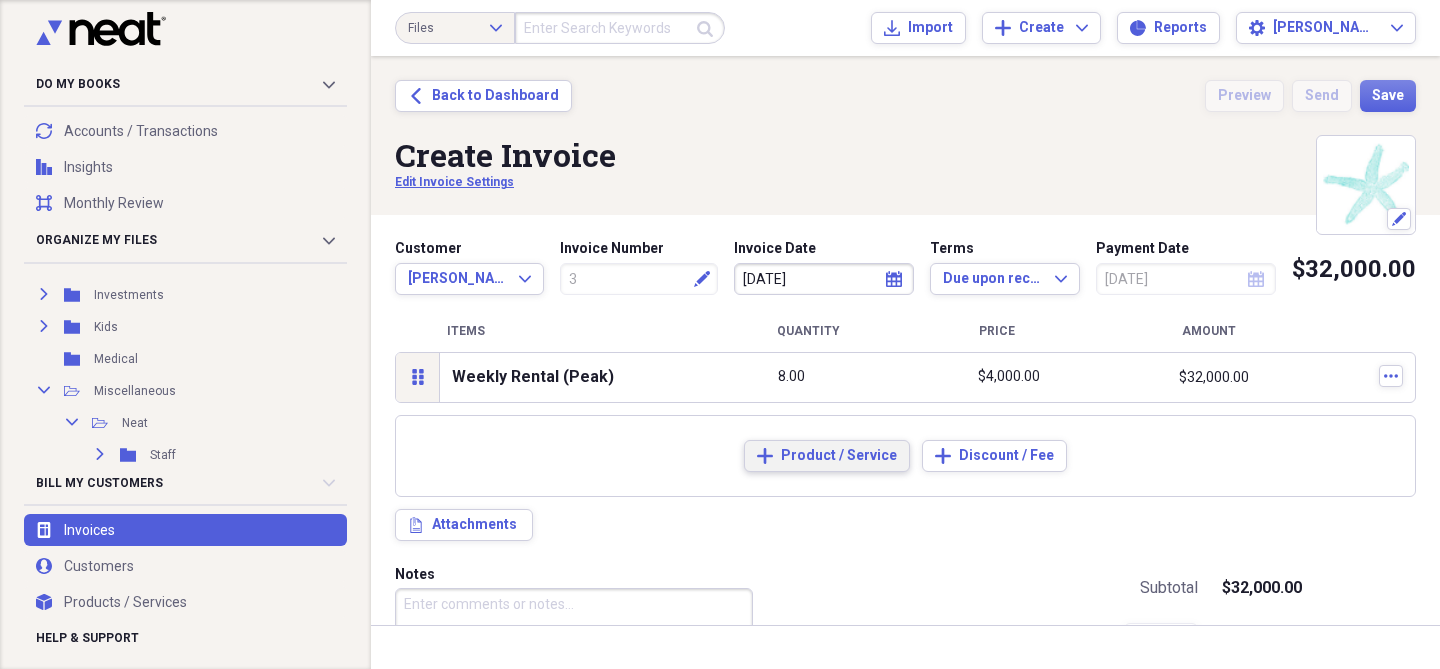 scroll, scrollTop: 1, scrollLeft: 0, axis: vertical 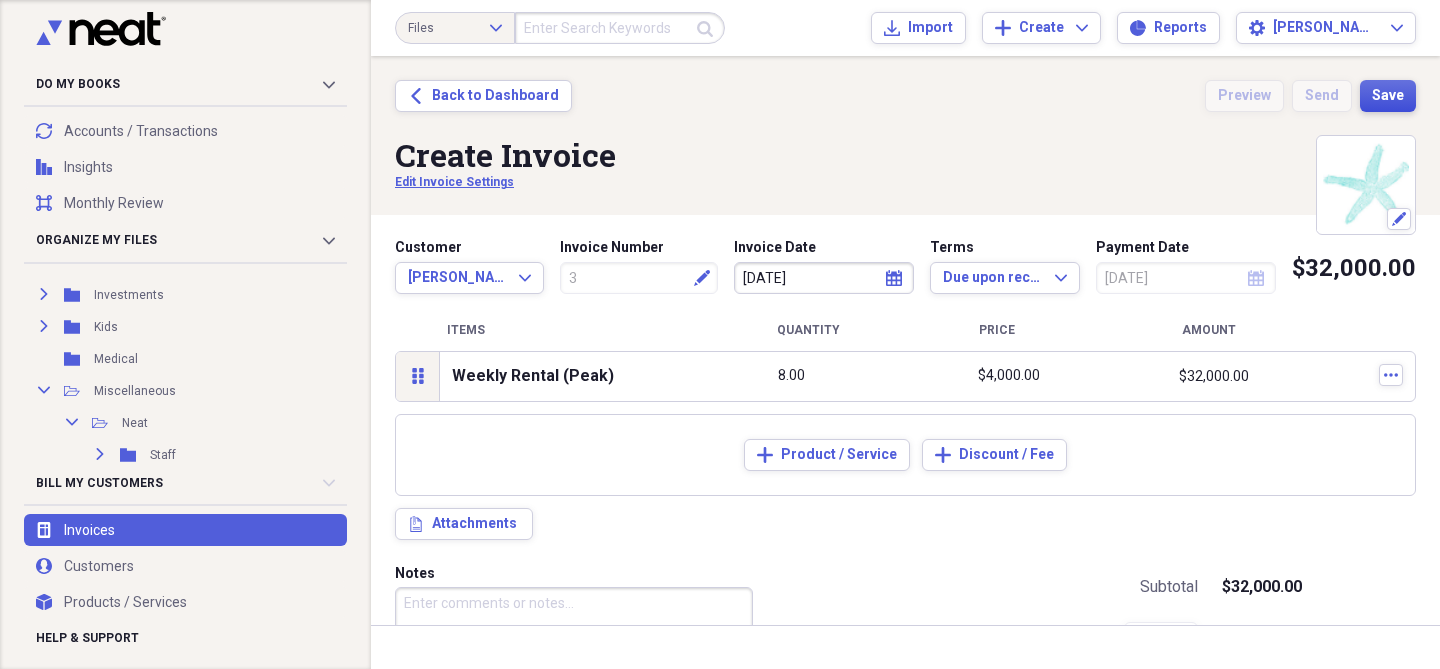 click on "Save" at bounding box center [1388, 96] 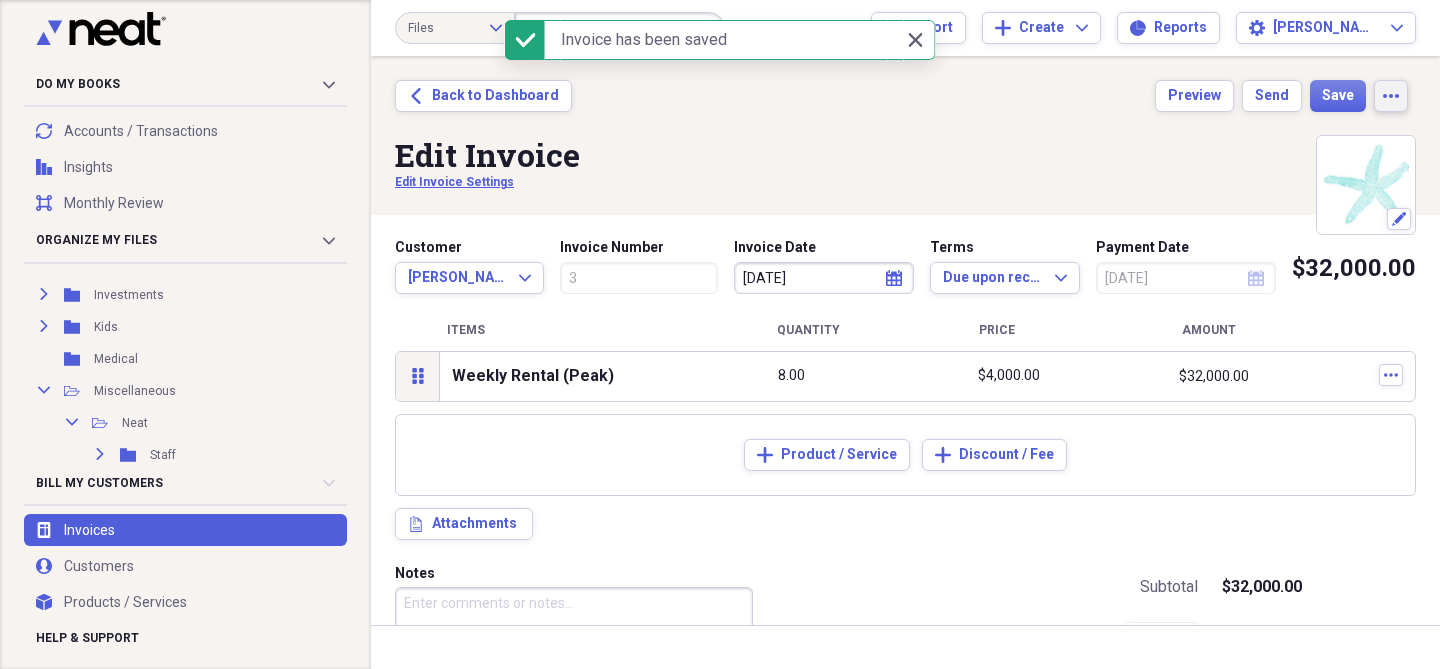 click on "more" 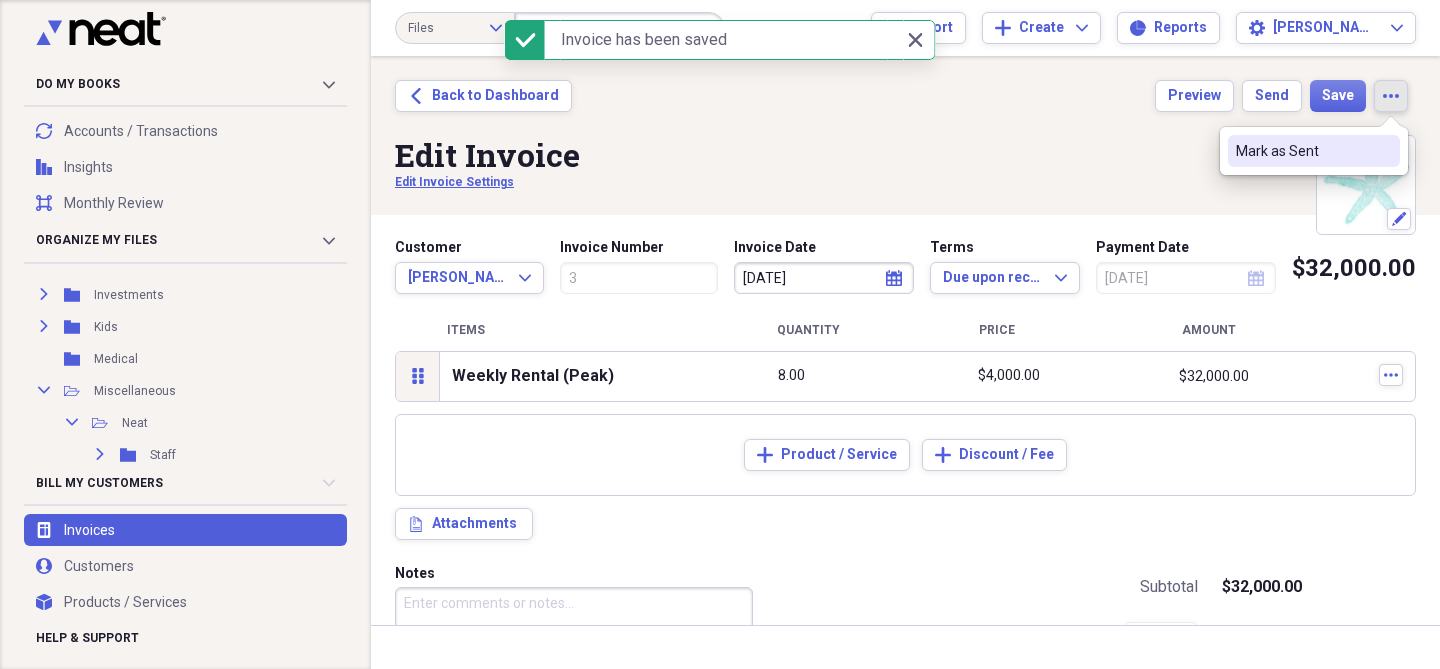 click on "Mark as Sent" at bounding box center (1302, 151) 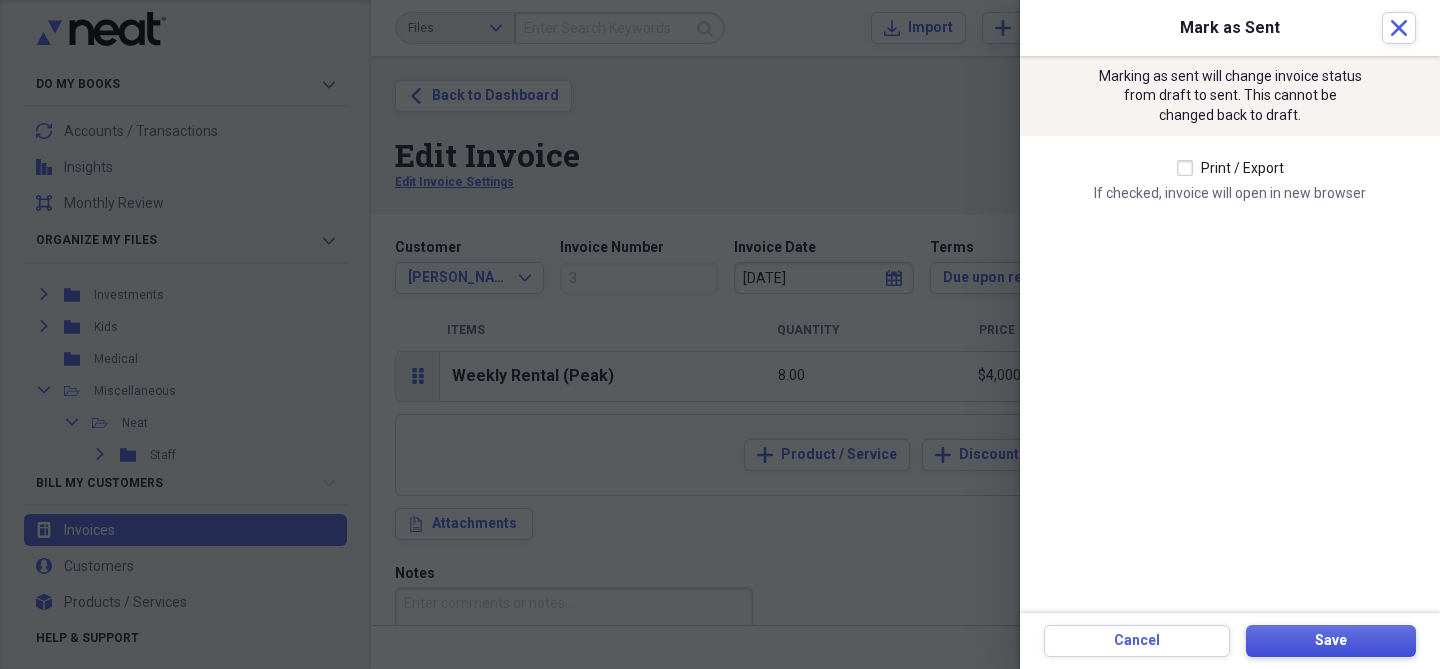 click on "Save" at bounding box center [1331, 641] 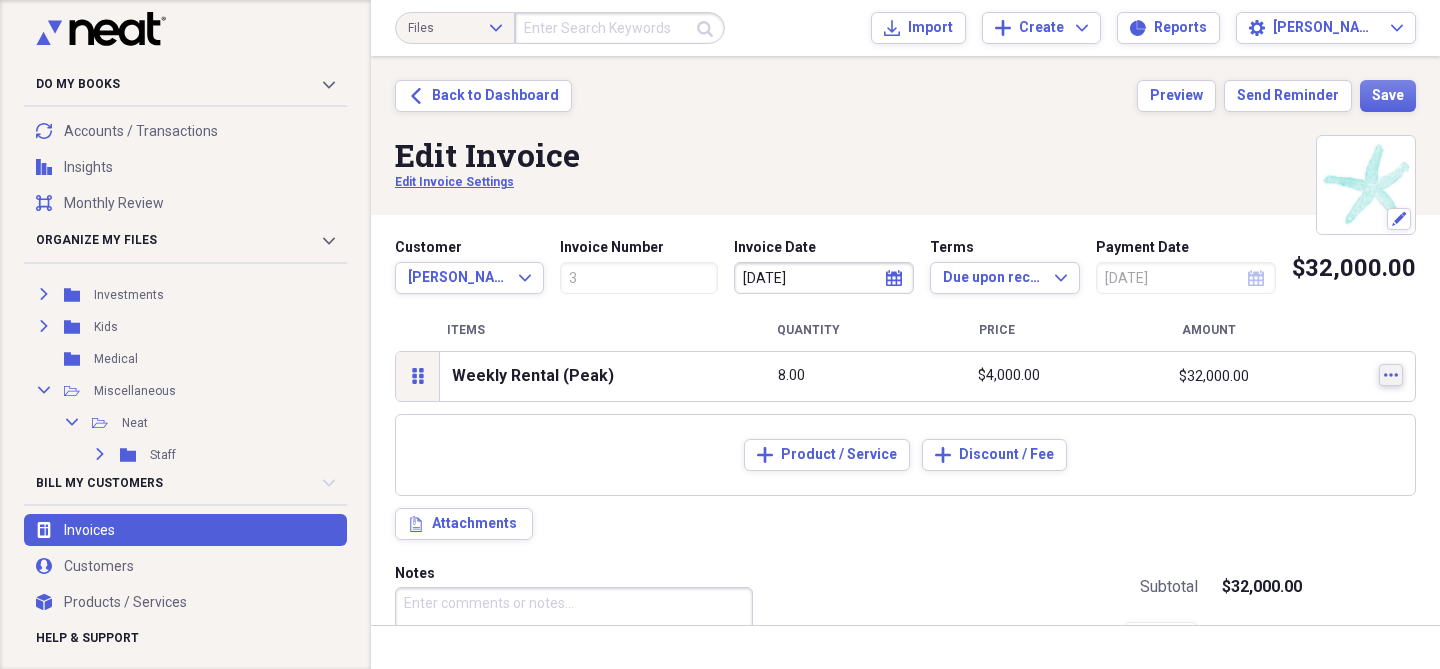 click 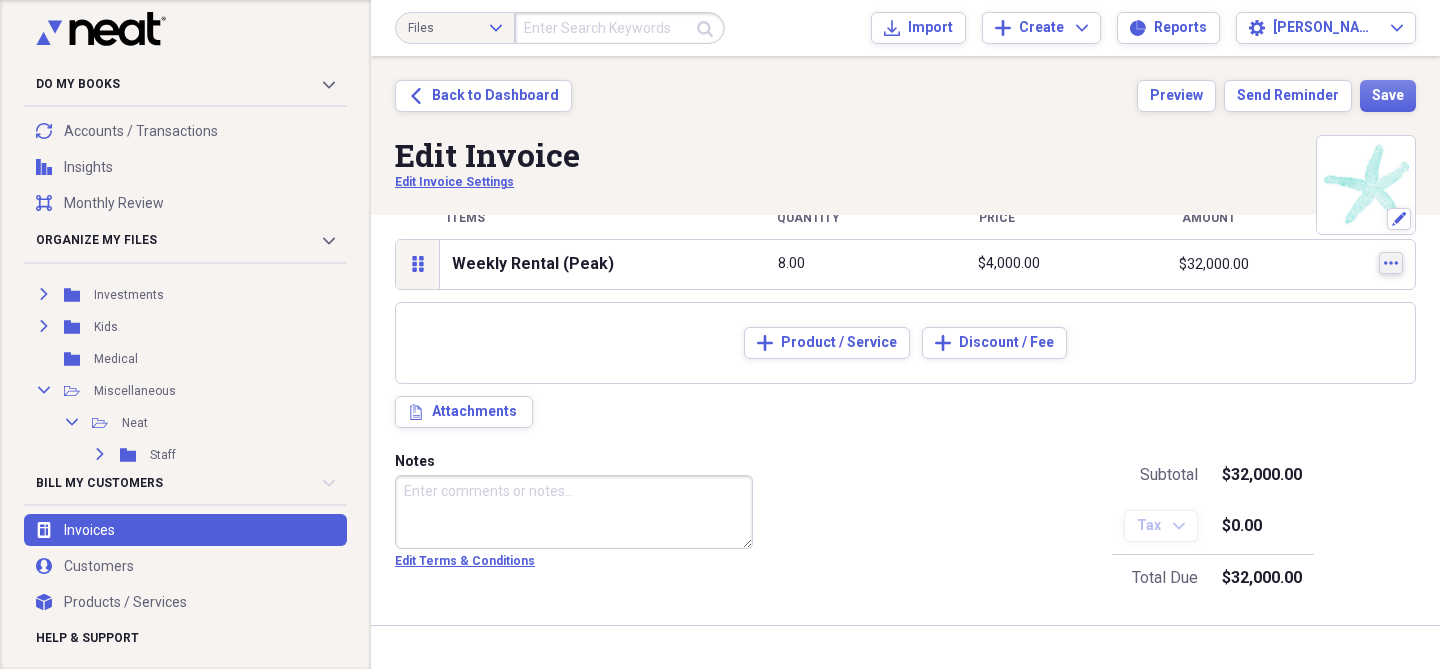 scroll, scrollTop: 0, scrollLeft: 0, axis: both 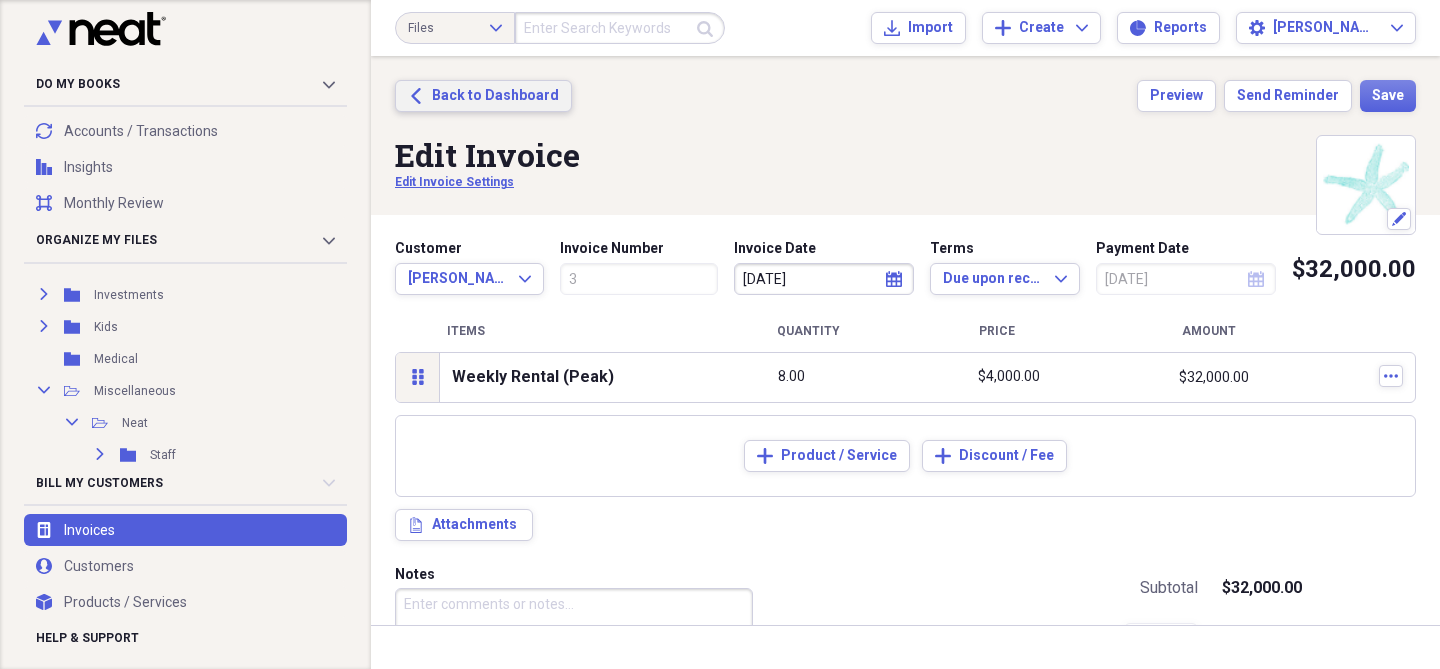 click on "Back to Dashboard" at bounding box center [495, 96] 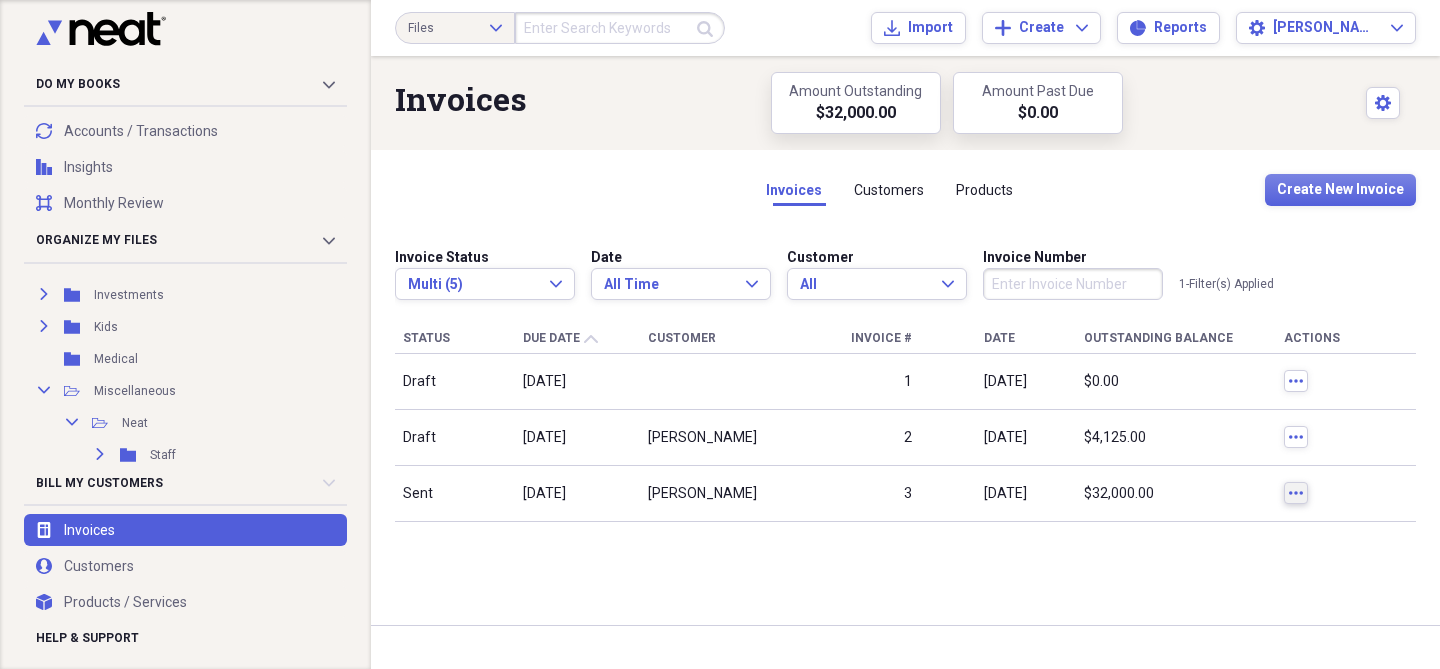 click on "more" 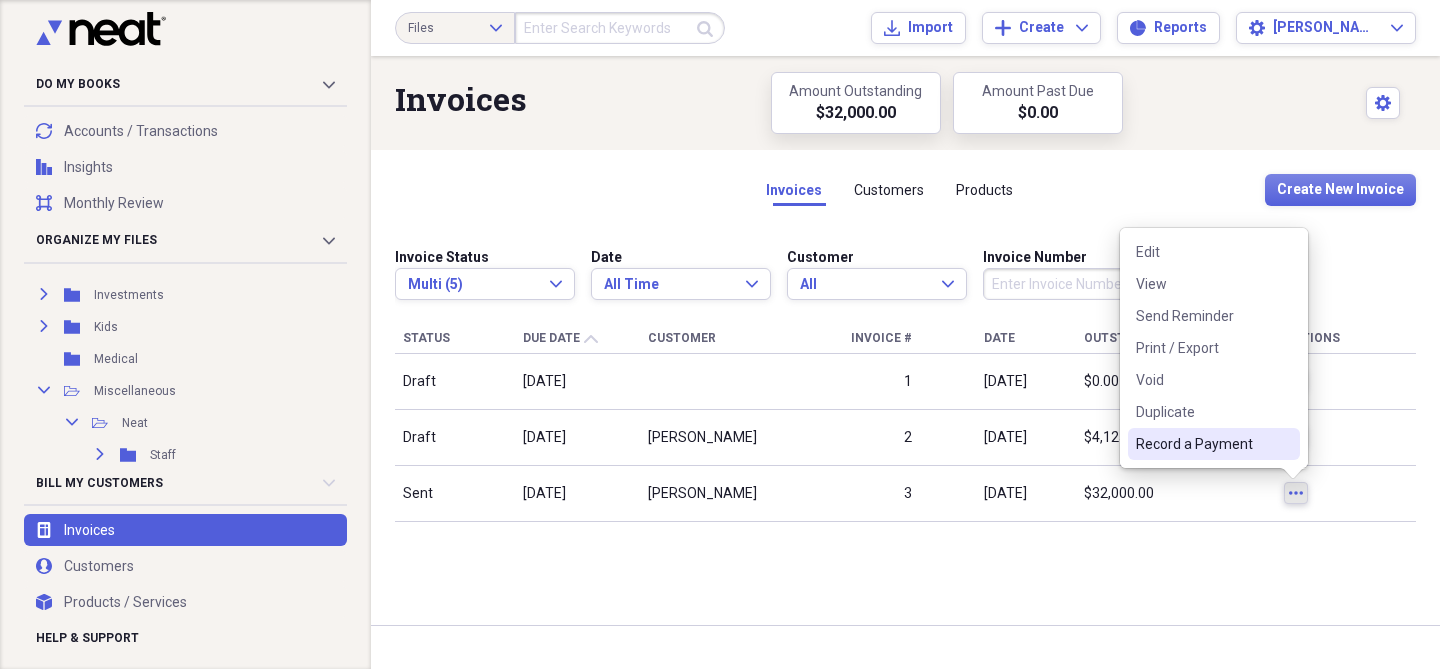 click on "Record a Payment" at bounding box center (1202, 444) 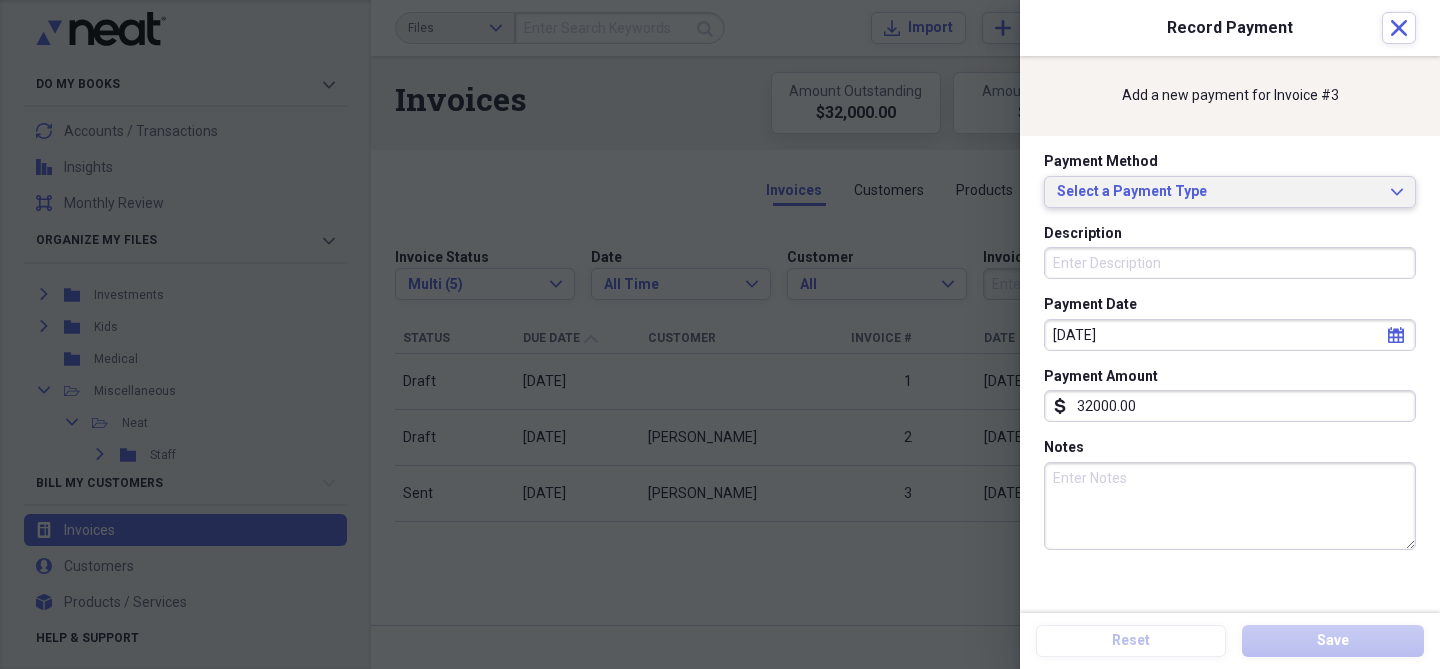 click on "Select a Payment Type" at bounding box center [1218, 192] 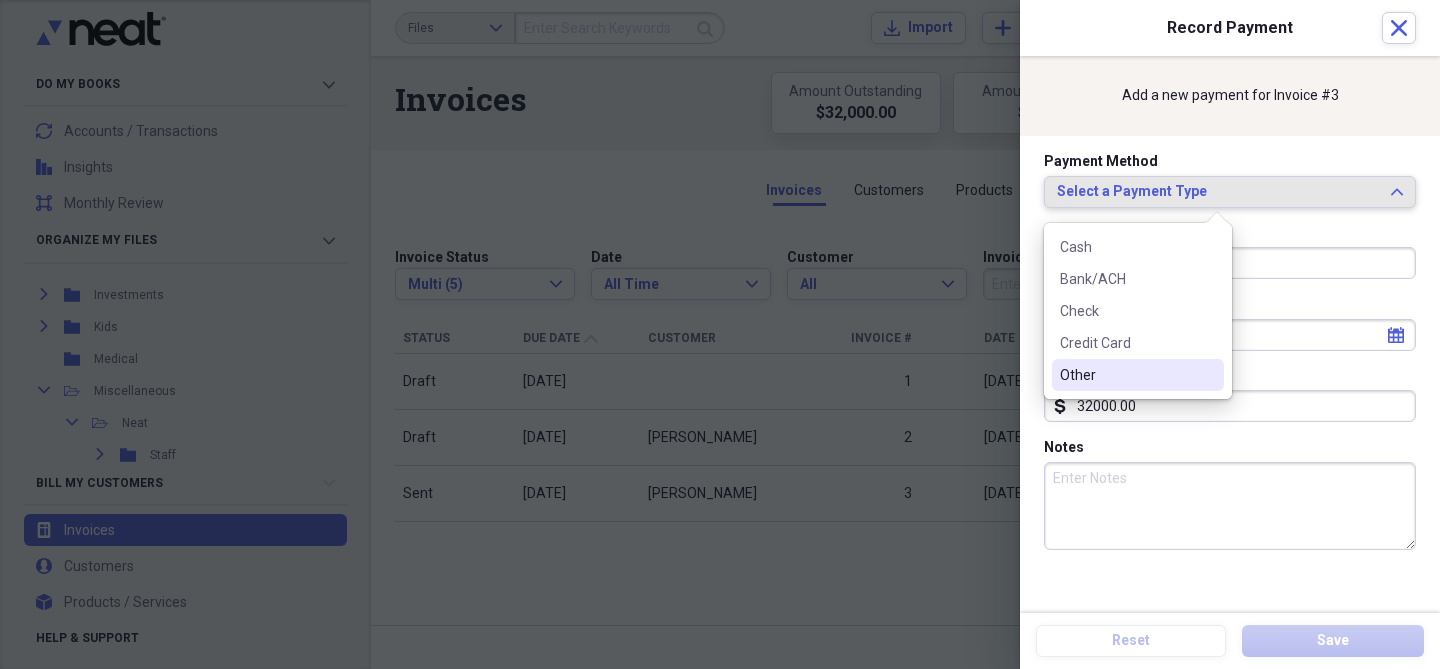 click on "Other" at bounding box center (1126, 375) 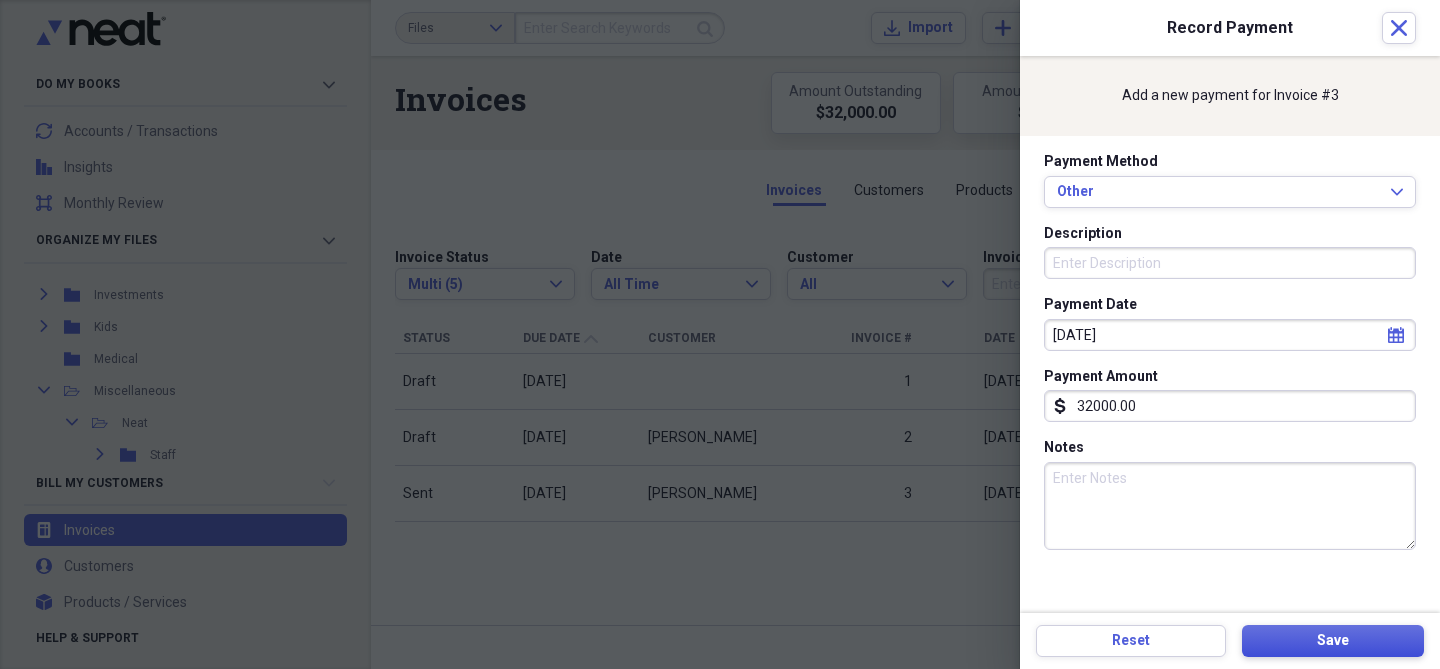 click on "Save" at bounding box center [1333, 641] 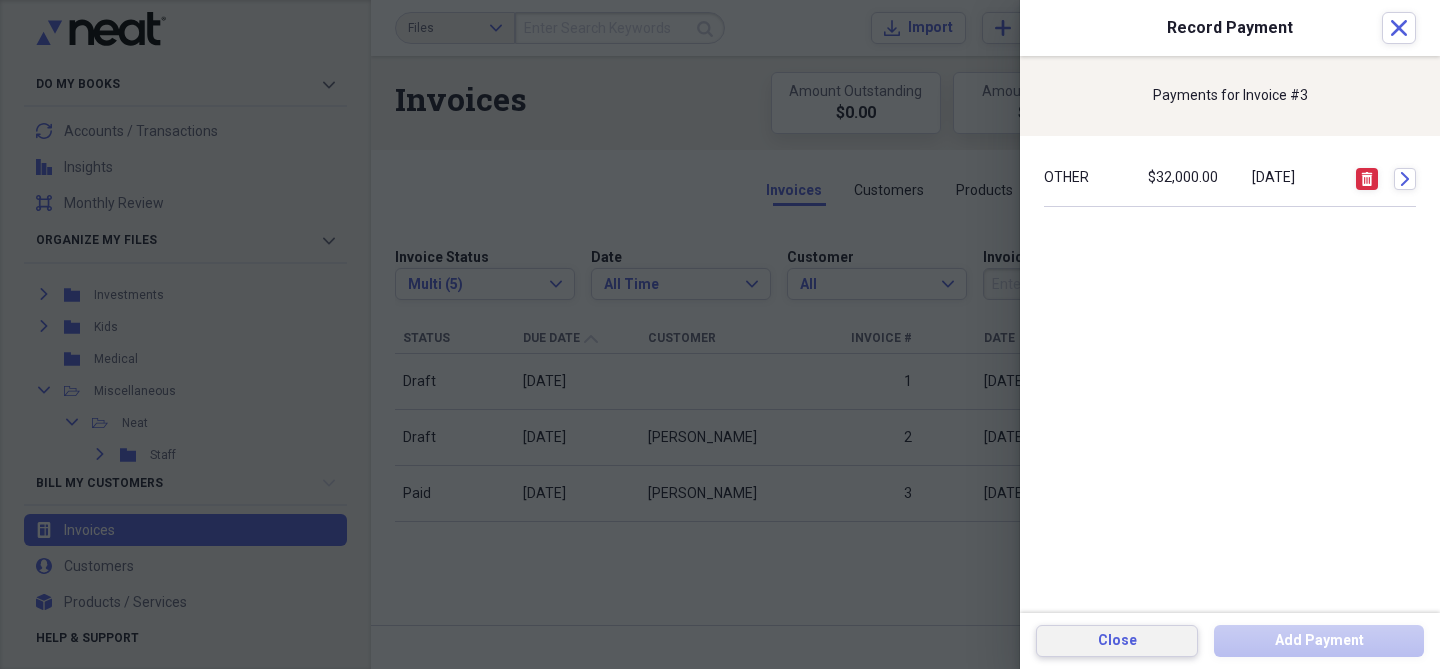 click on "Close" at bounding box center [1117, 641] 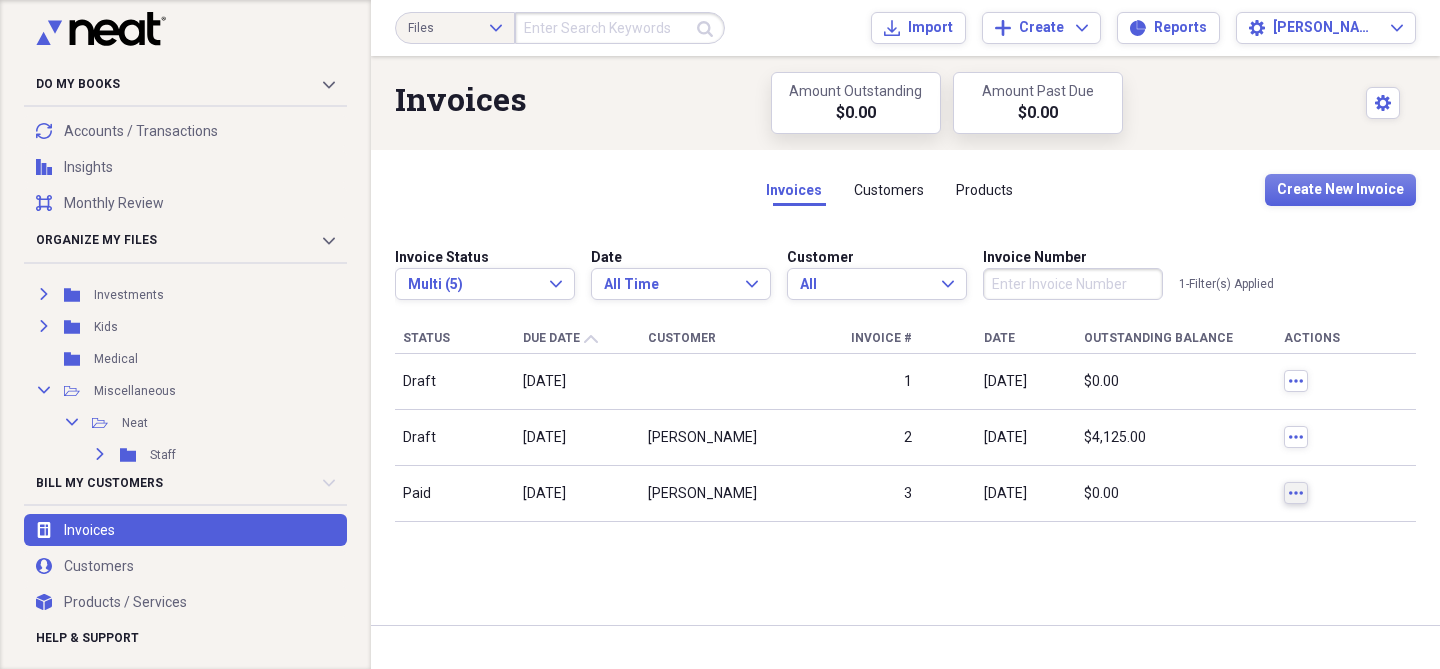 click on "more" 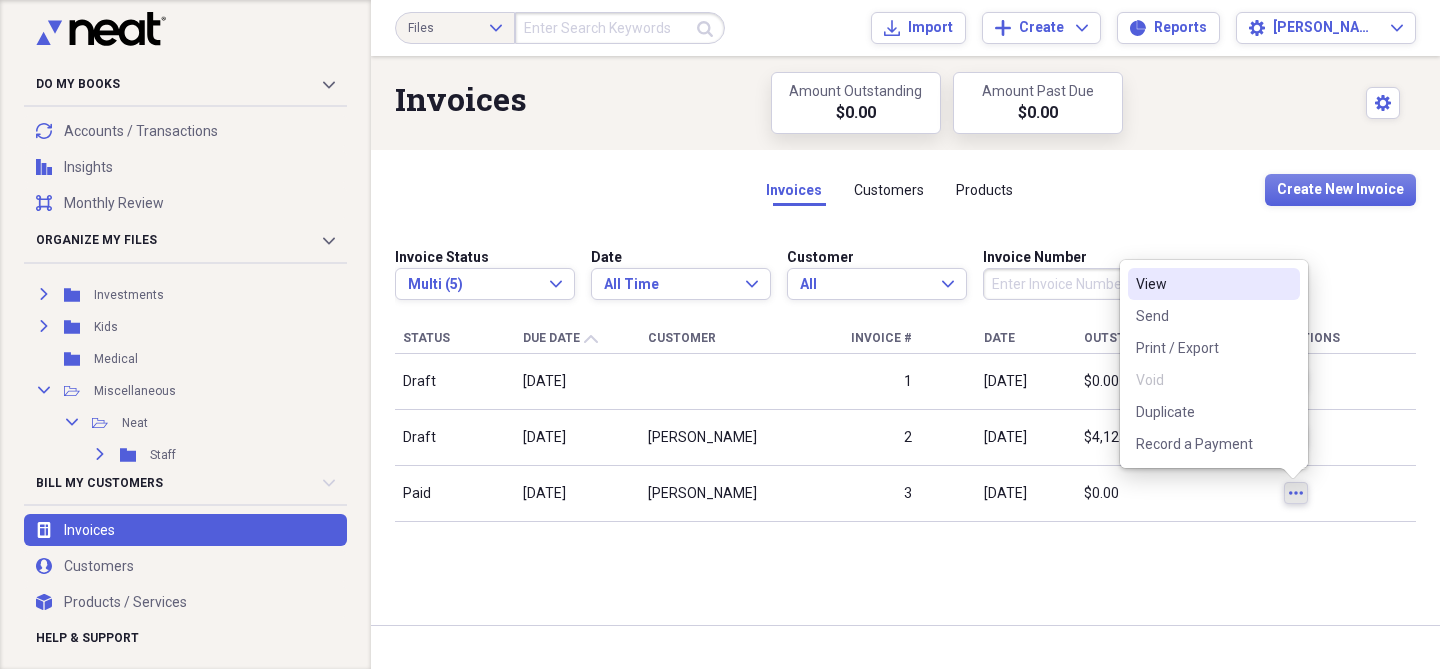 click on "View" at bounding box center (1202, 284) 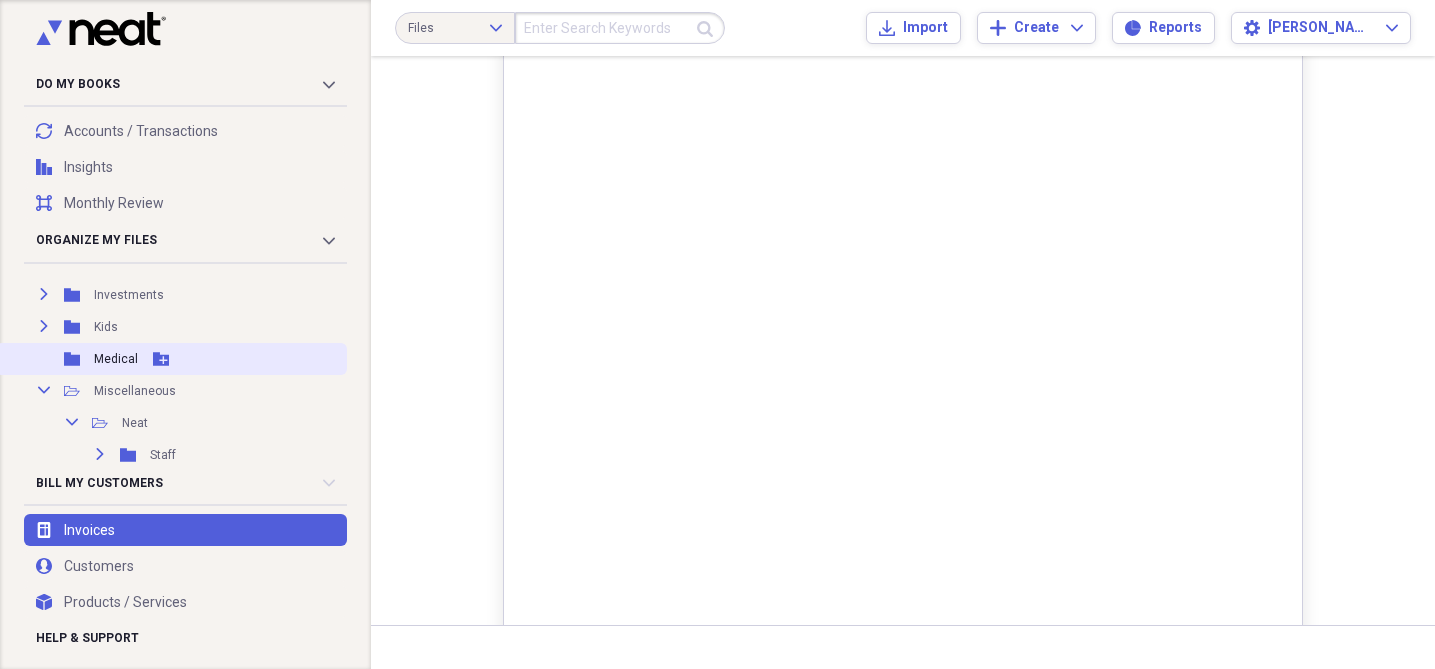 scroll, scrollTop: 0, scrollLeft: 0, axis: both 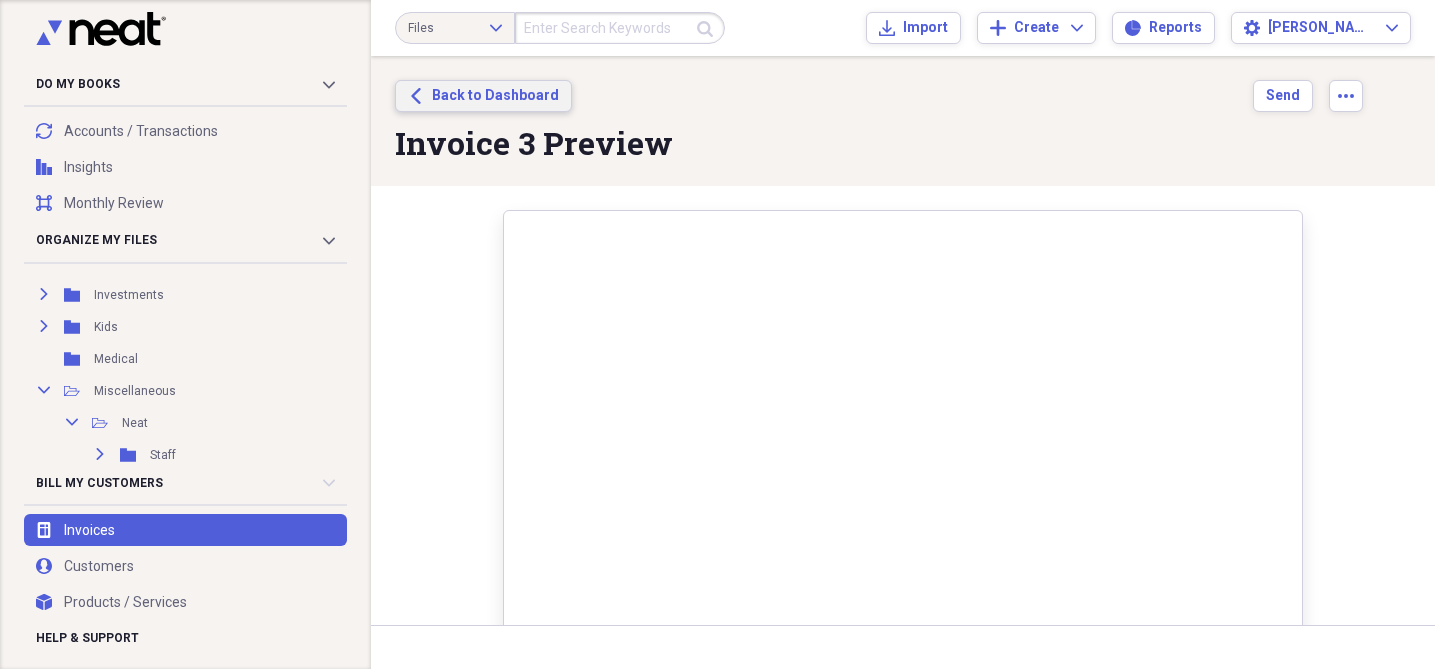 click on "Back to Dashboard" at bounding box center [495, 96] 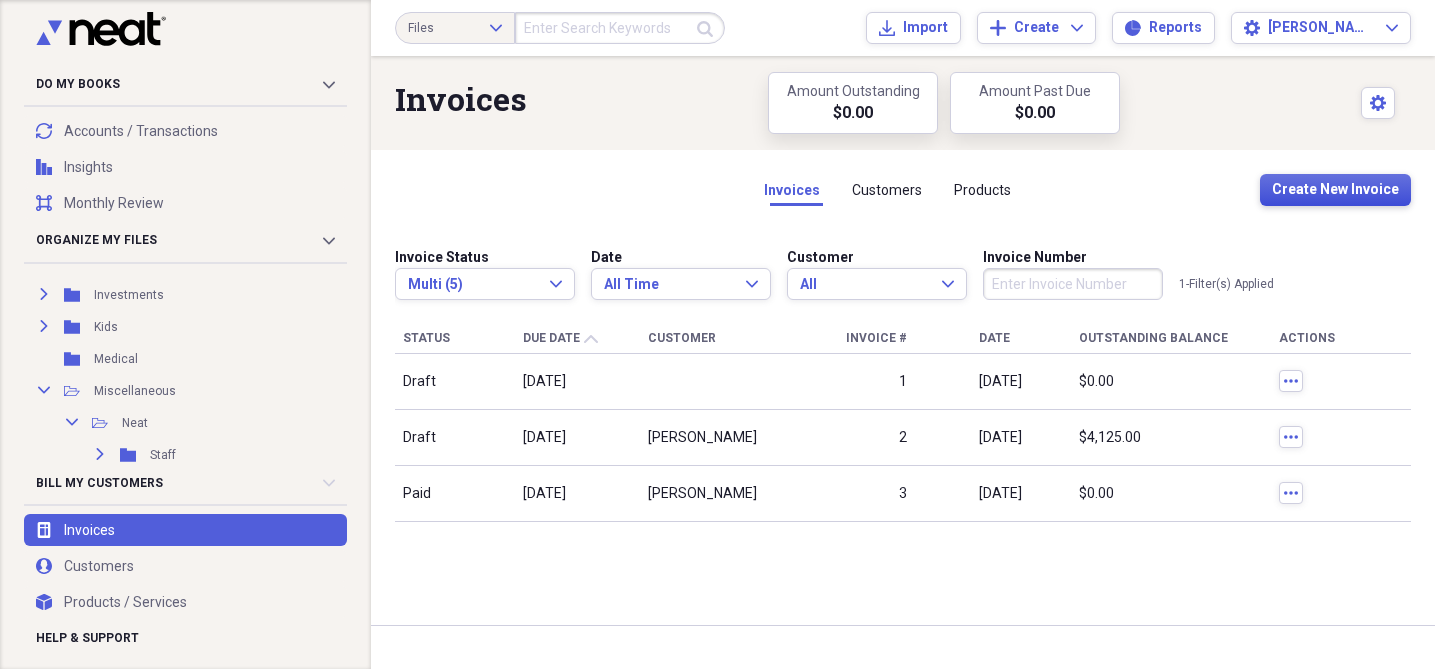 click on "Create New Invoice" at bounding box center [1335, 190] 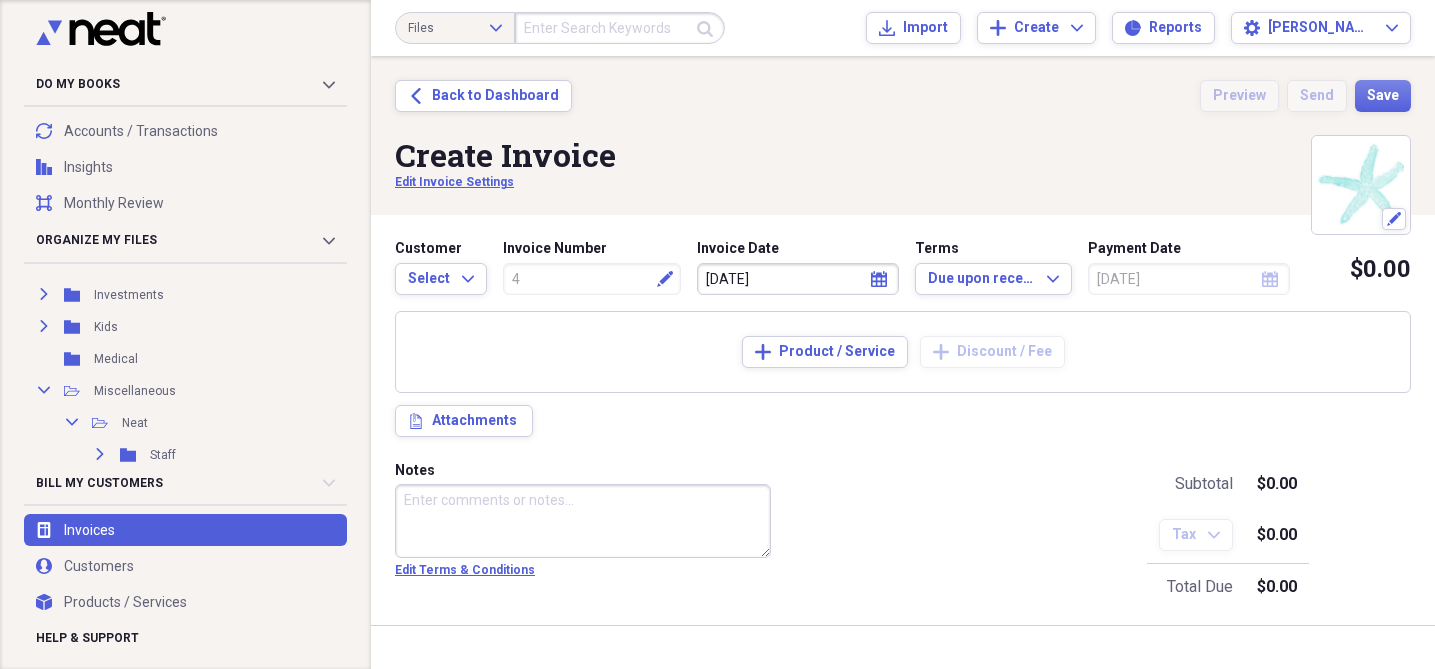 click 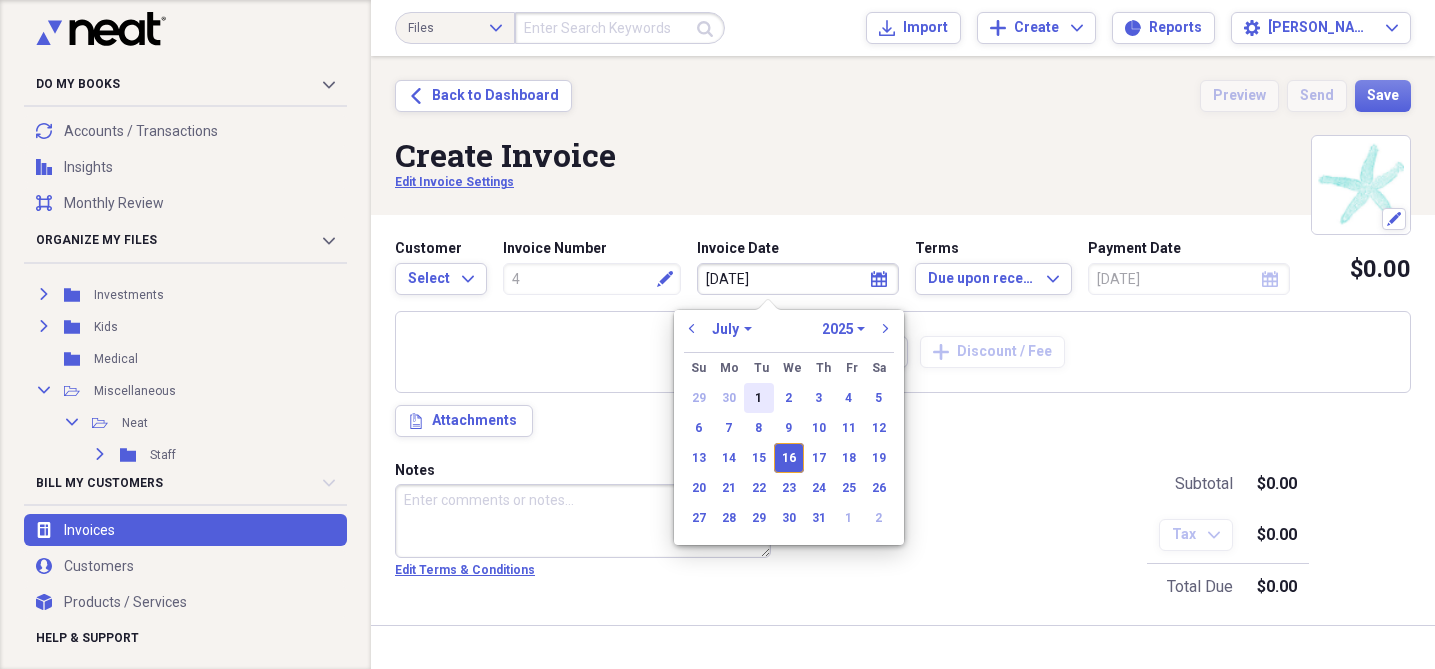 click on "1" at bounding box center (759, 398) 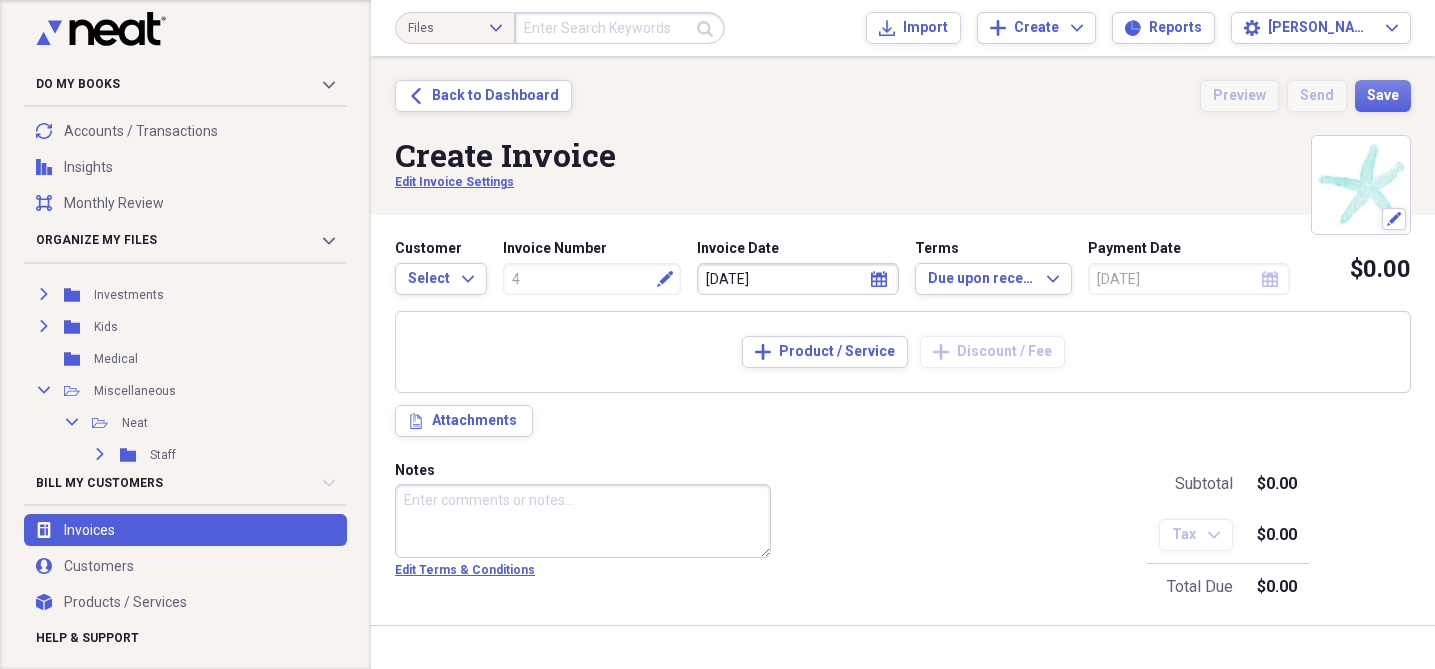 click 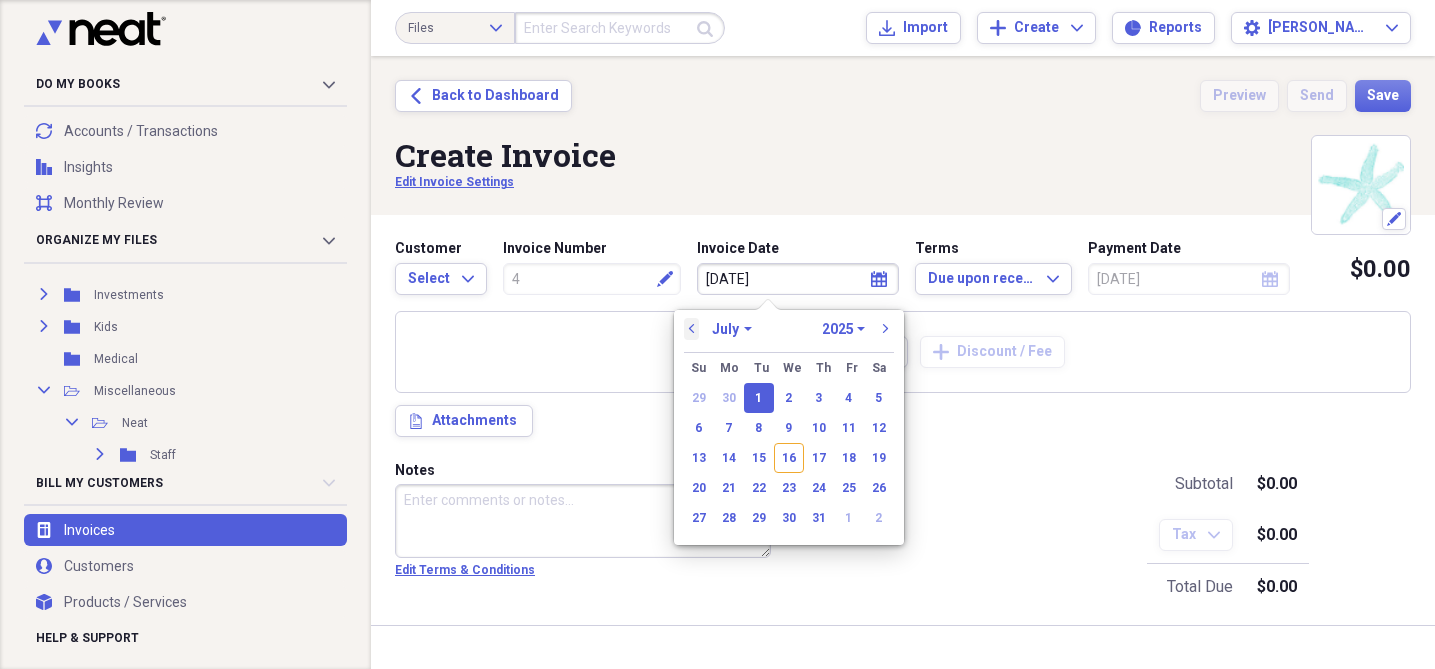 click on "previous" at bounding box center [692, 329] 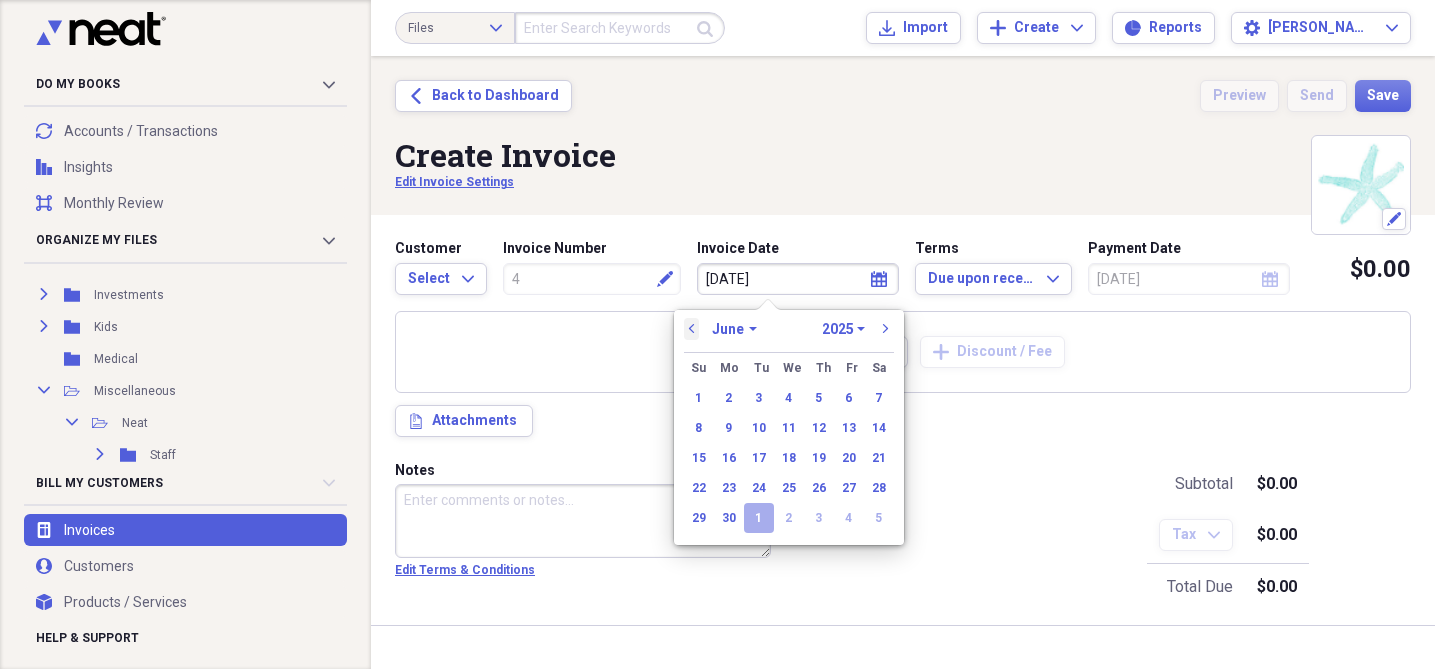 click on "previous" at bounding box center [692, 329] 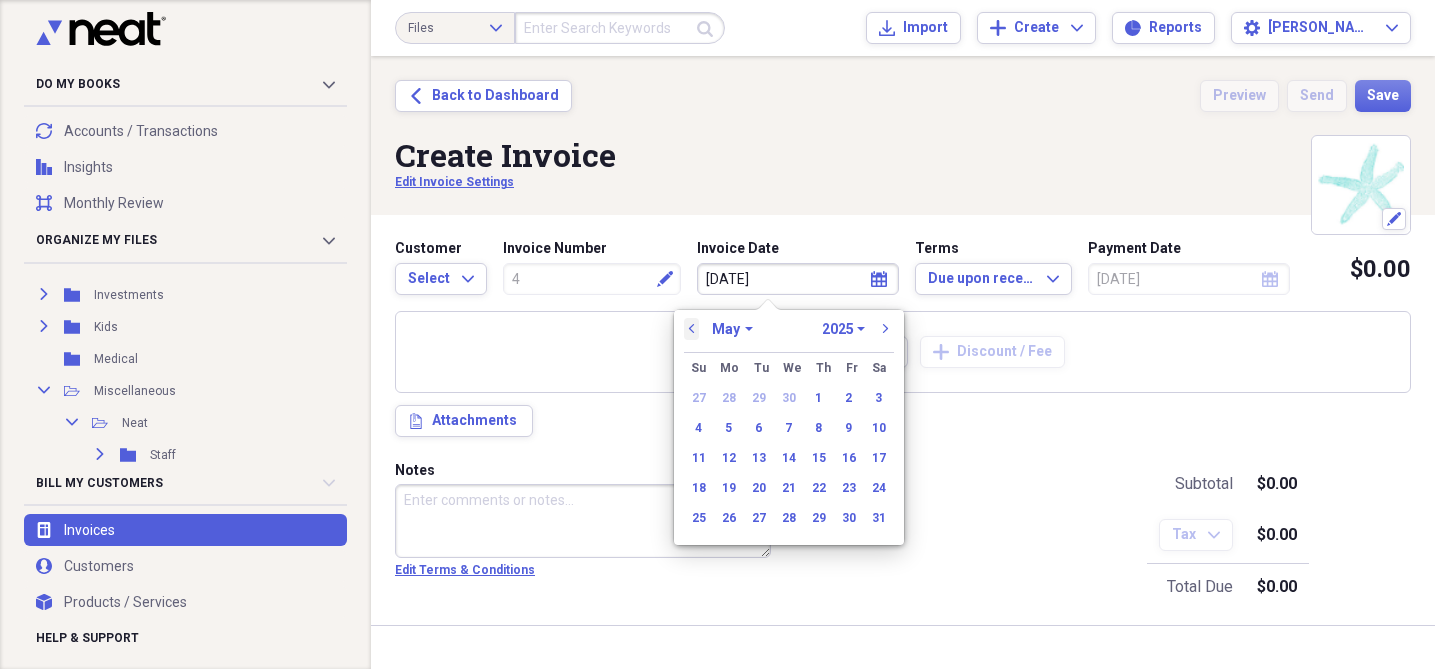 click on "previous" at bounding box center (692, 329) 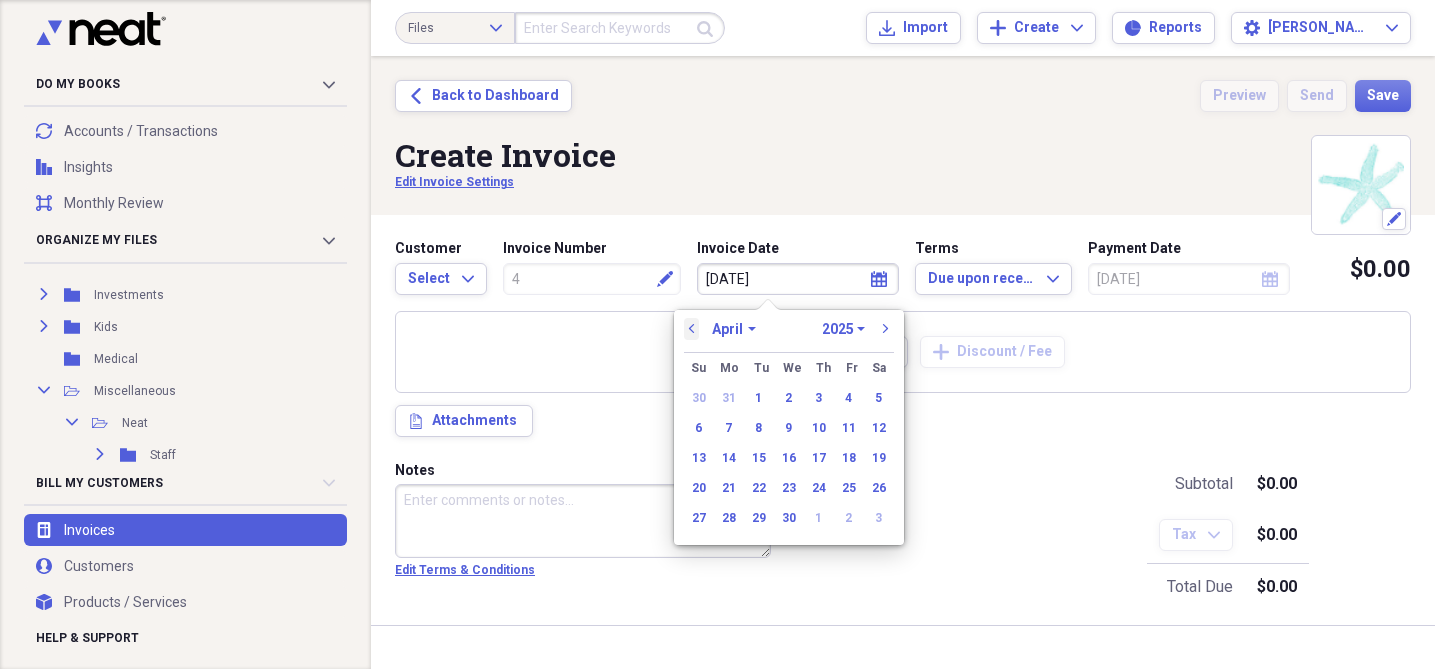 click on "previous" at bounding box center [692, 329] 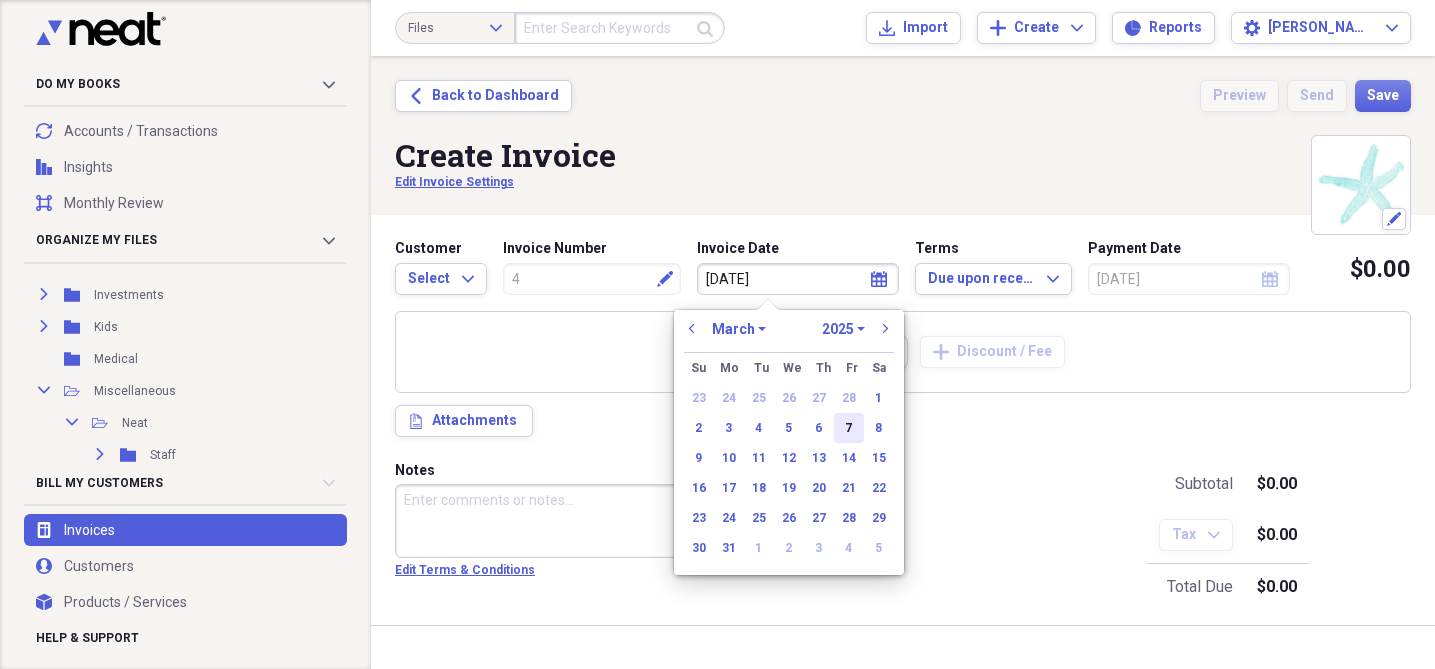 click on "7" at bounding box center [849, 428] 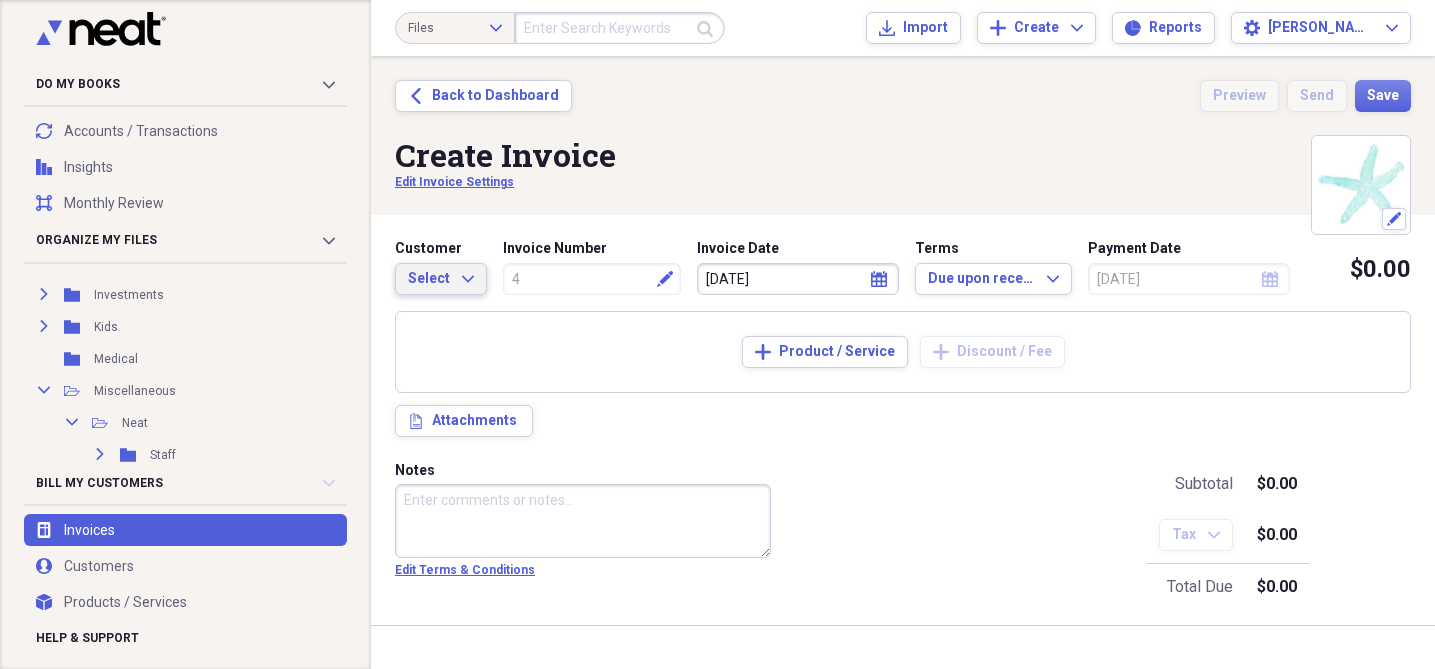 click on "Expand" 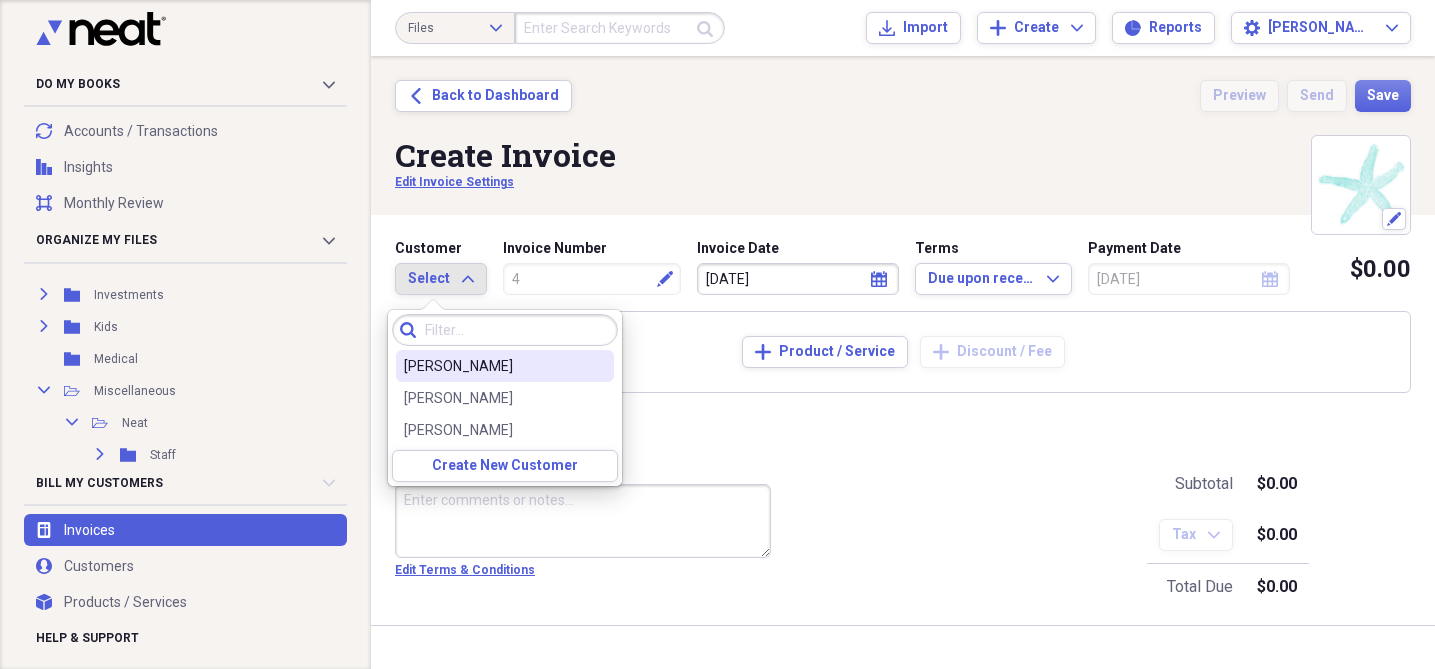 click on "Andrew Schaps" at bounding box center [493, 366] 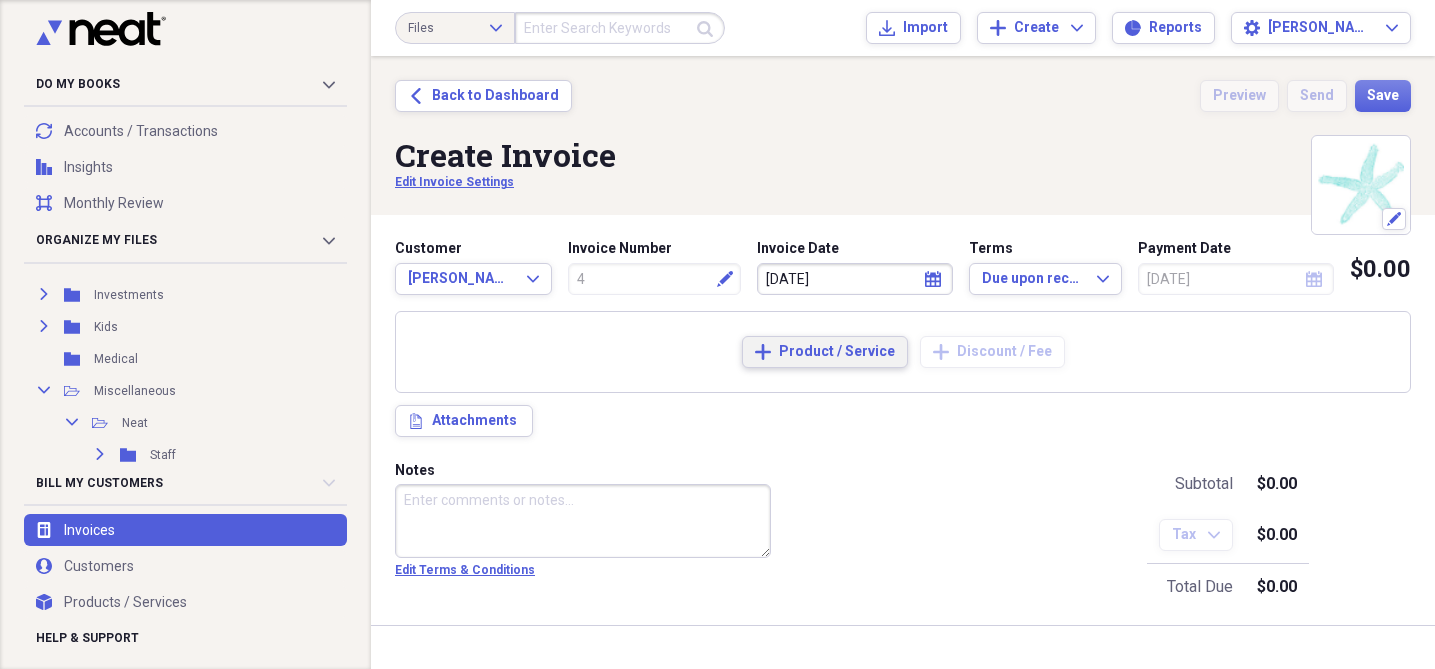 click on "Product / Service" at bounding box center (837, 352) 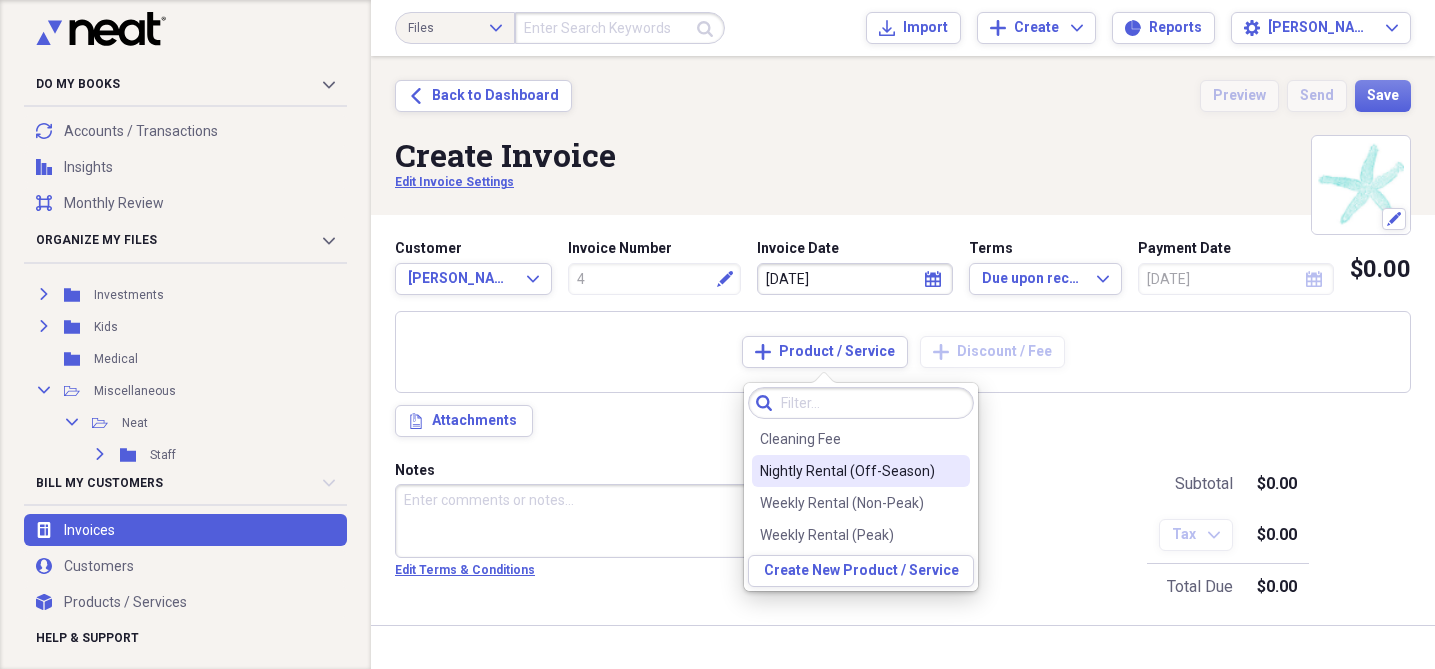 click on "Nightly Rental (Off-Season)" at bounding box center [861, 471] 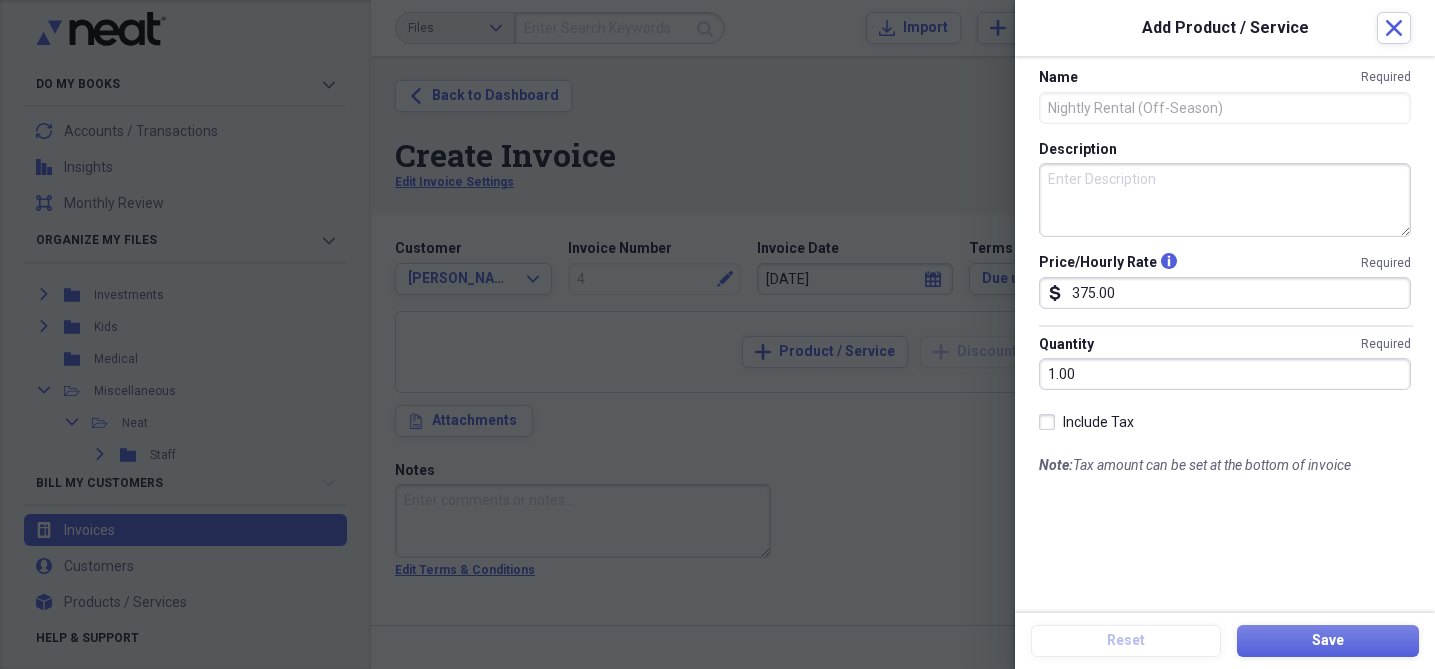 click on "1.00" at bounding box center (1225, 374) 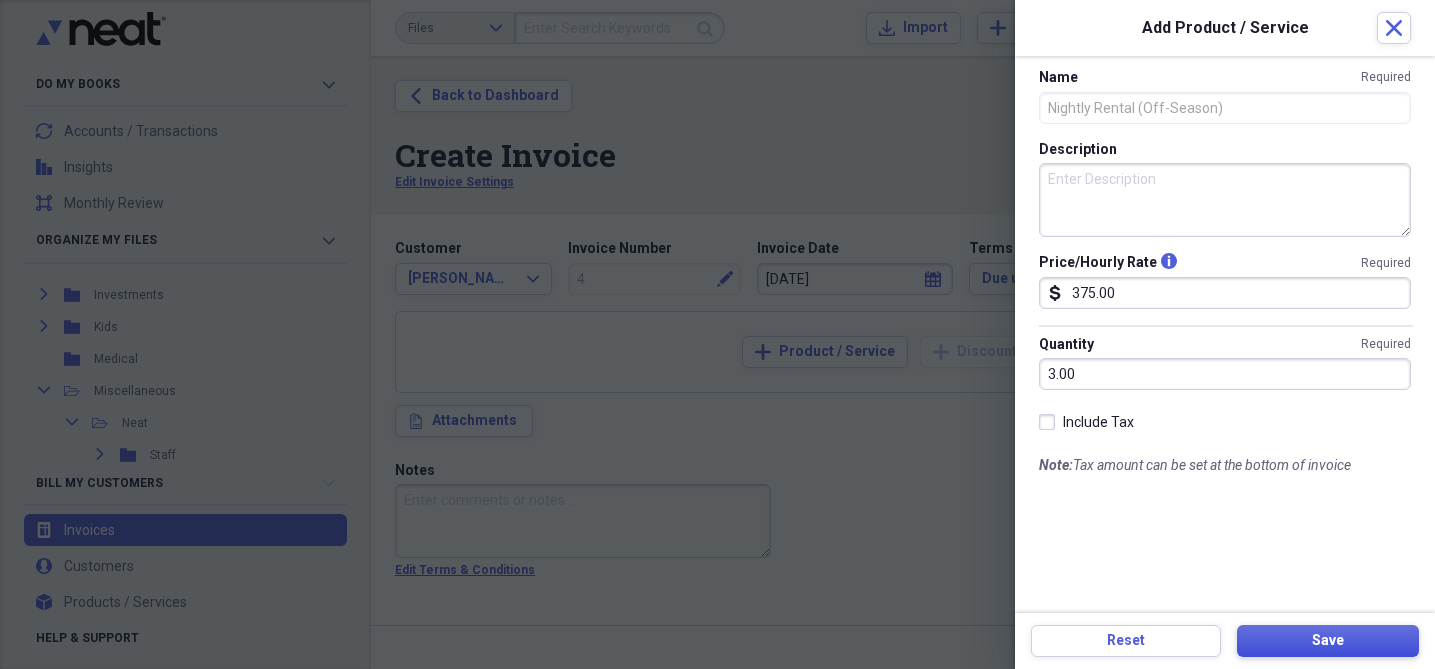 click on "Save" at bounding box center [1328, 641] 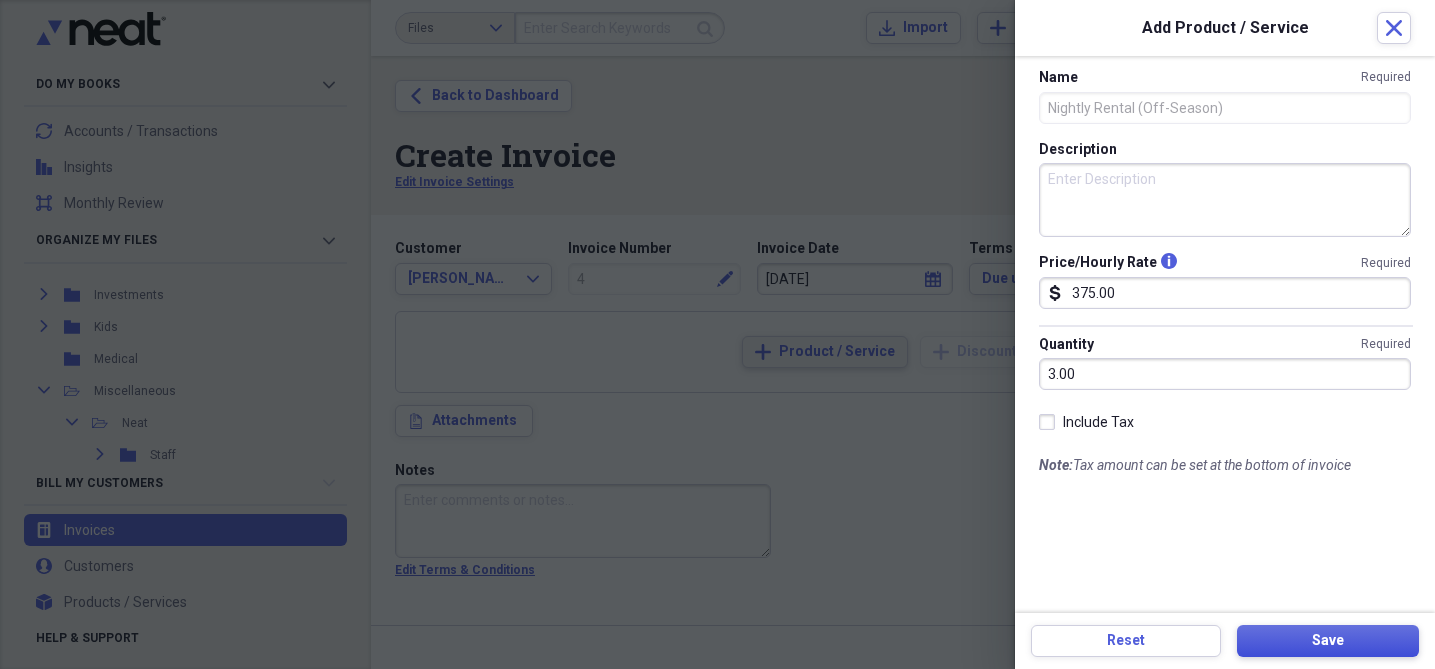 type on "1.00" 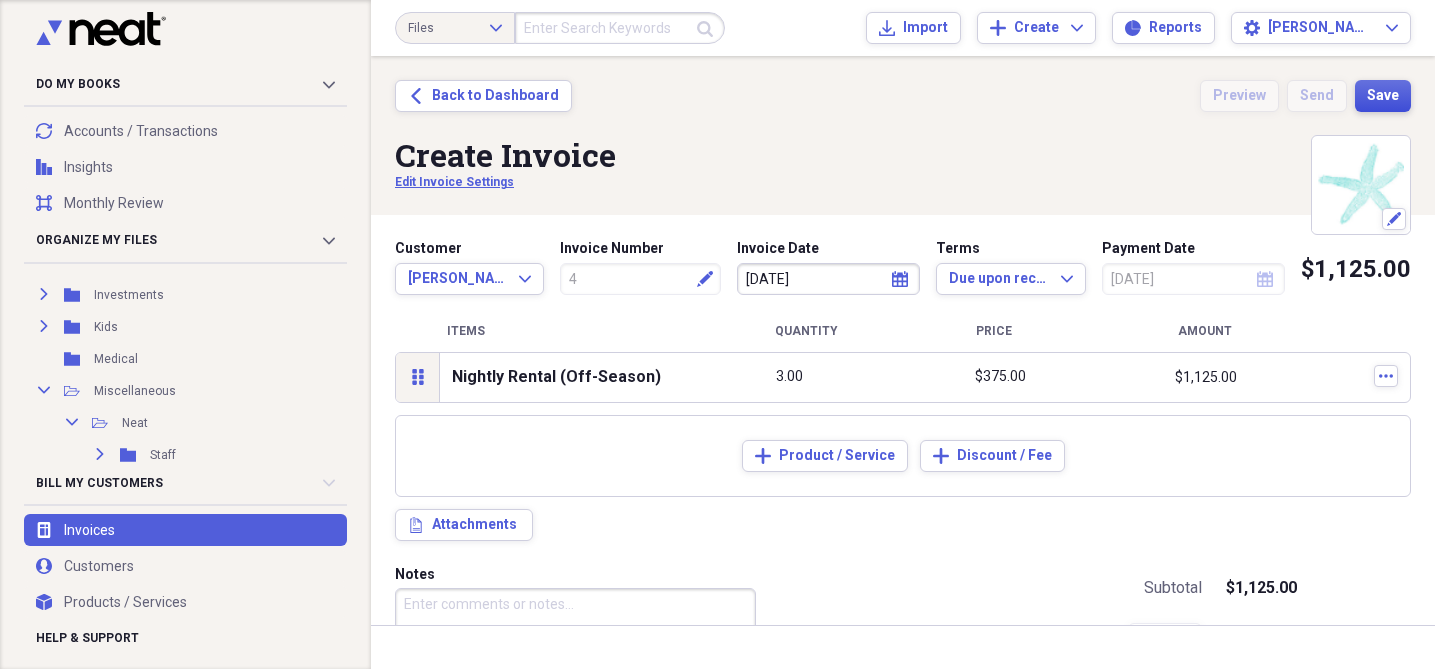 click on "Save" at bounding box center [1383, 96] 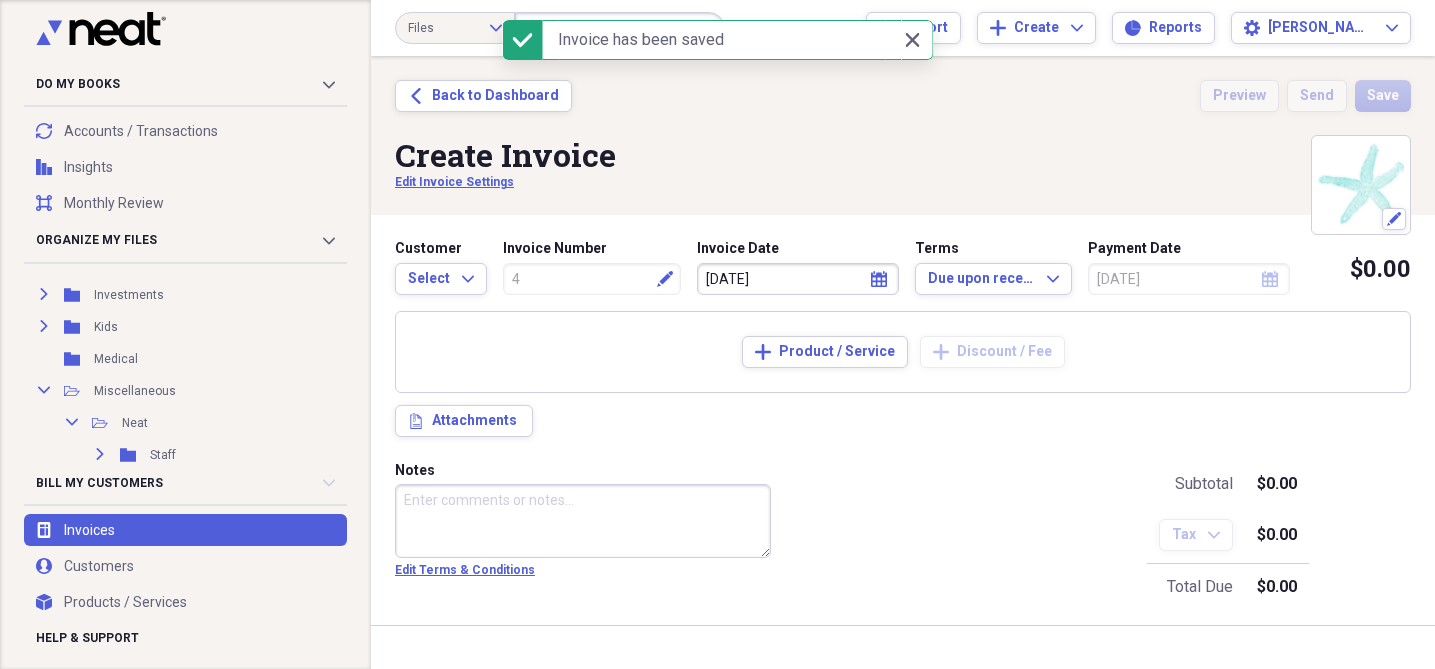 type on "07/16/2025" 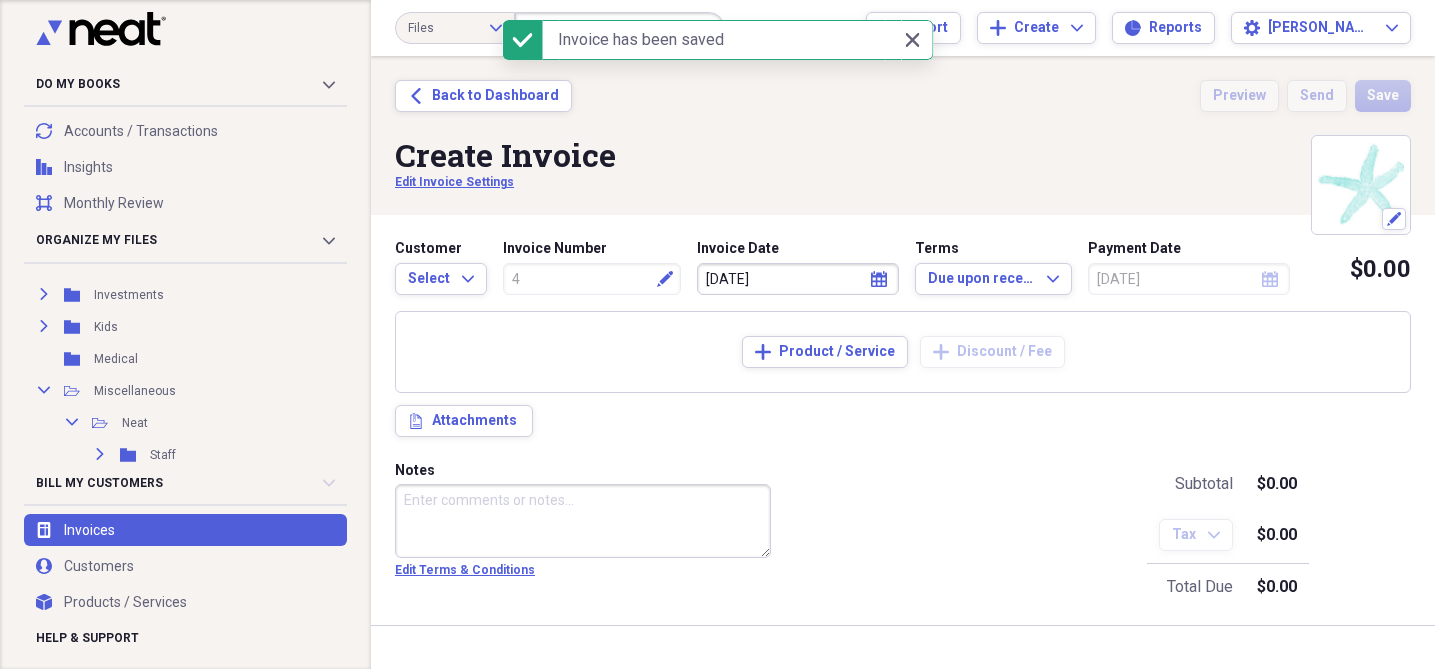 type on "07/16/2025" 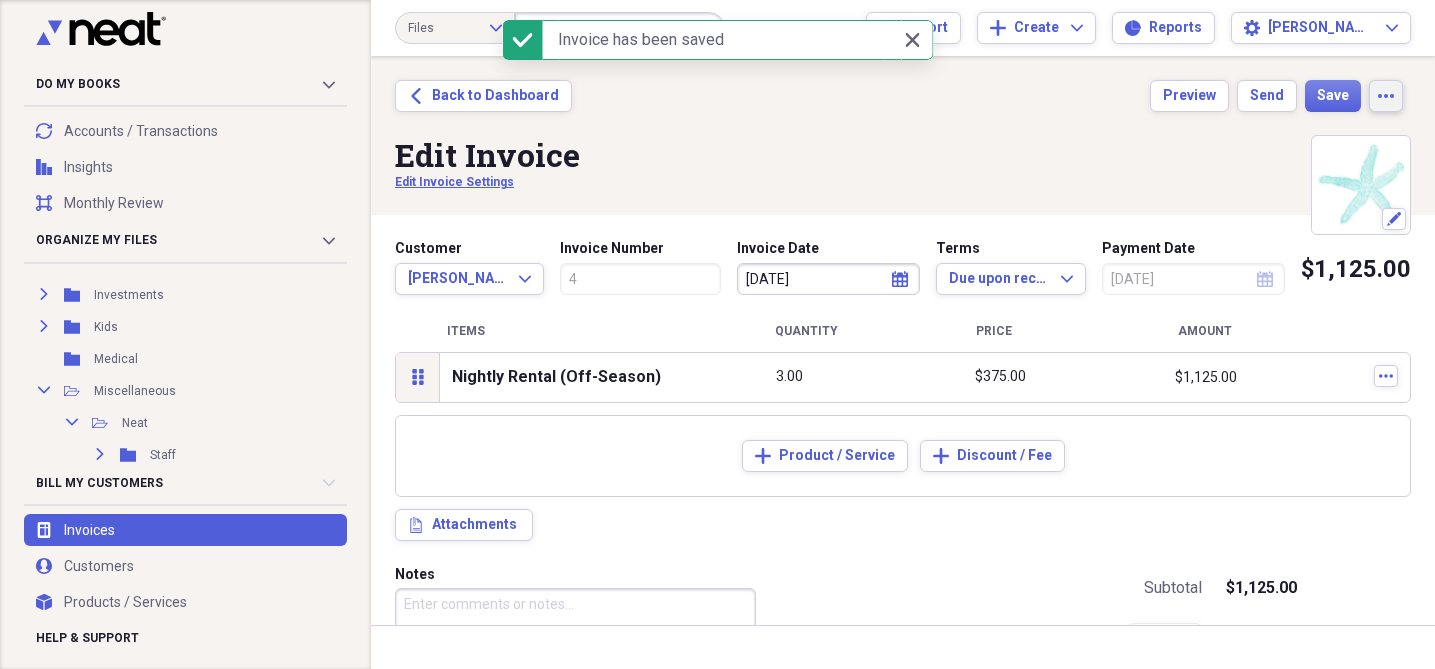 click 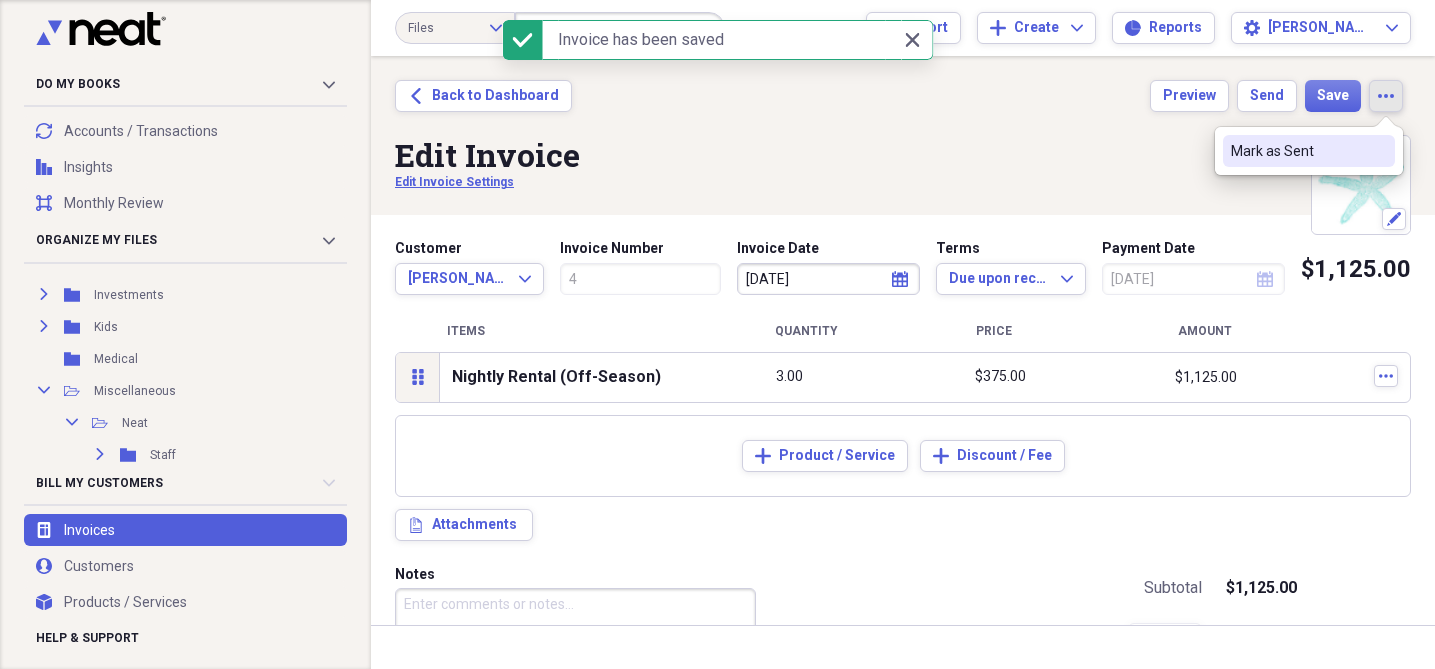click on "Mark as Sent" at bounding box center (1297, 151) 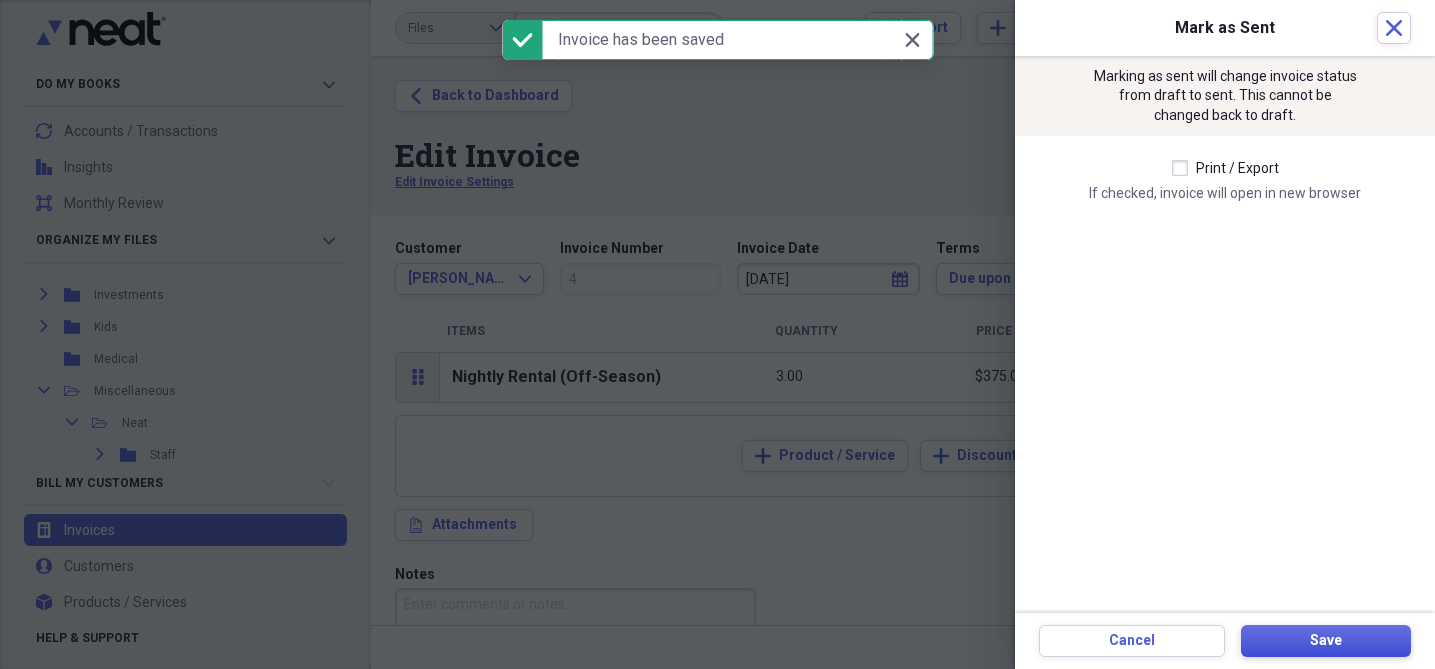 click on "Save" at bounding box center (1326, 641) 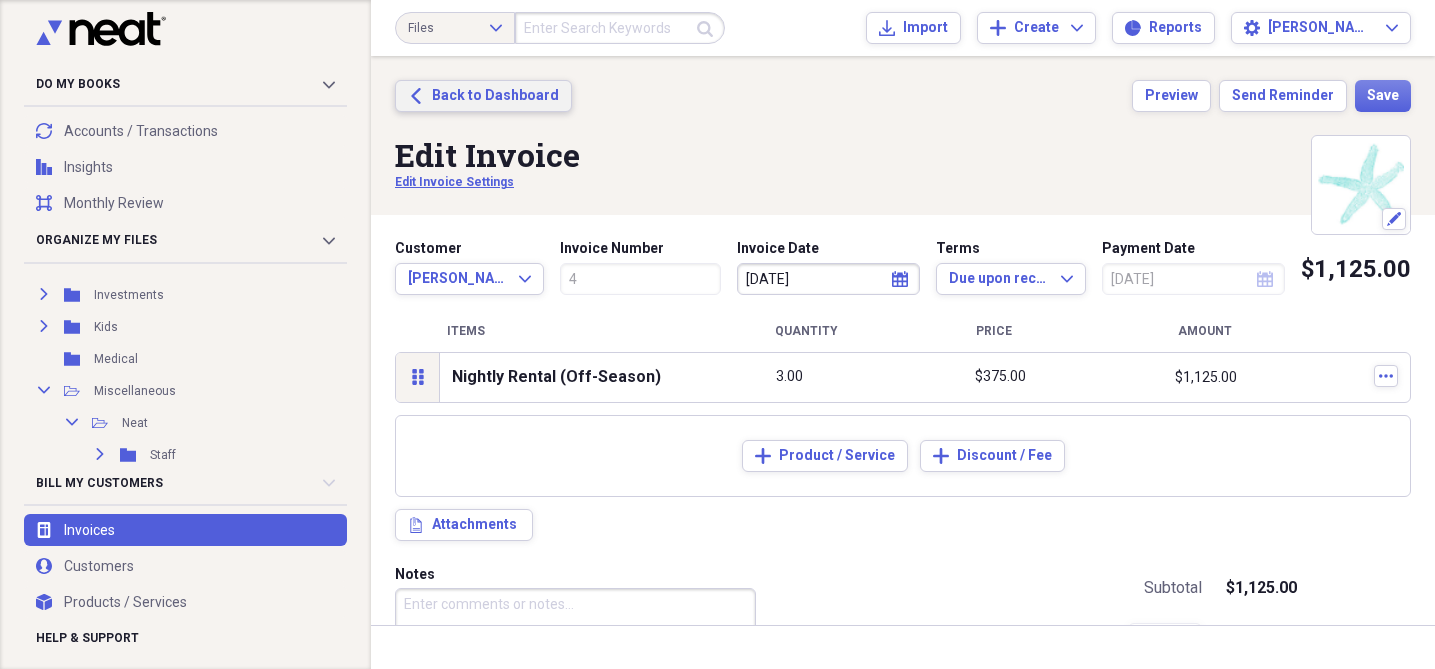 click on "Back to Dashboard" at bounding box center [495, 96] 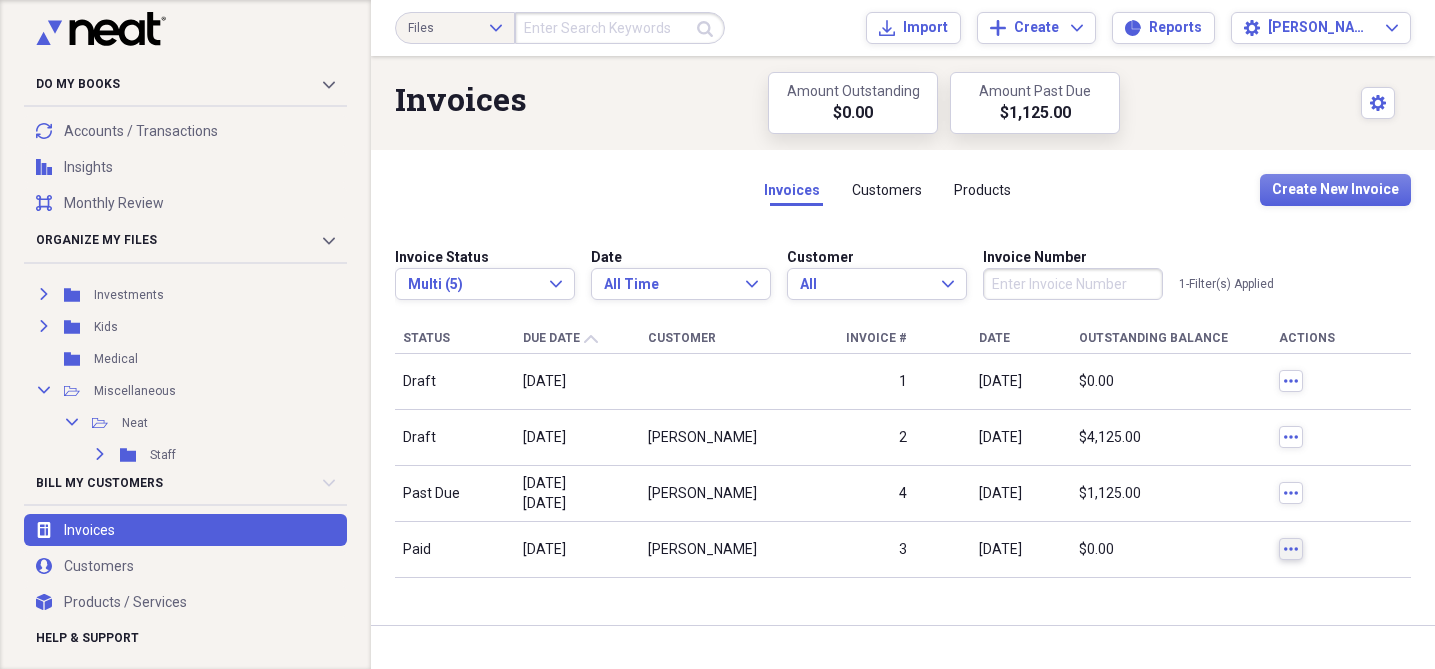 click on "more" 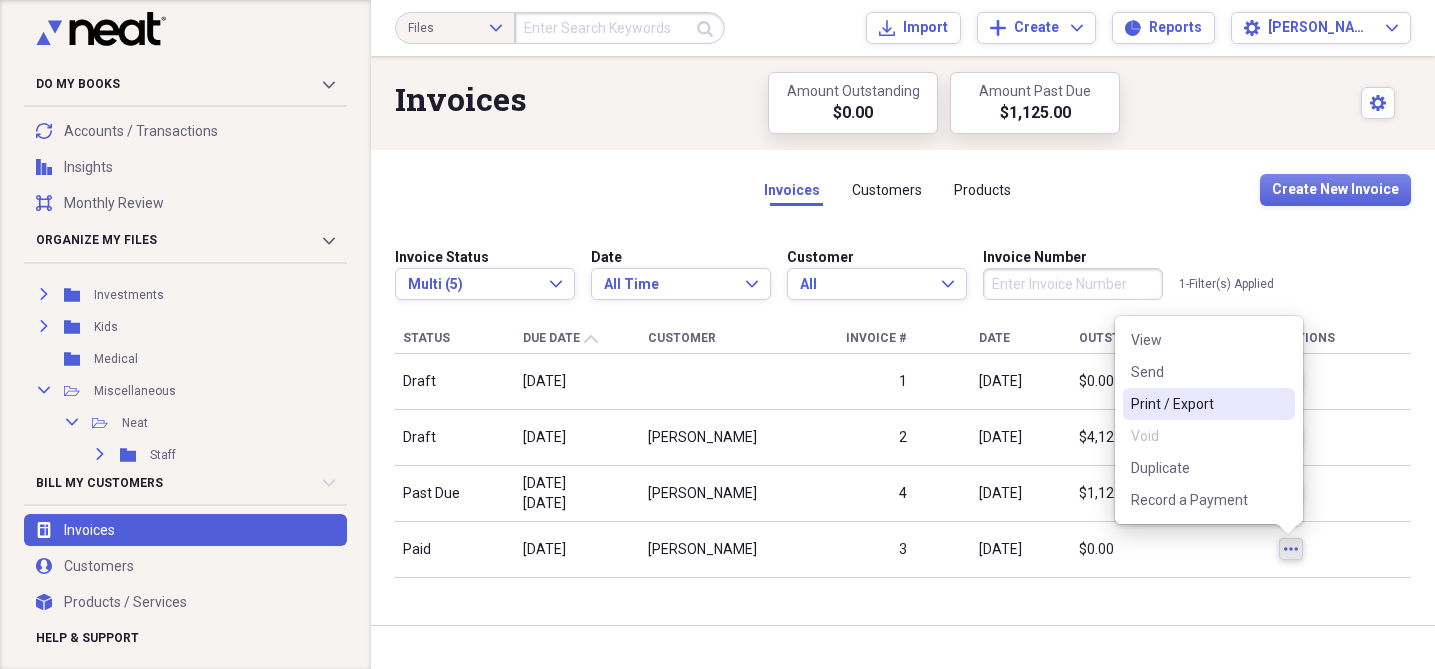 click on "4" at bounding box center (896, 494) 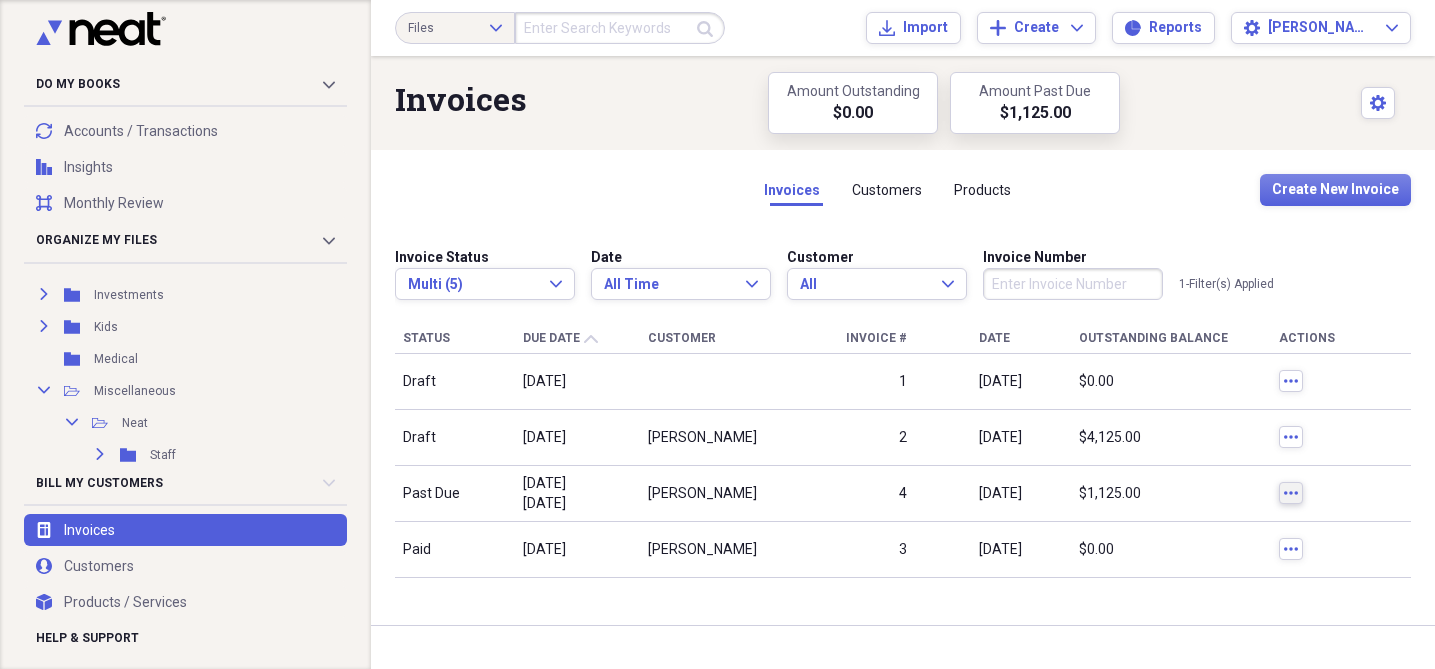 click on "more" at bounding box center (1291, 493) 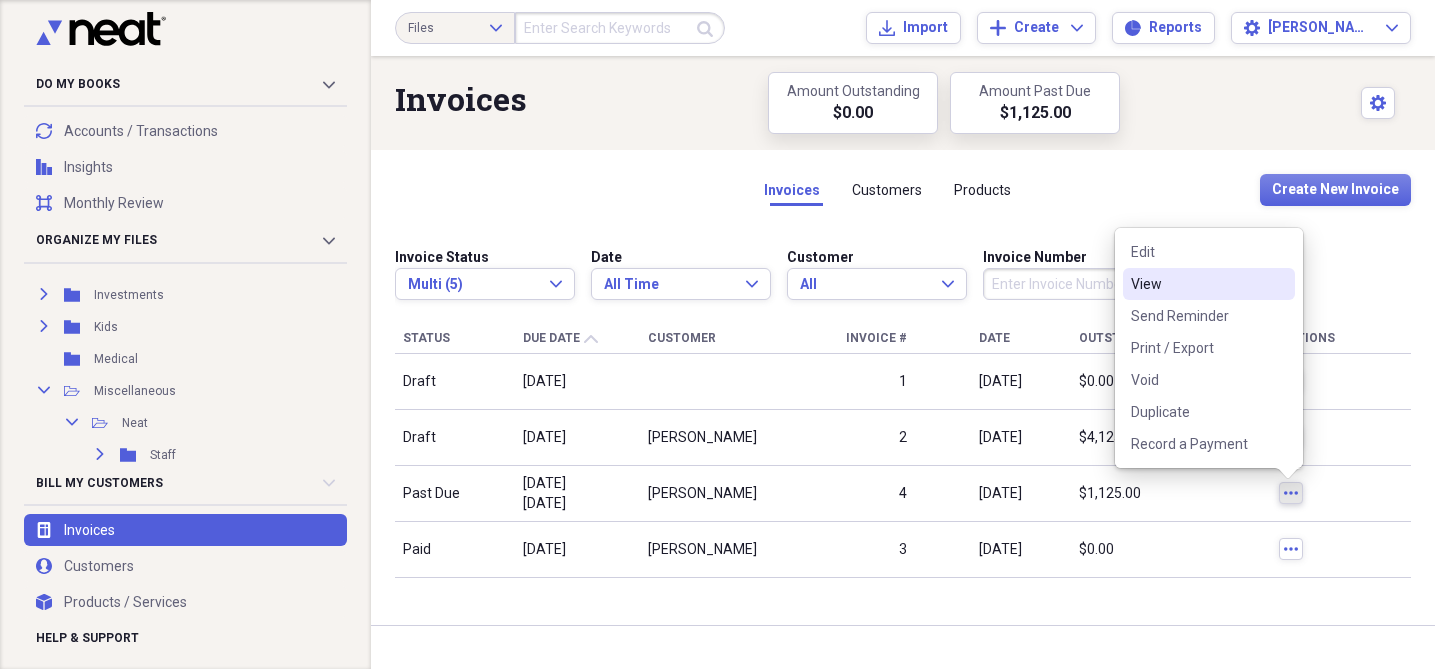 click on "View" at bounding box center [1197, 284] 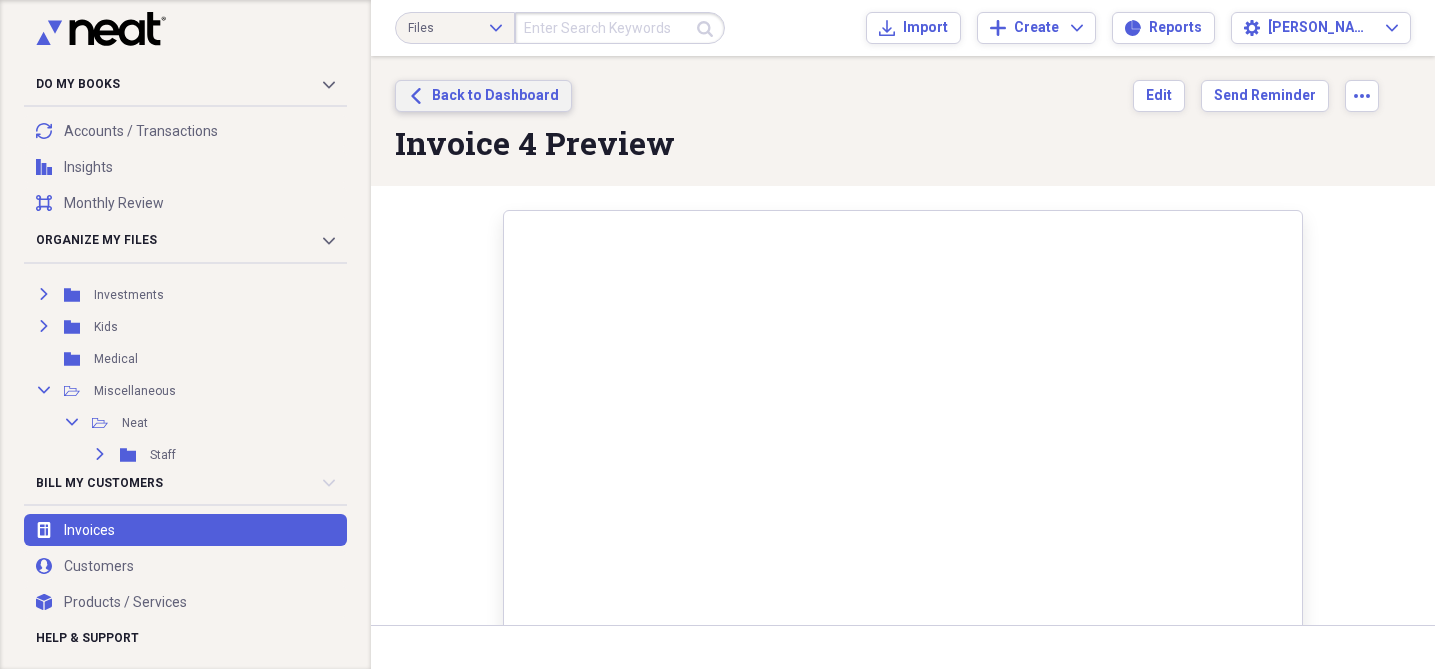 click on "Back to Dashboard" at bounding box center (495, 96) 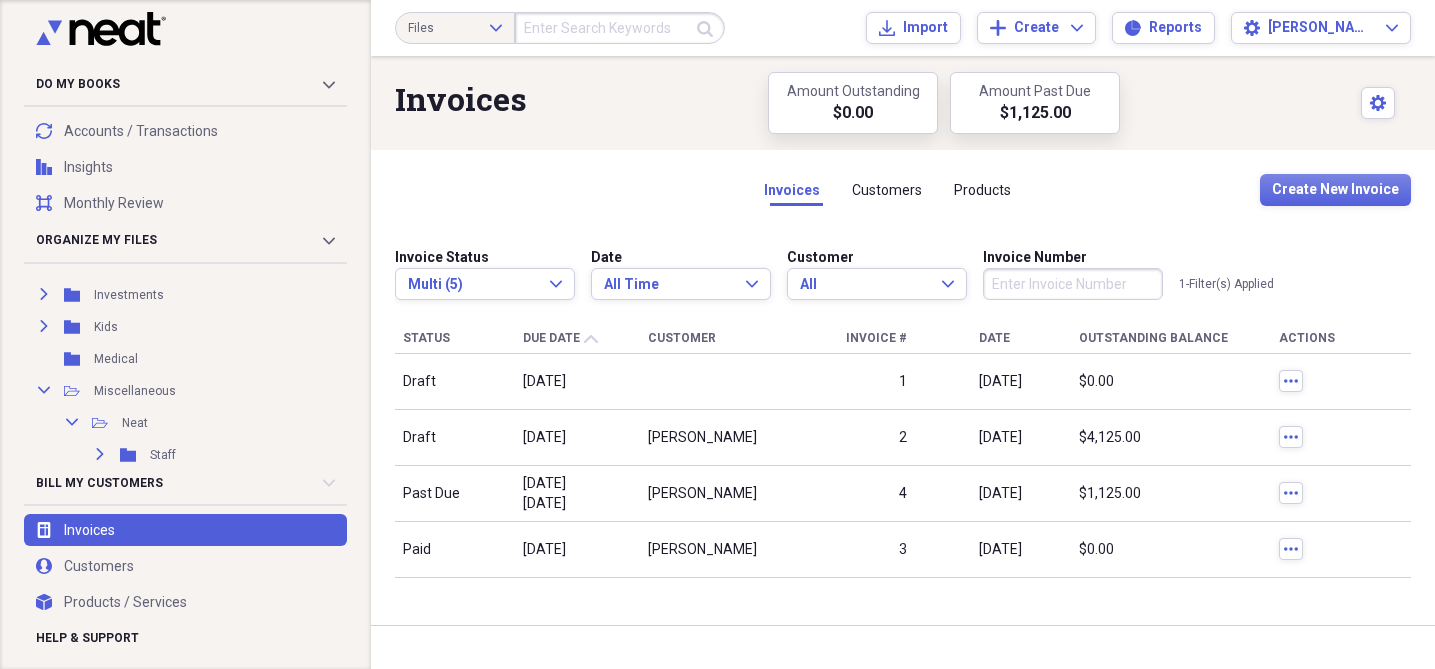 click on "3" at bounding box center [896, 550] 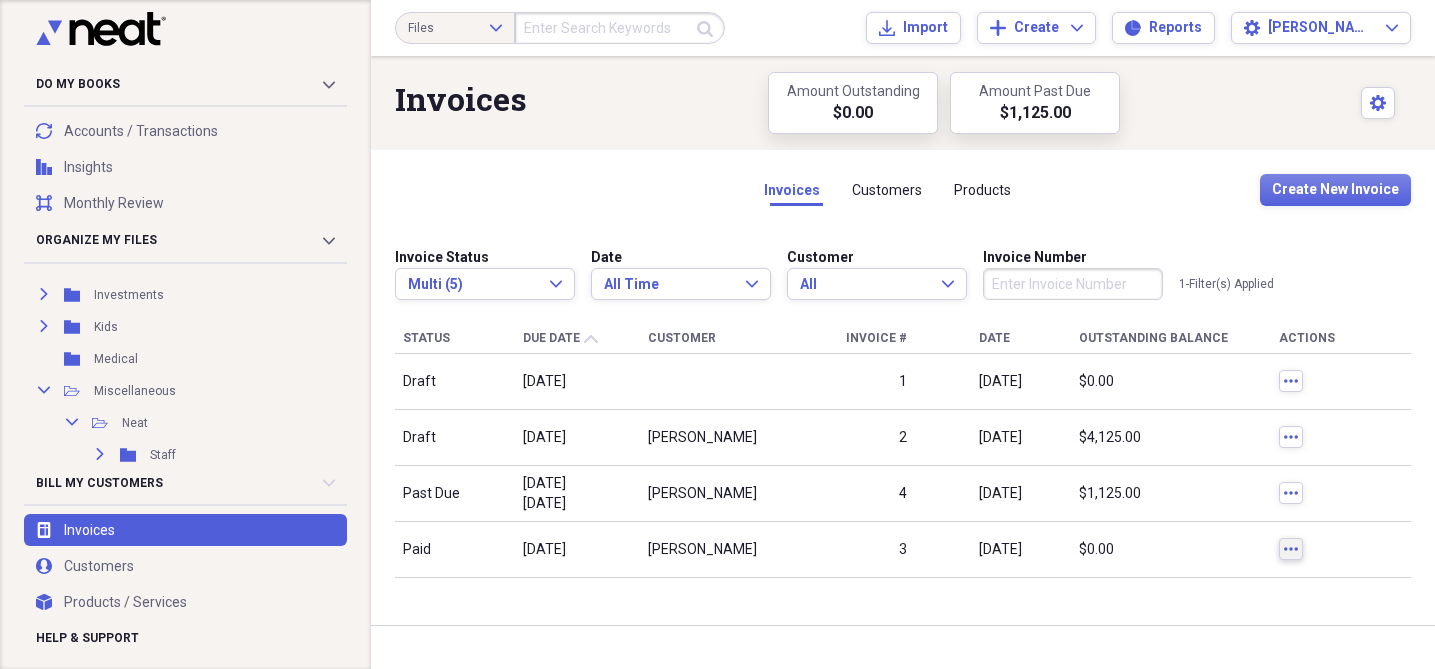 click 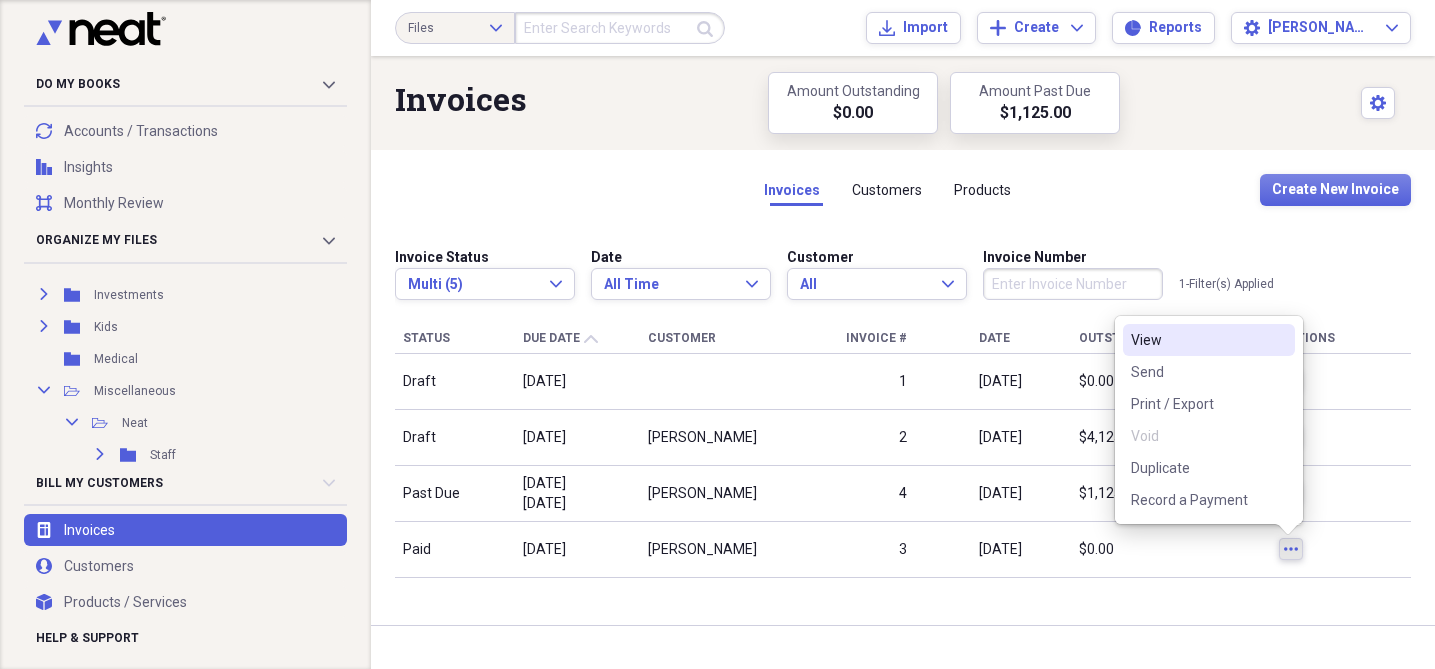 click on "View" at bounding box center [1197, 340] 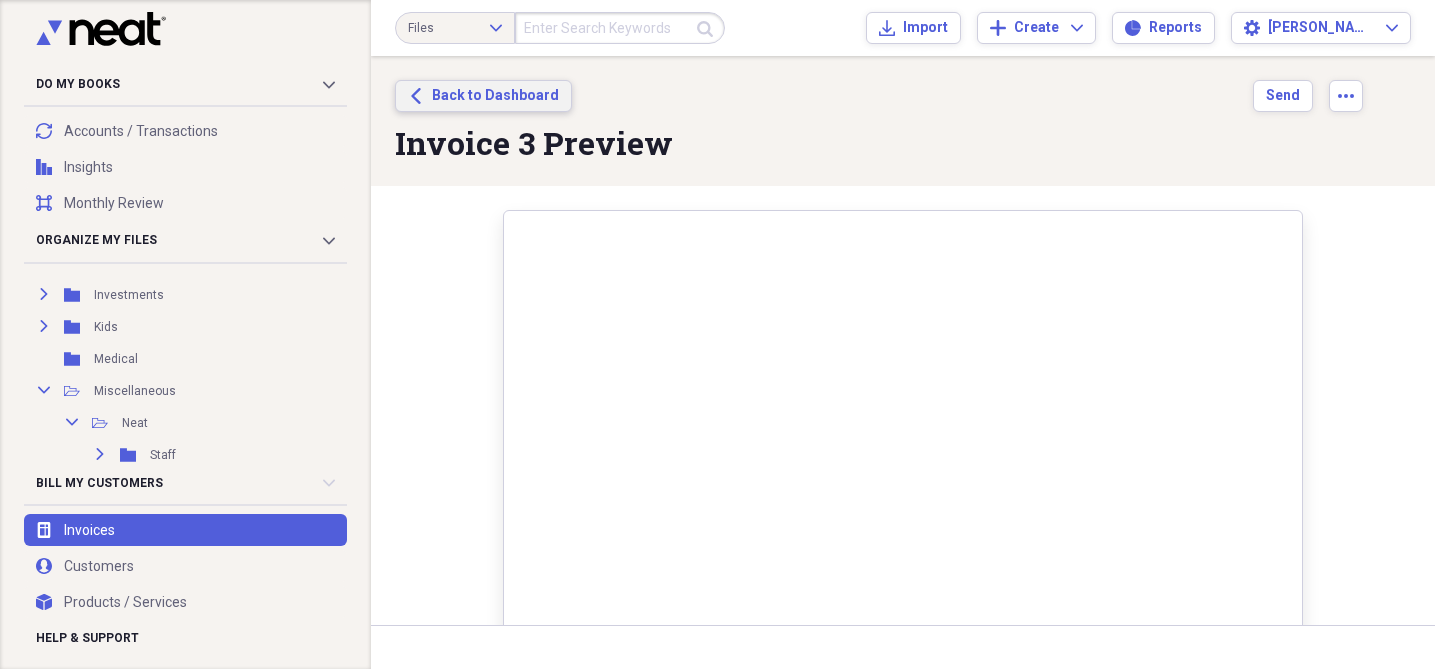click on "Back to Dashboard" at bounding box center [495, 96] 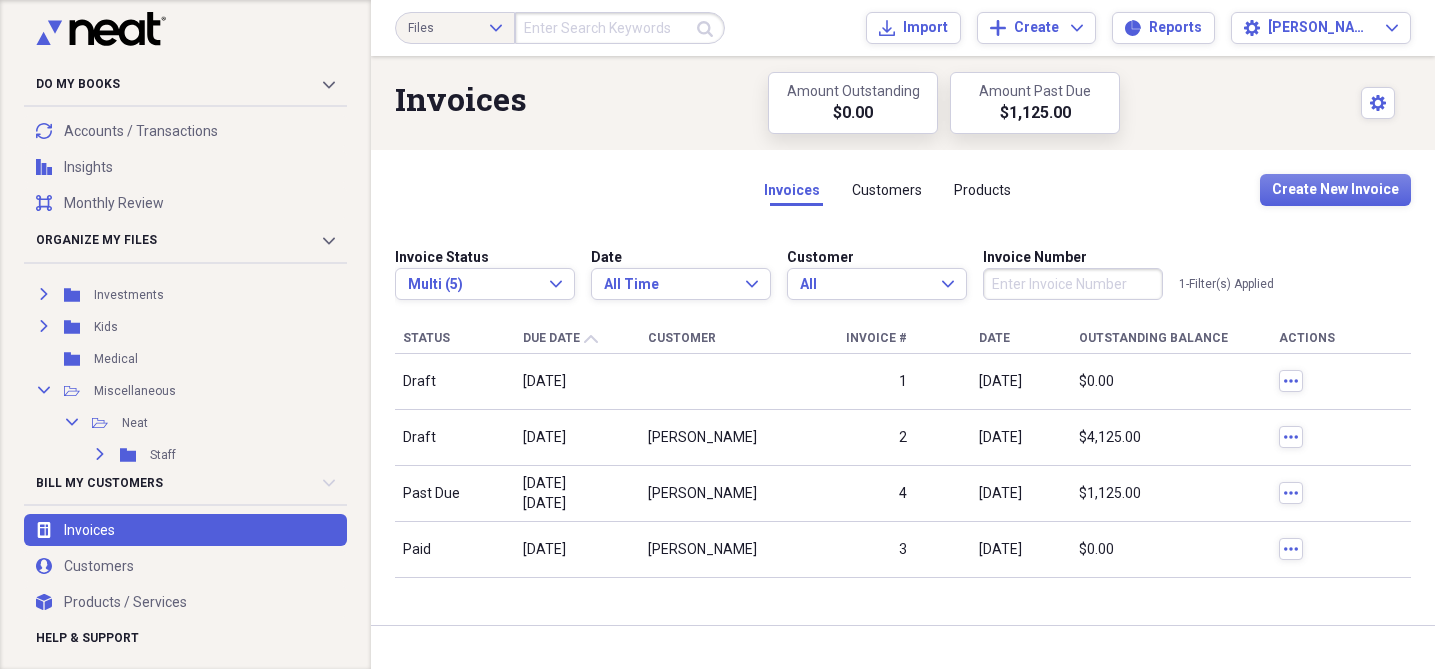 click at bounding box center (730, 382) 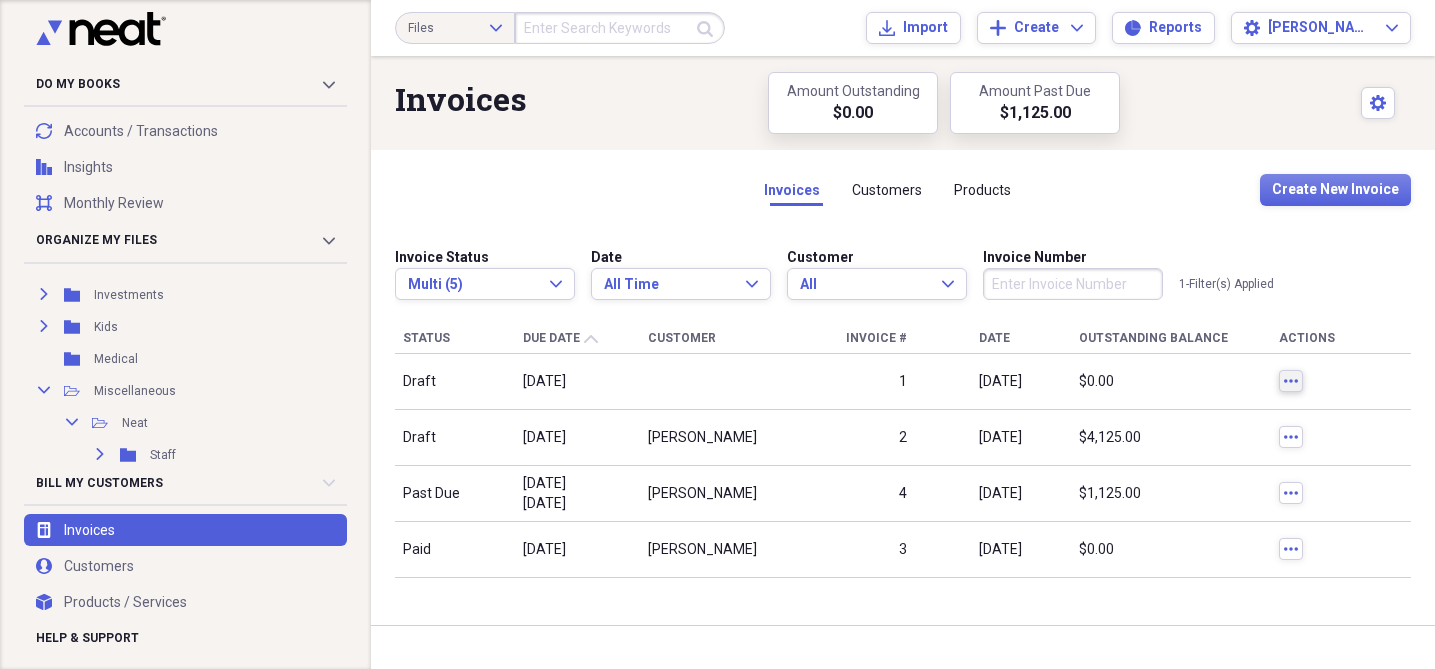 click on "more" 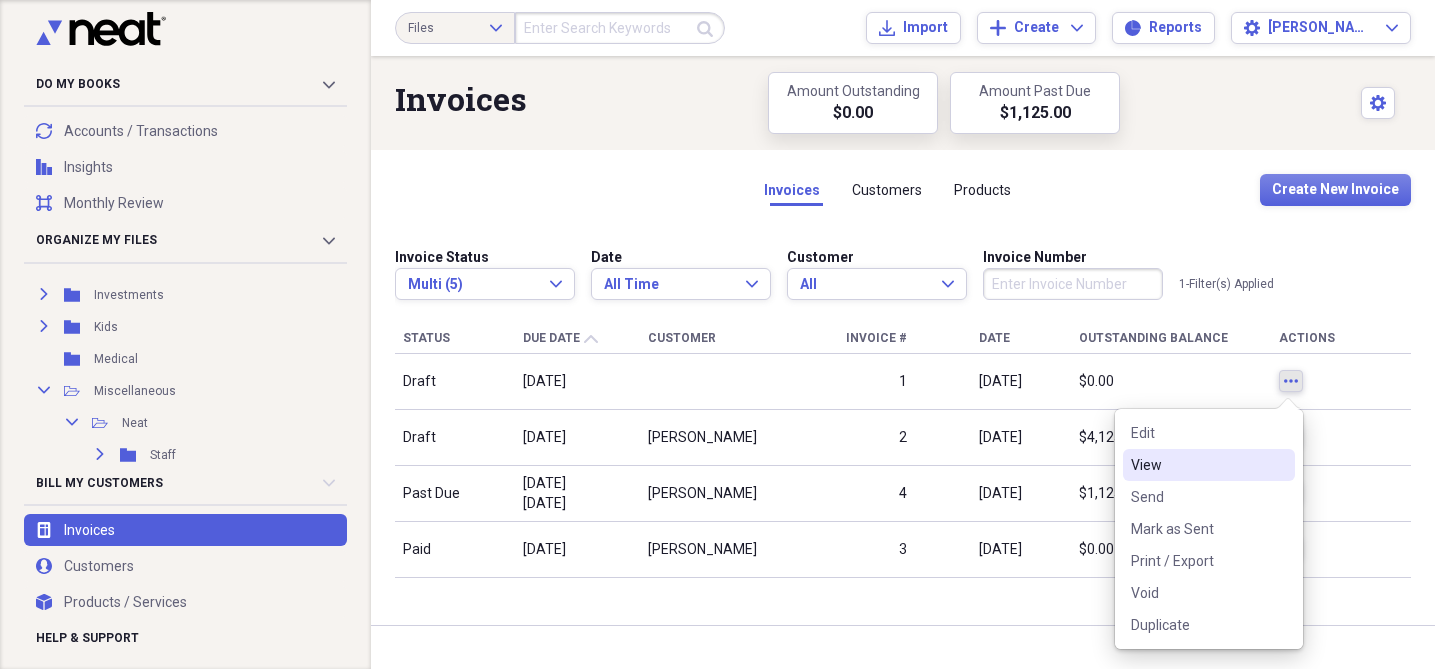 click on "View" at bounding box center (1197, 465) 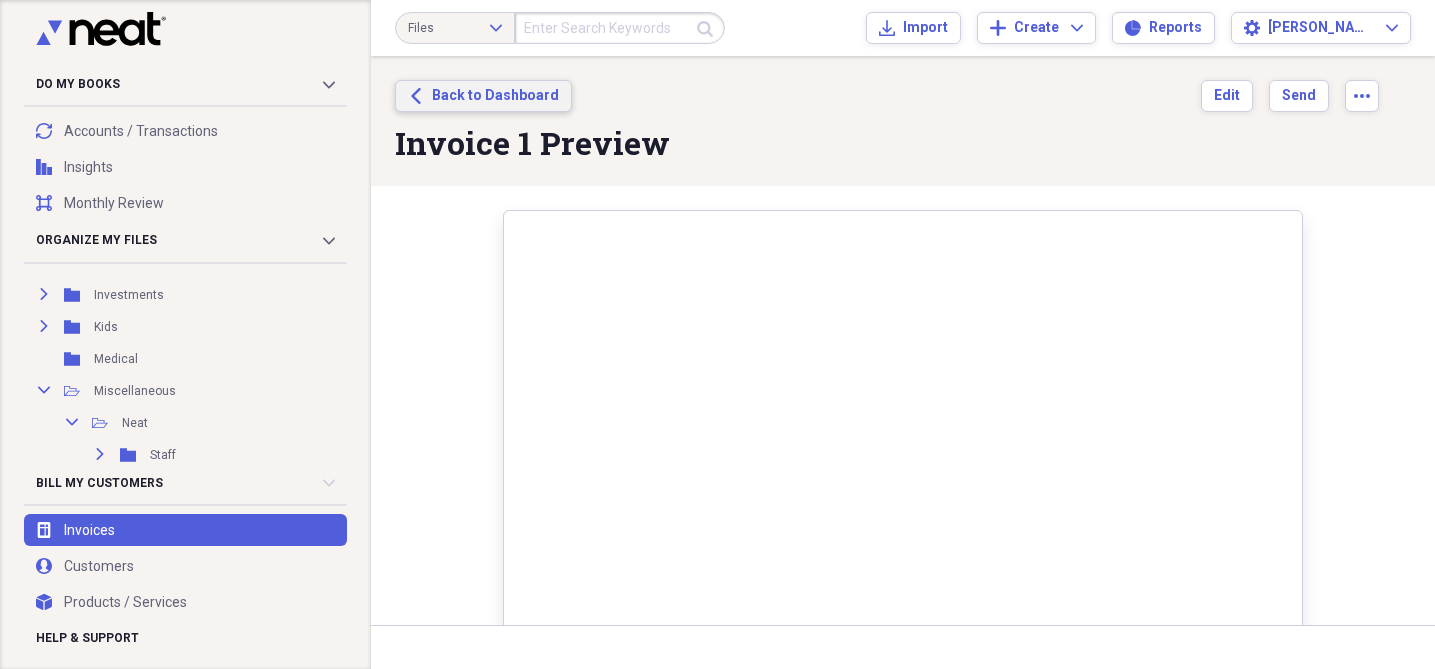 click on "Back to Dashboard" at bounding box center (495, 96) 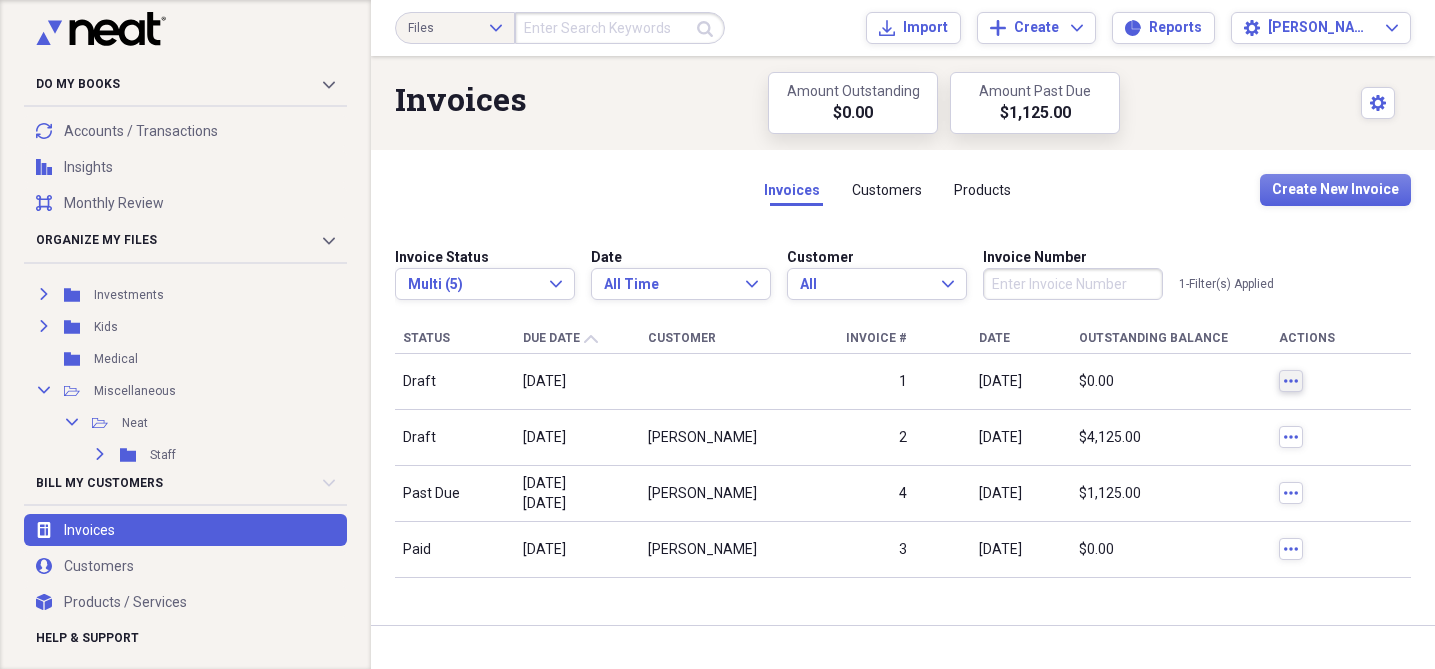 click on "more" 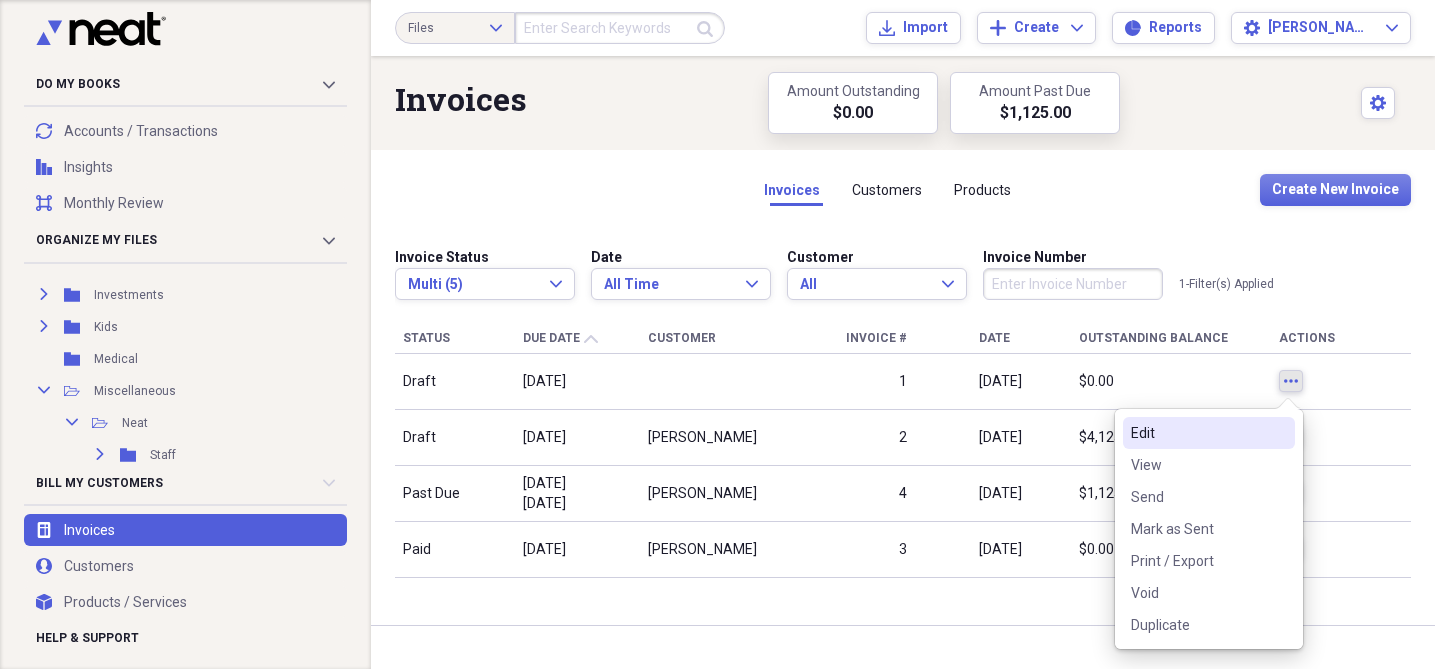 click on "Edit" at bounding box center (1197, 433) 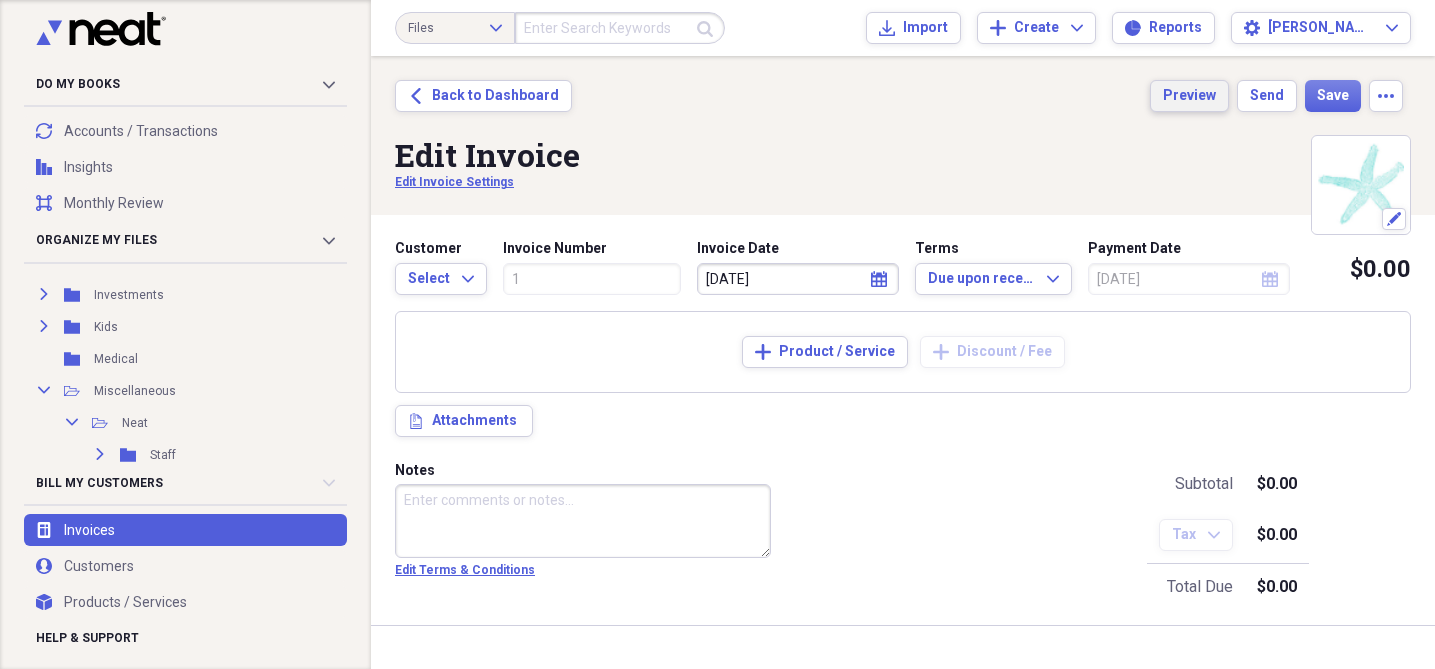 click on "Preview" at bounding box center (1189, 96) 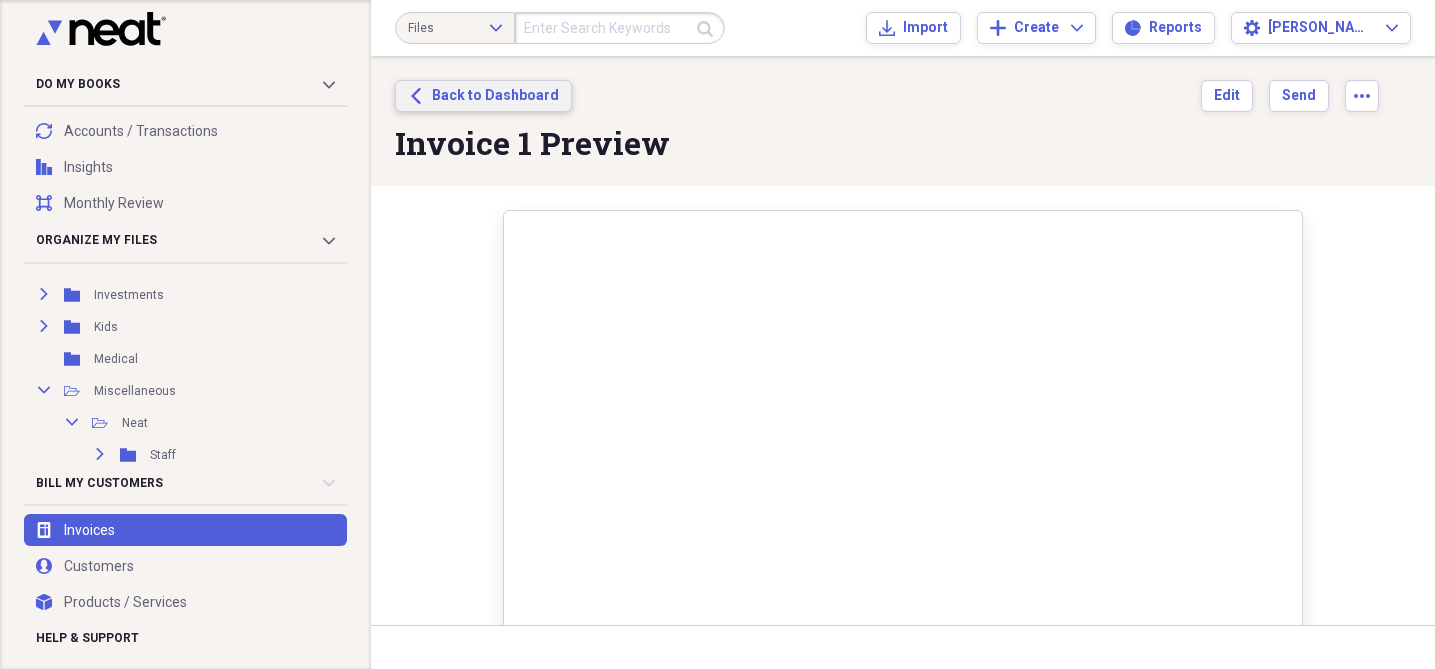 click on "Back to Dashboard" at bounding box center (495, 96) 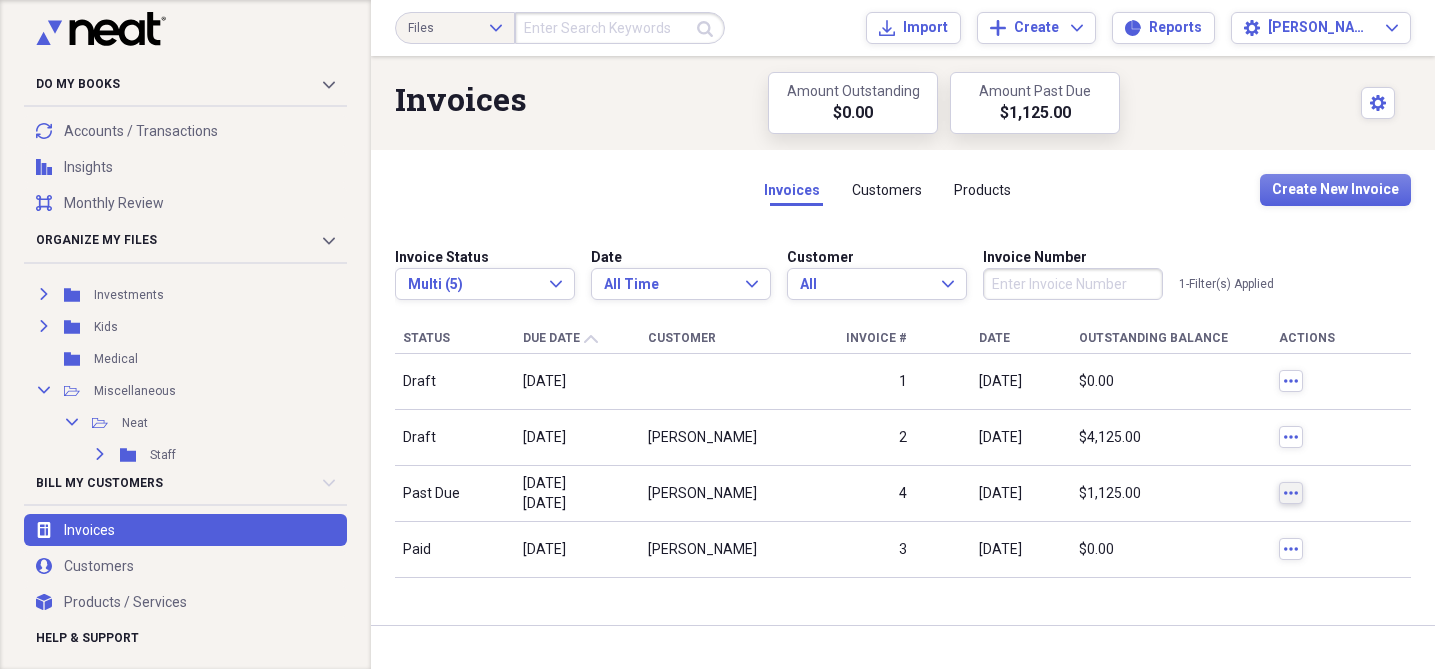 click on "more" 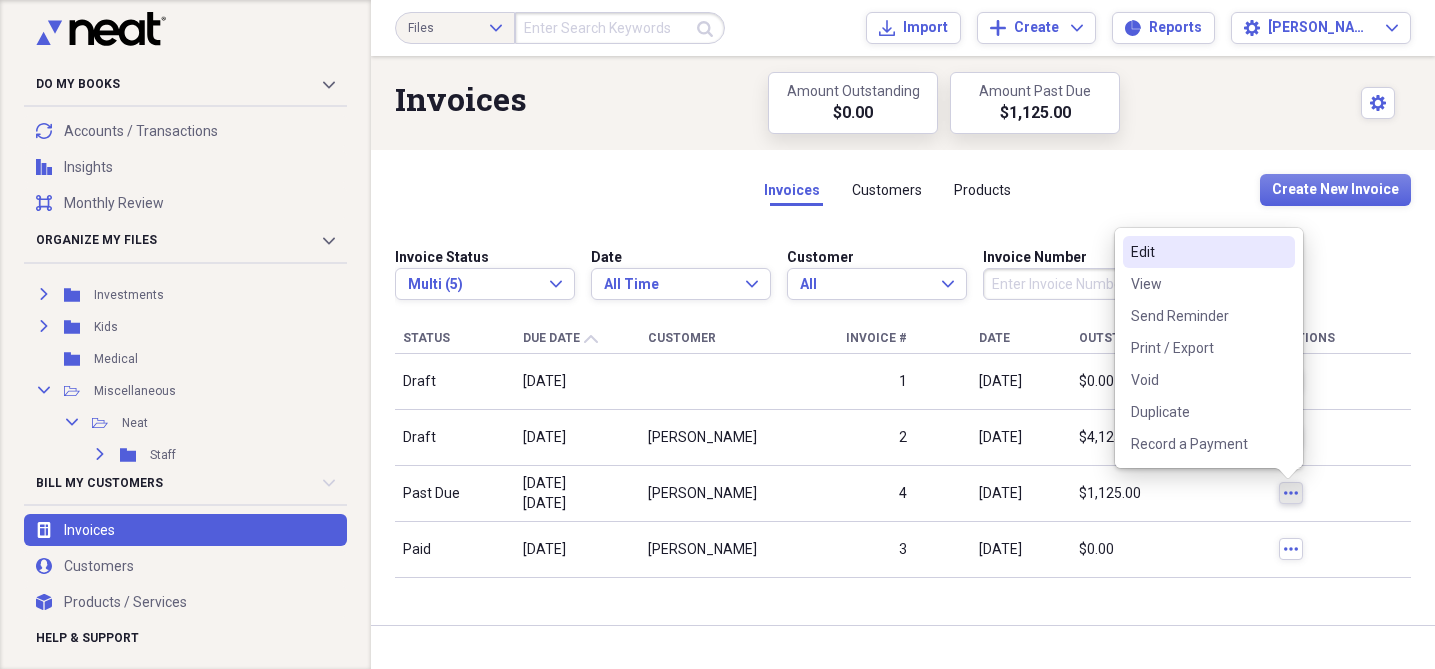 click on "Edit" at bounding box center [1197, 252] 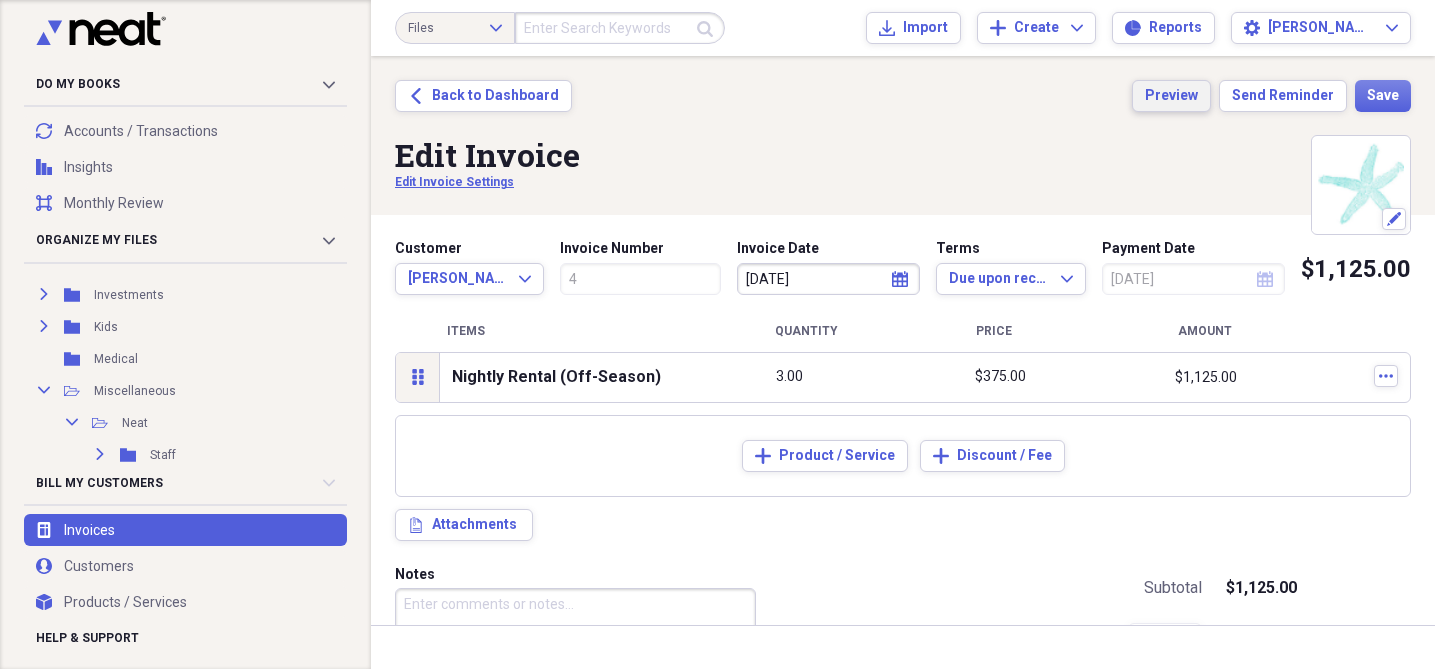click on "Preview" at bounding box center [1171, 96] 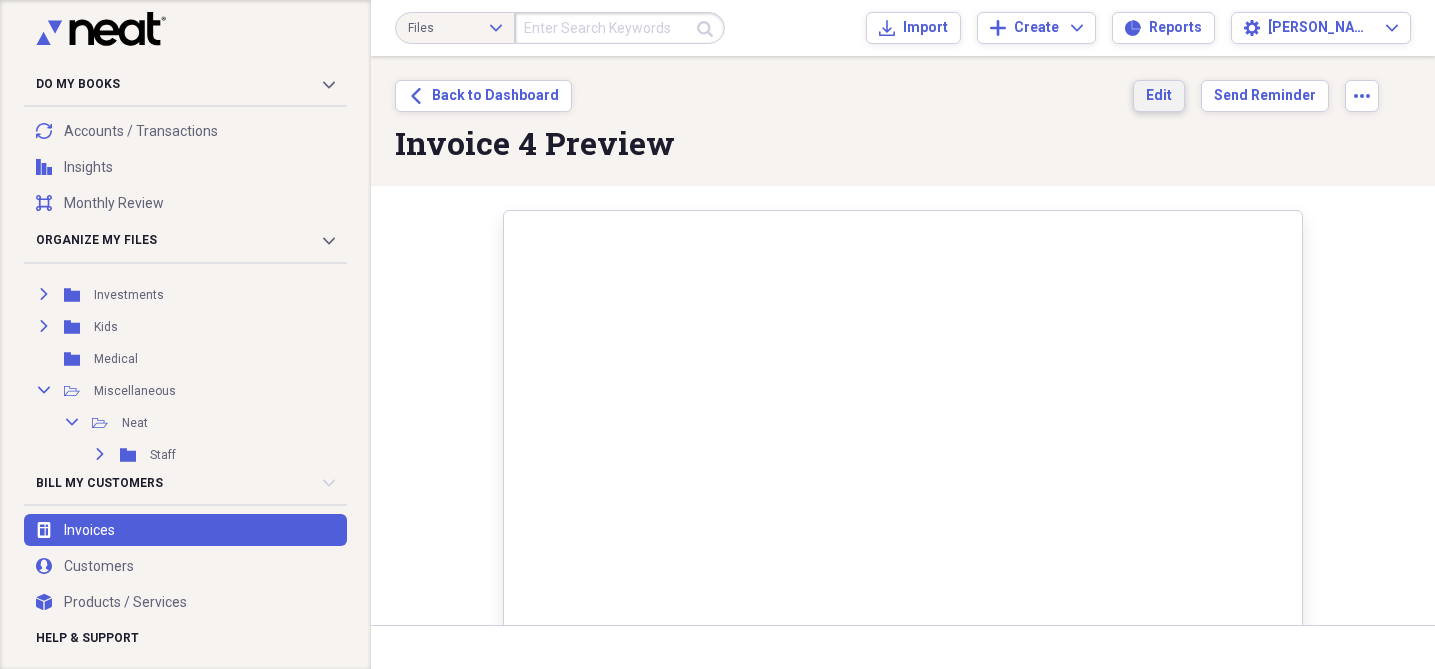 click on "Edit" at bounding box center (1159, 96) 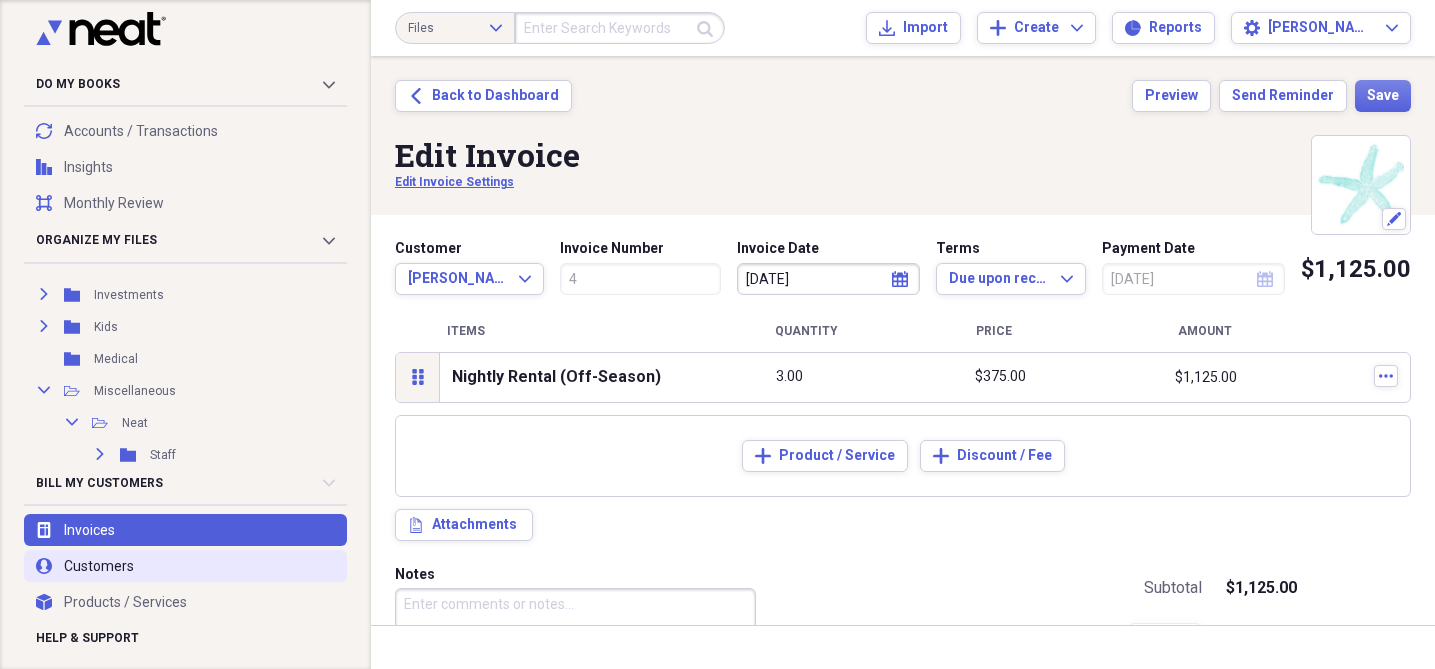 click on "user Customers" at bounding box center (185, 566) 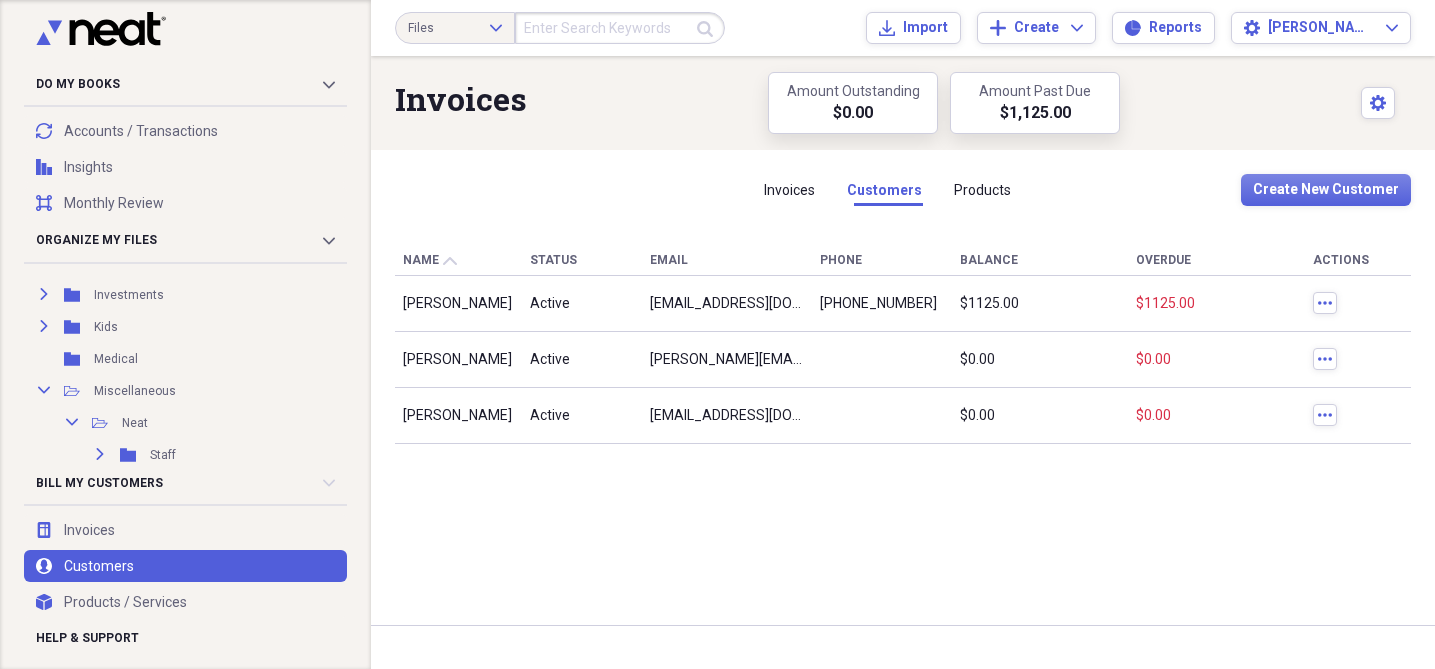 click on "andyschaps@gmail.com" at bounding box center [727, 304] 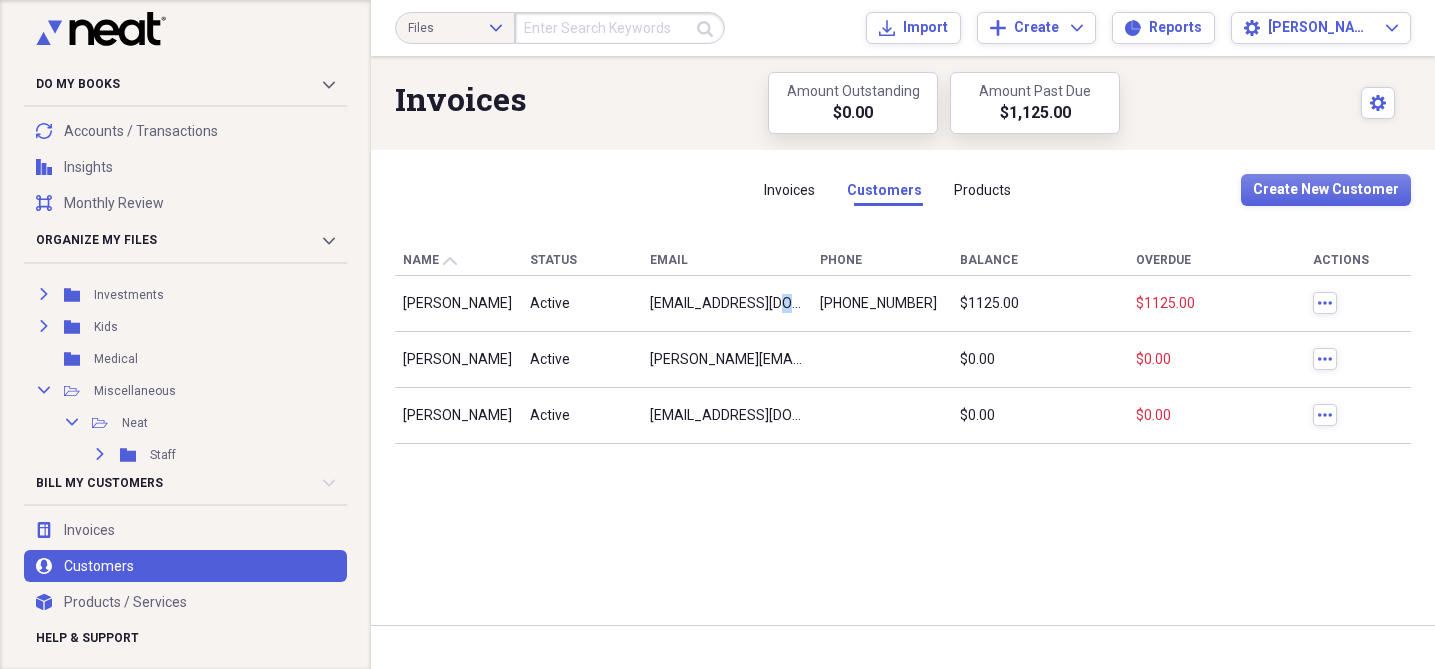 click on "andyschaps@gmail.com" at bounding box center (727, 304) 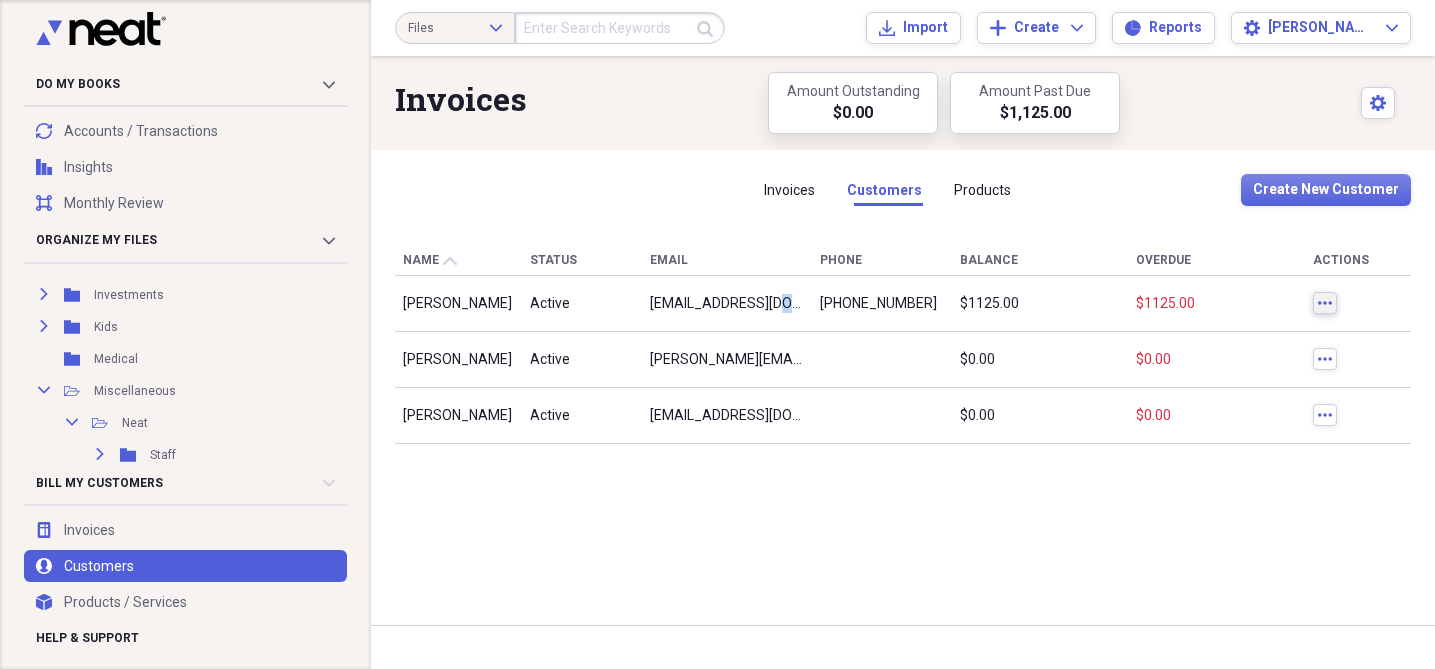 click on "more" 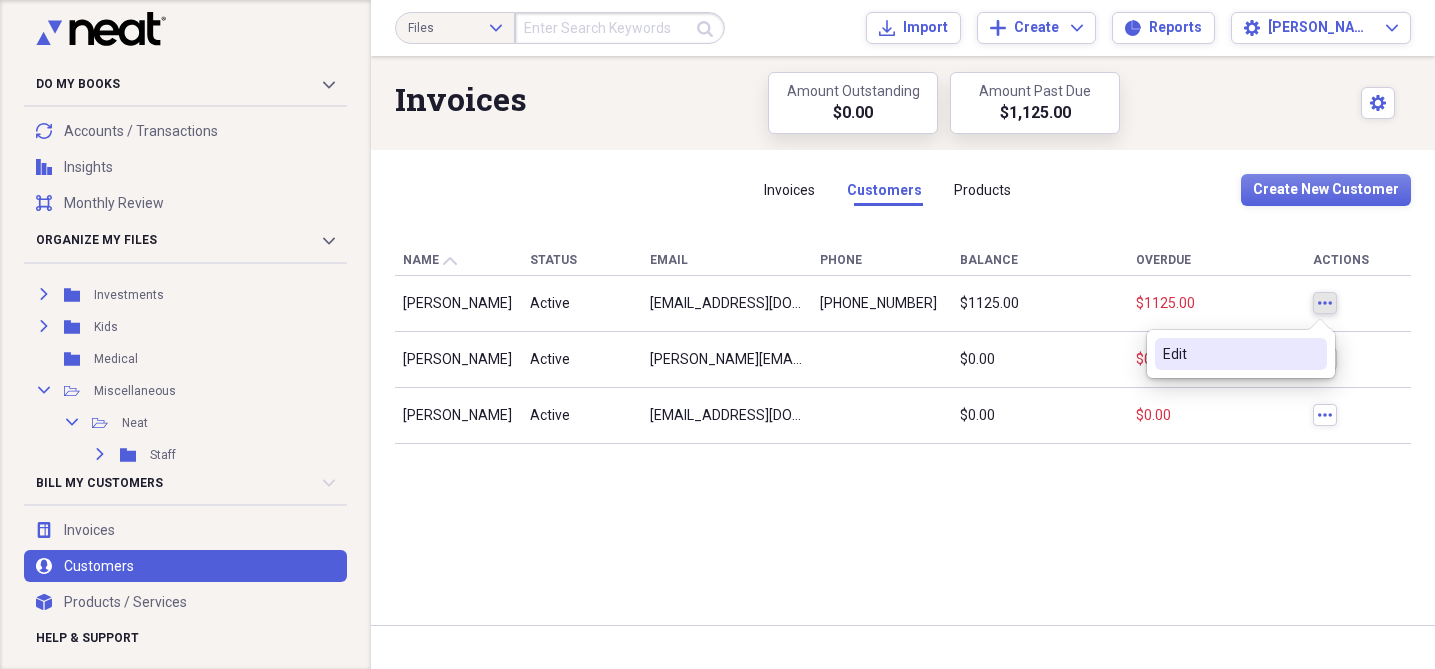 click on "$ 1125.00" at bounding box center [1216, 304] 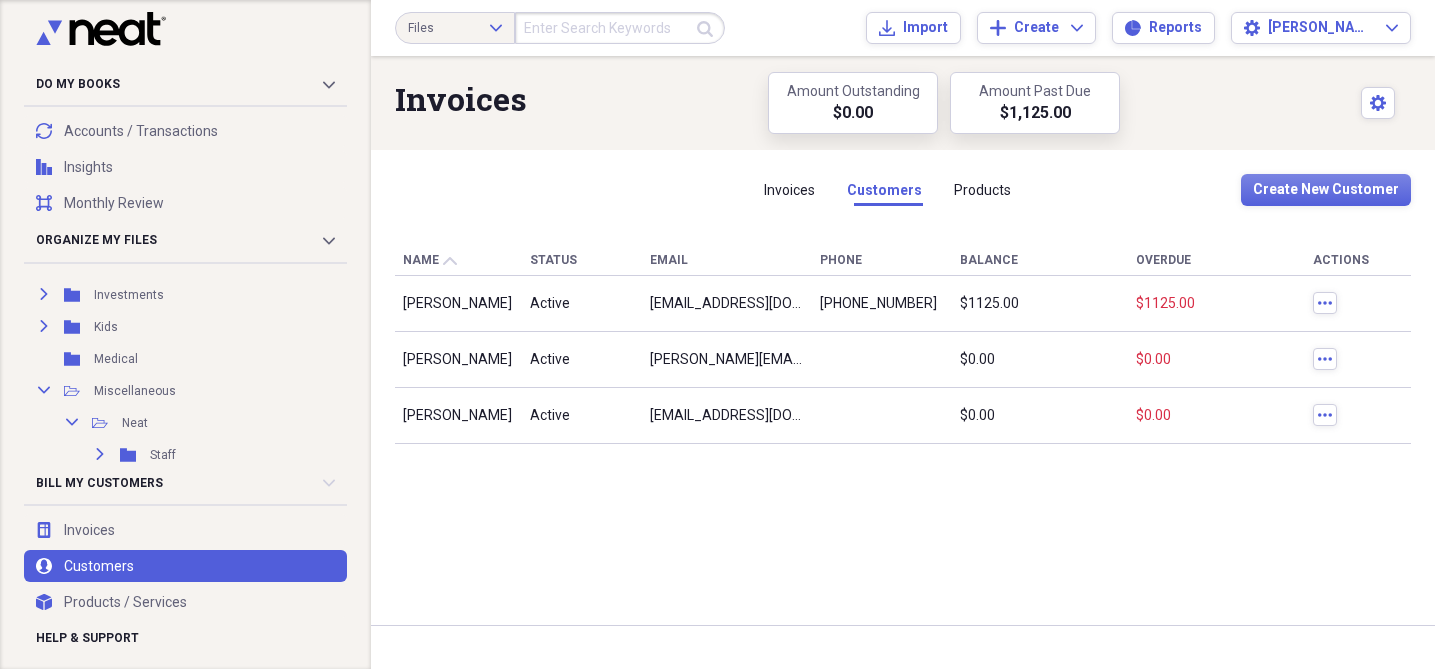 click on "$ 0.00" at bounding box center [1216, 360] 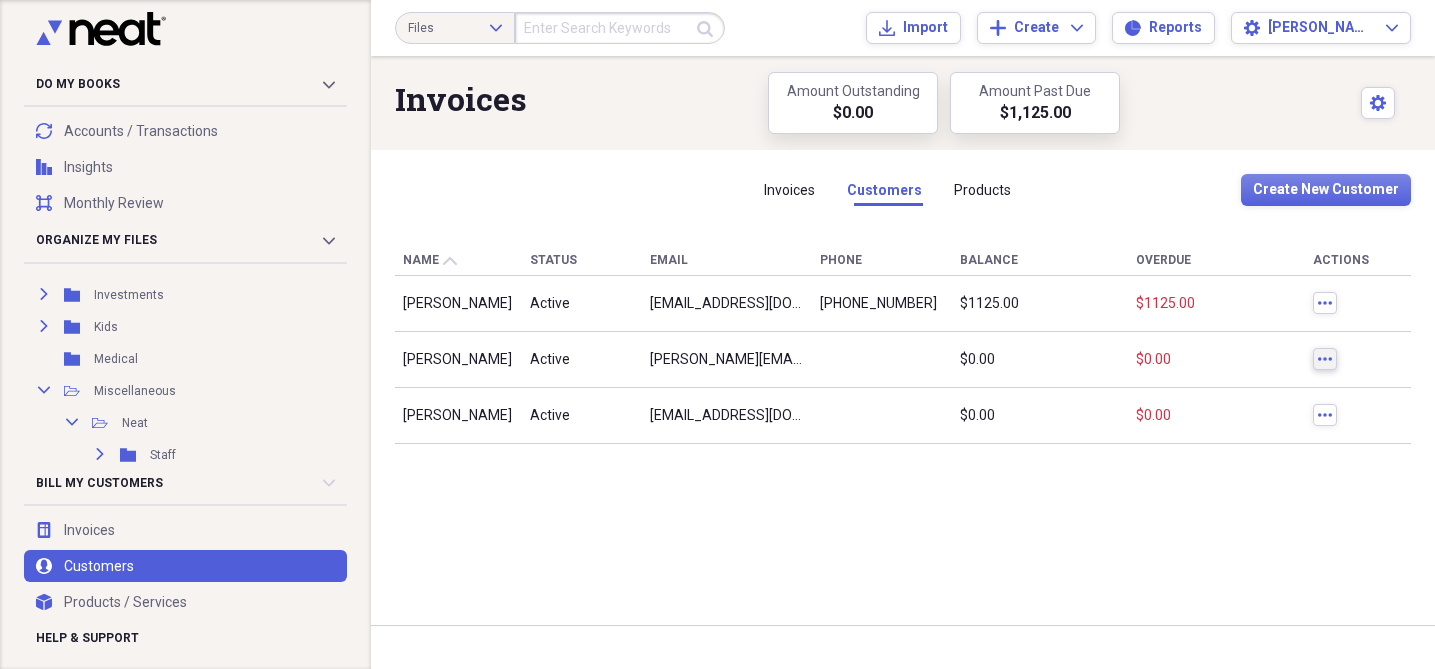 click on "more" at bounding box center (1325, 359) 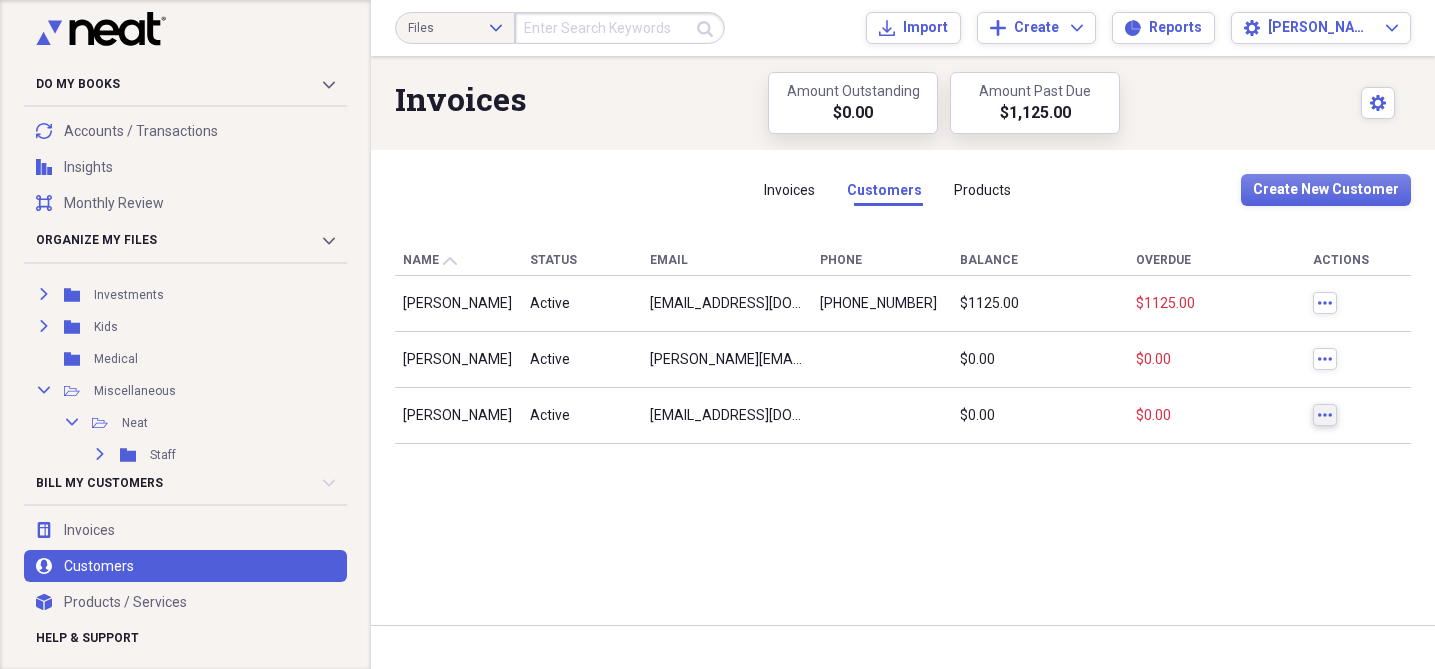 click on "more" 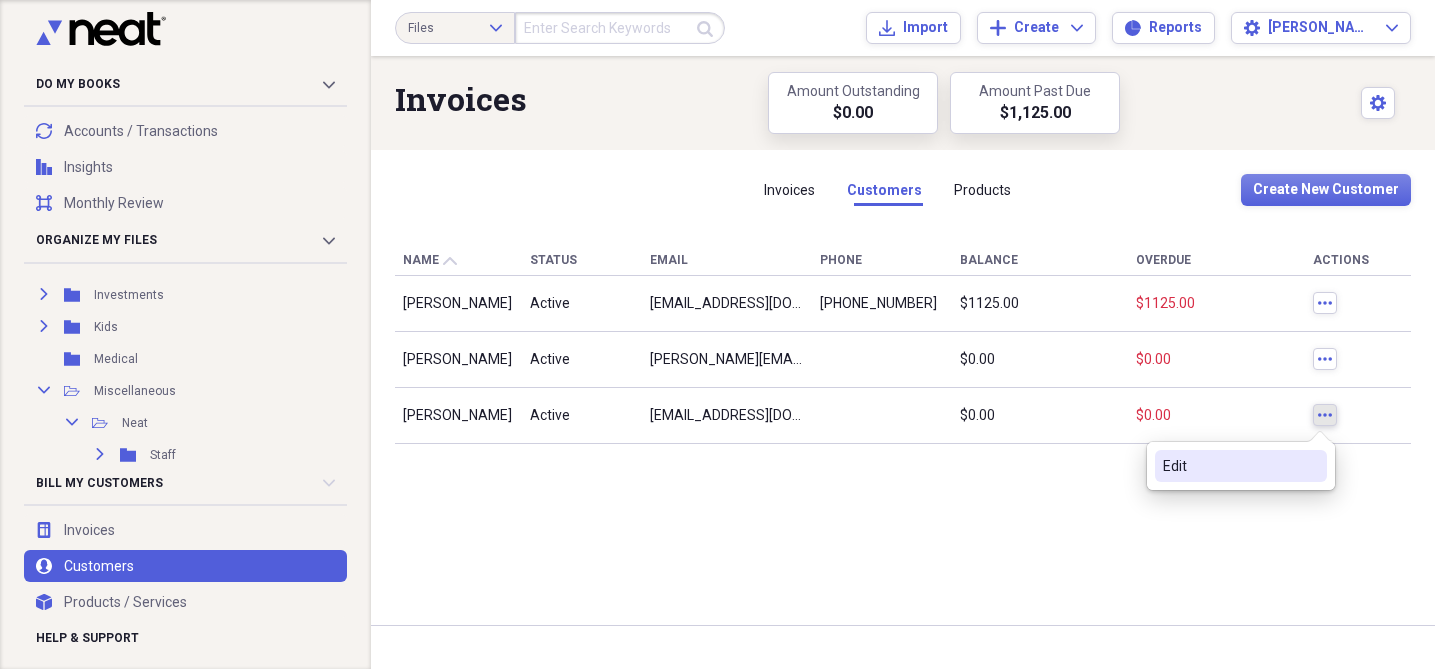click on "$ 0.00" at bounding box center (1216, 416) 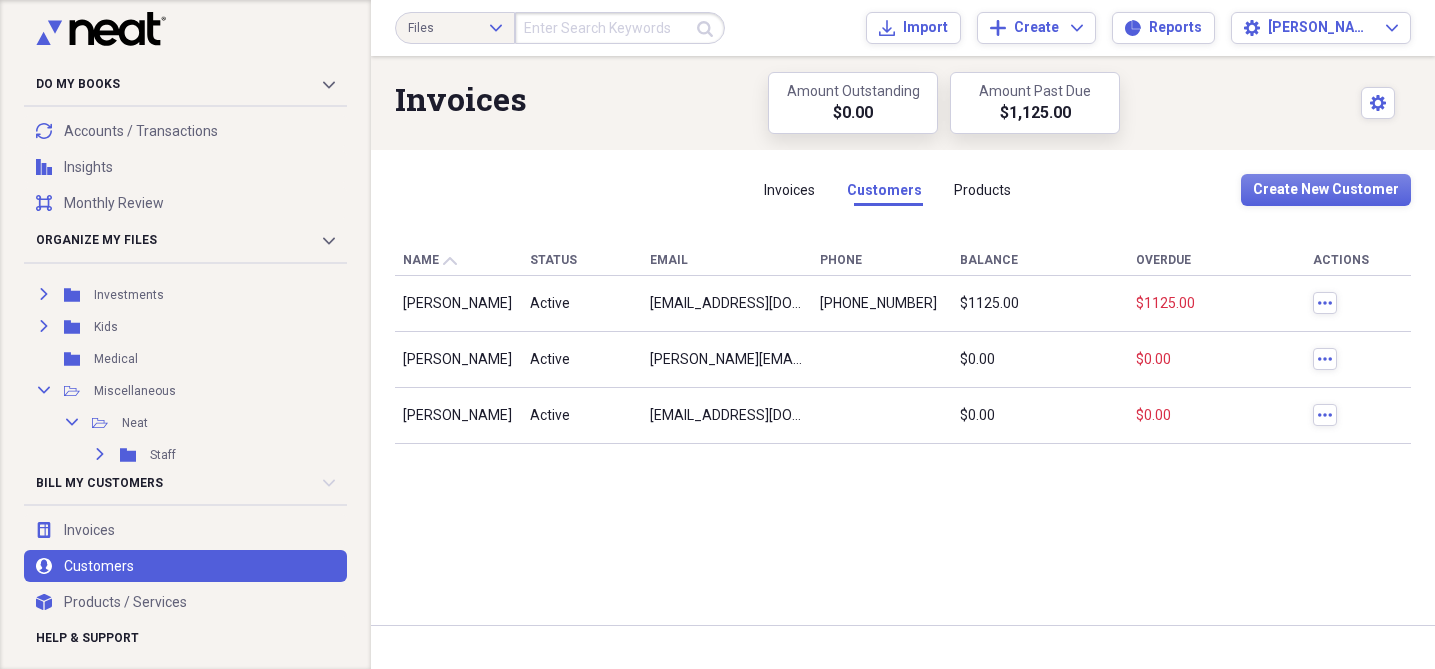 click on "484-368-3640" at bounding box center (878, 304) 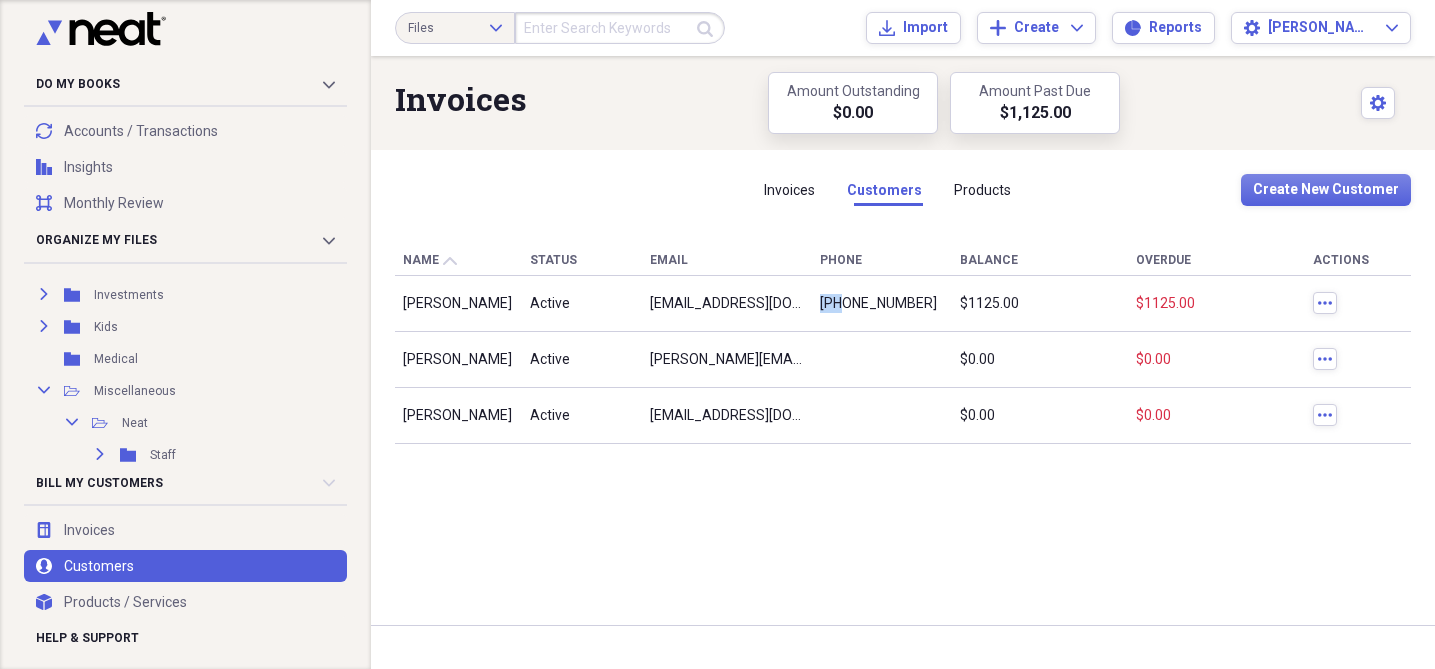click on "484-368-3640" at bounding box center [878, 304] 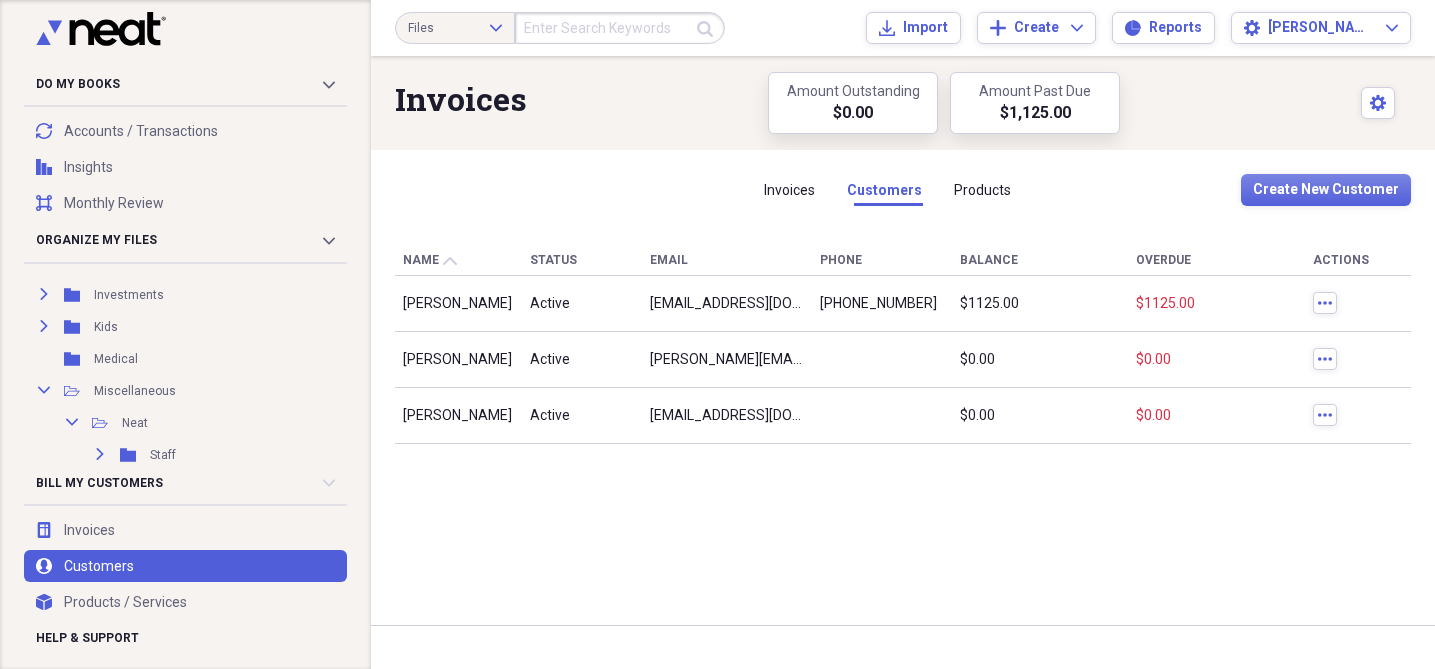 click on "Active" at bounding box center [582, 304] 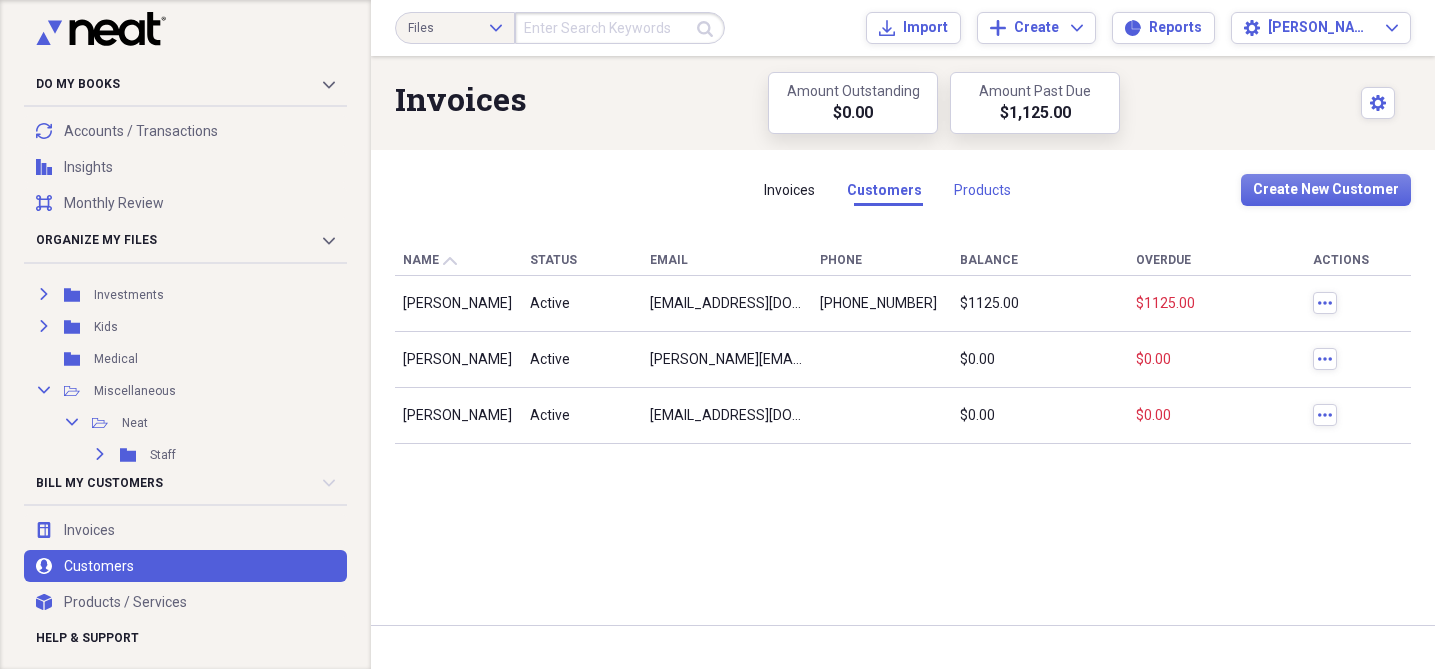 click on "Products" at bounding box center (982, 190) 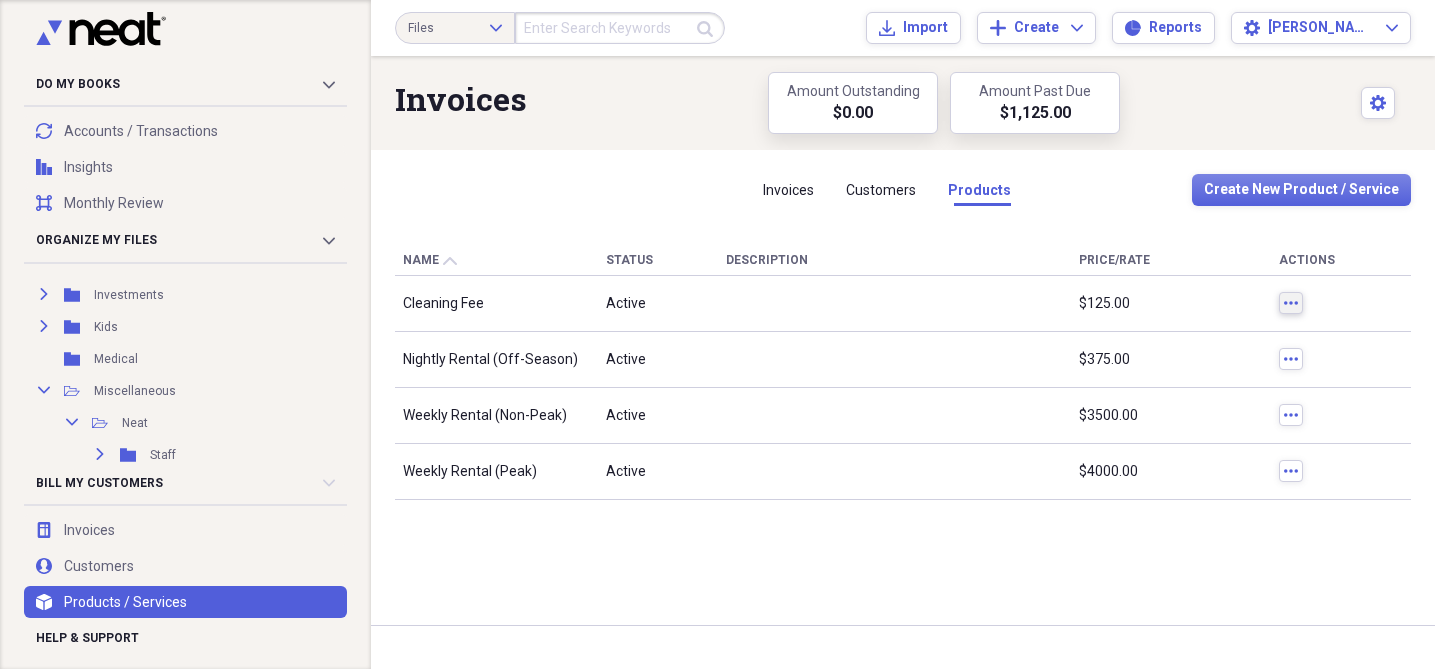 click on "more" at bounding box center [1291, 303] 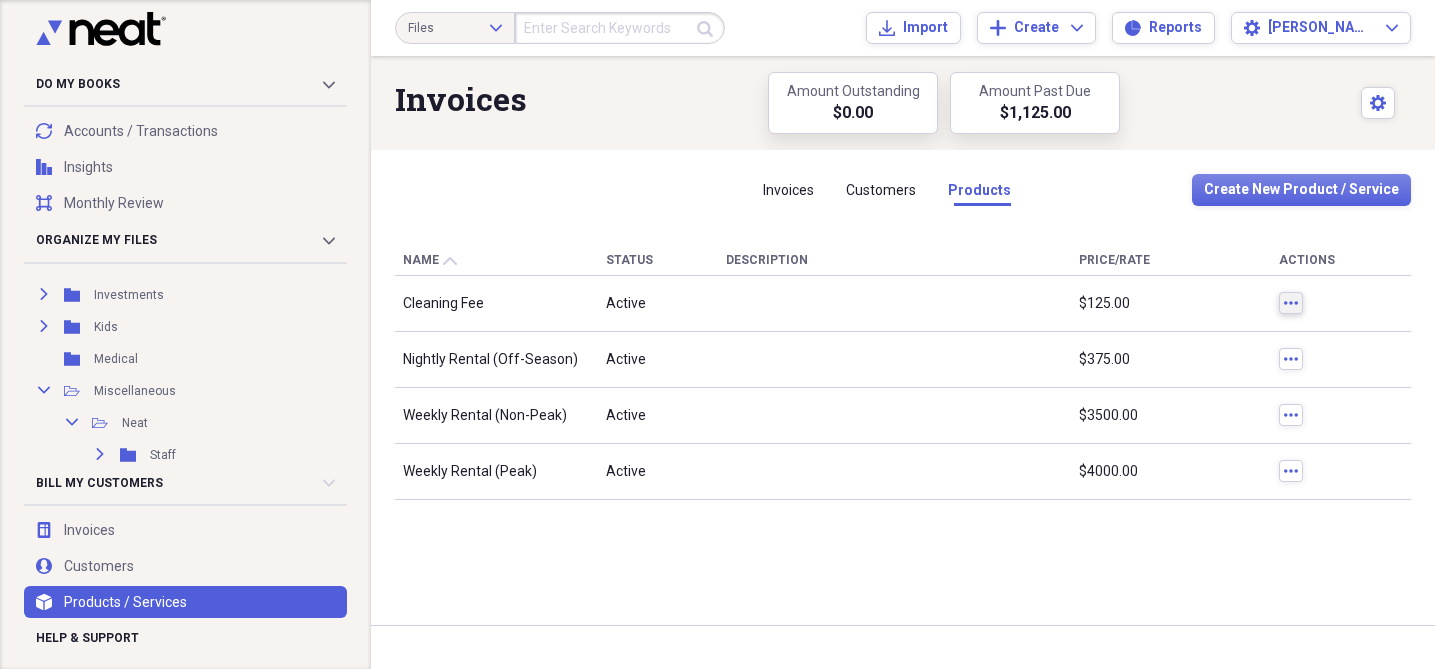 click on "$ 125.00" at bounding box center (1171, 304) 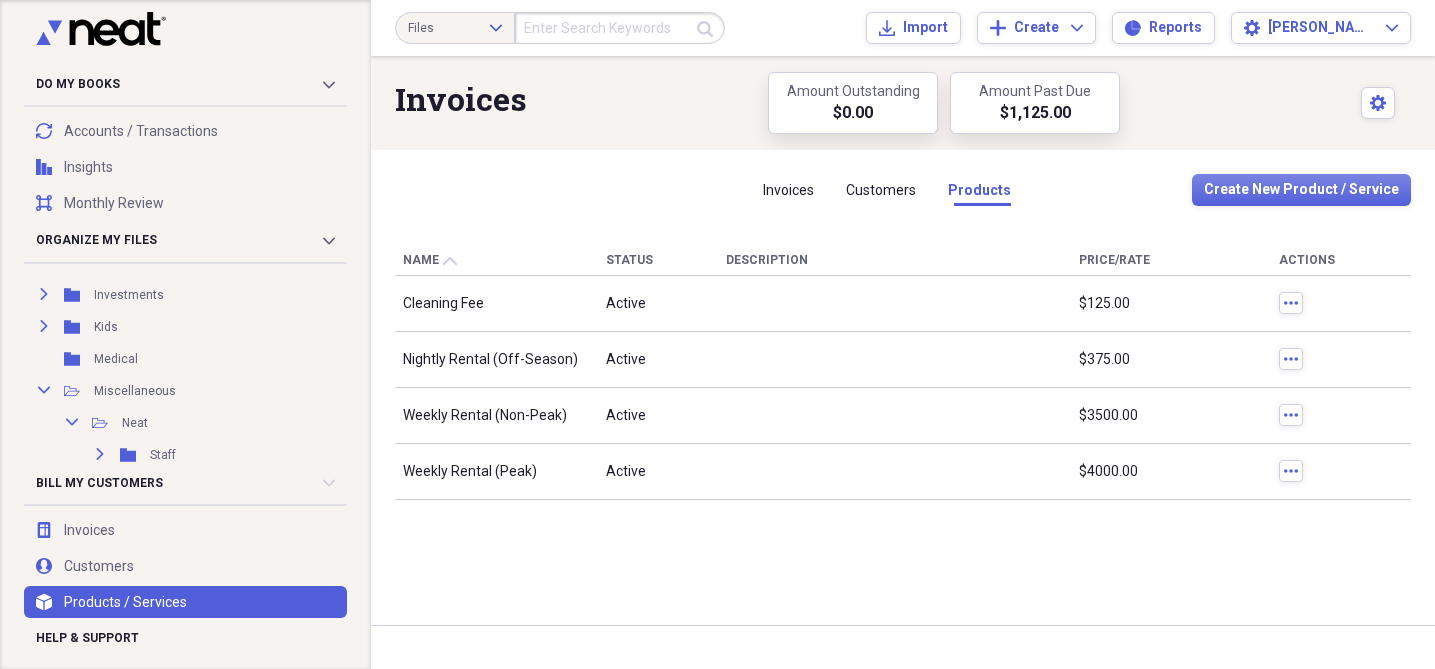 click at bounding box center (894, 304) 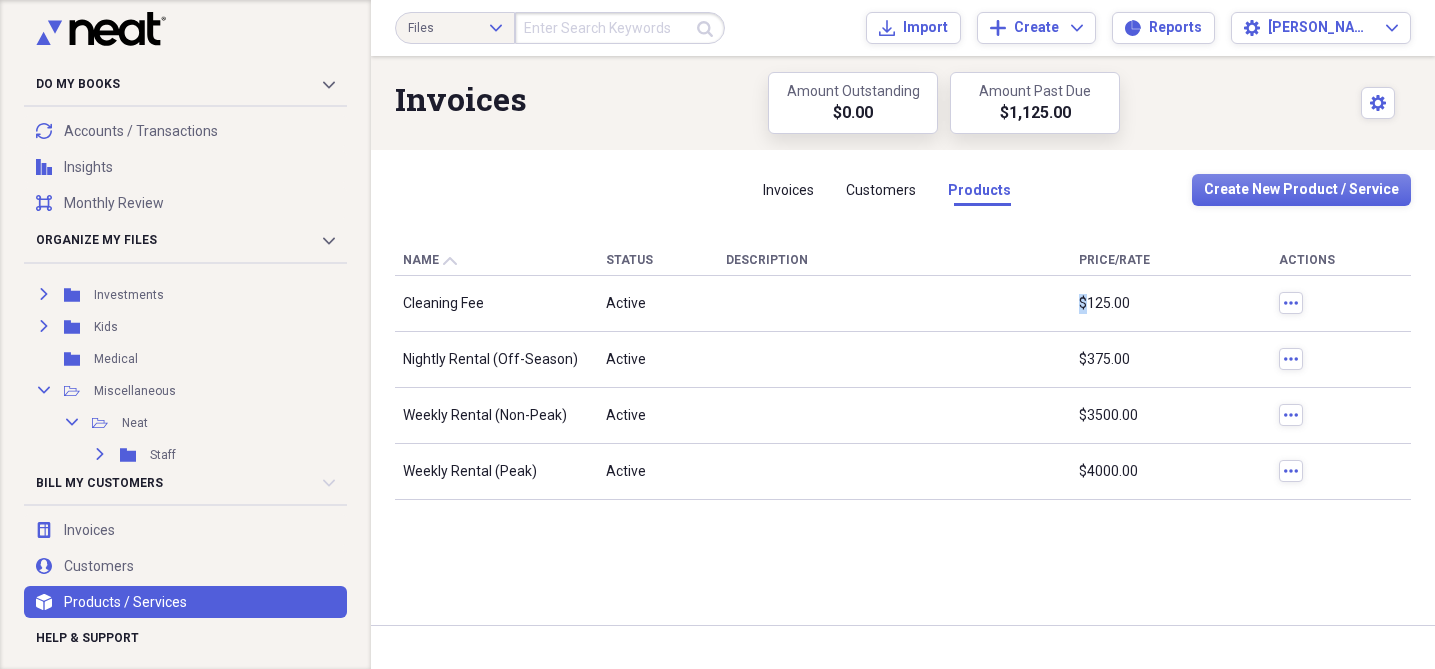 click at bounding box center (894, 304) 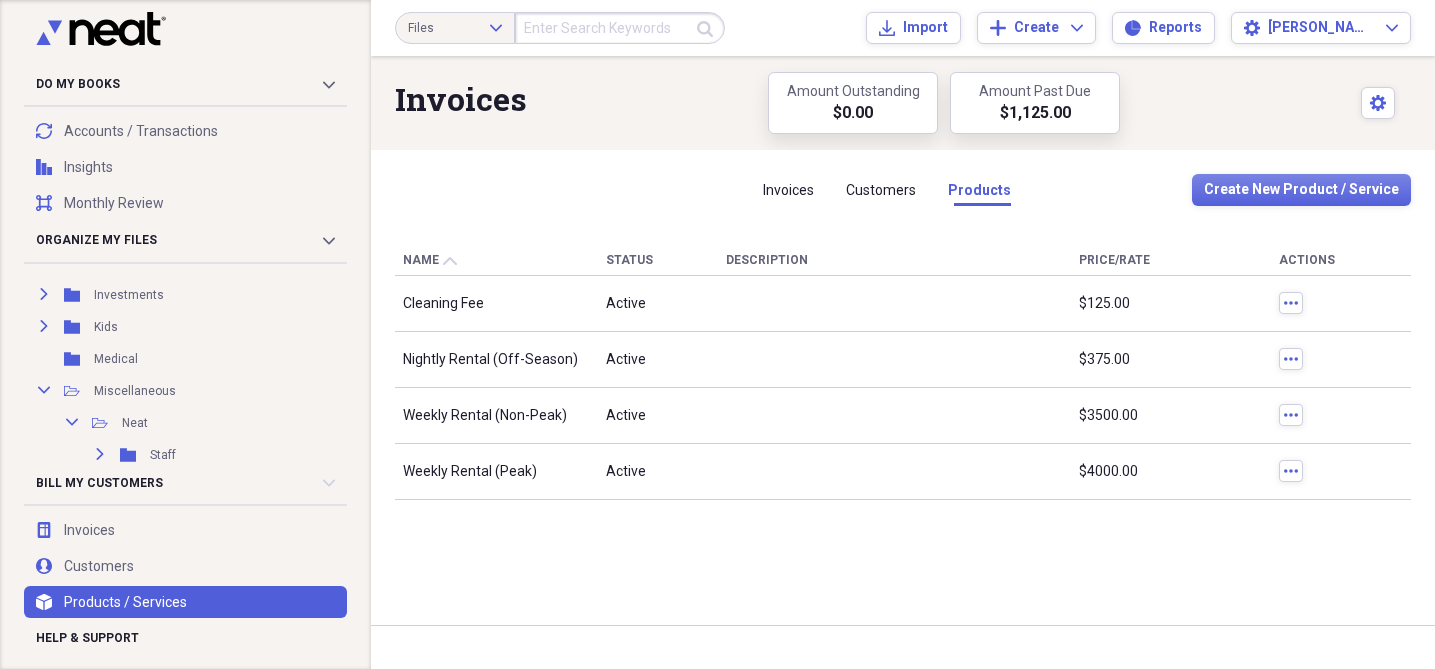 click at bounding box center [894, 304] 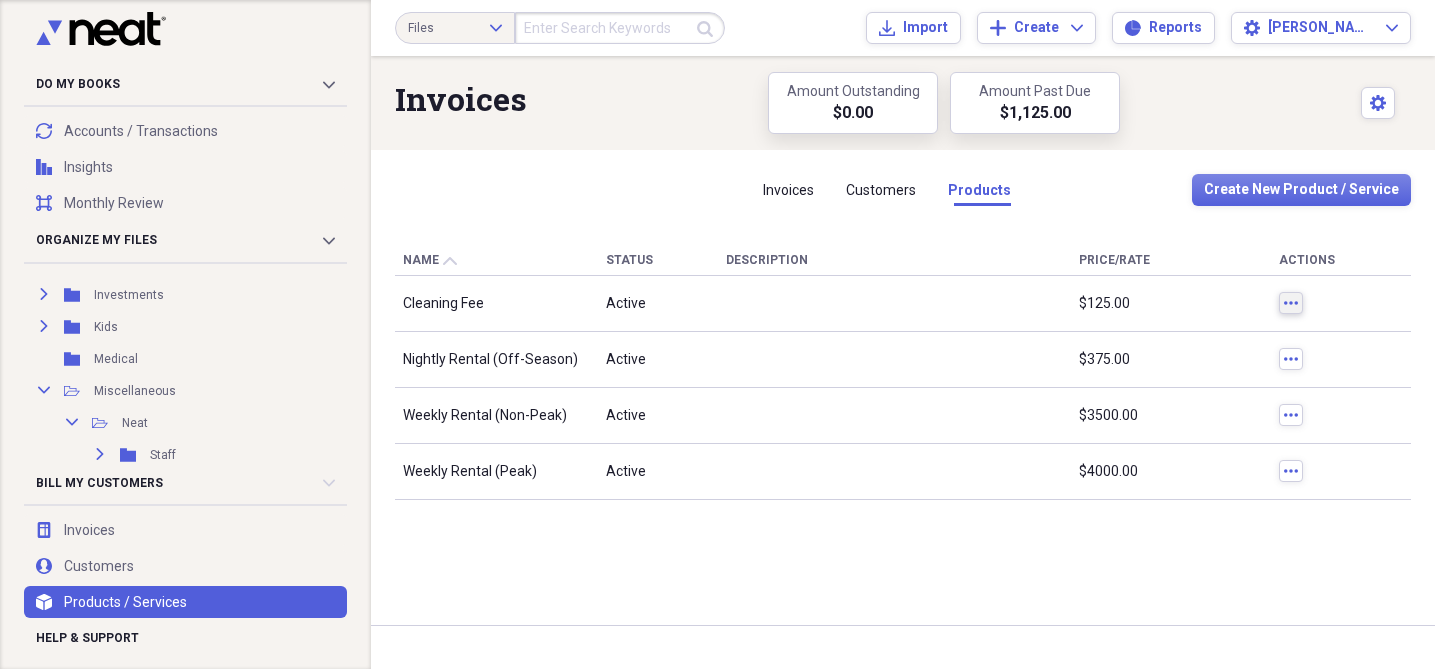 click on "more" 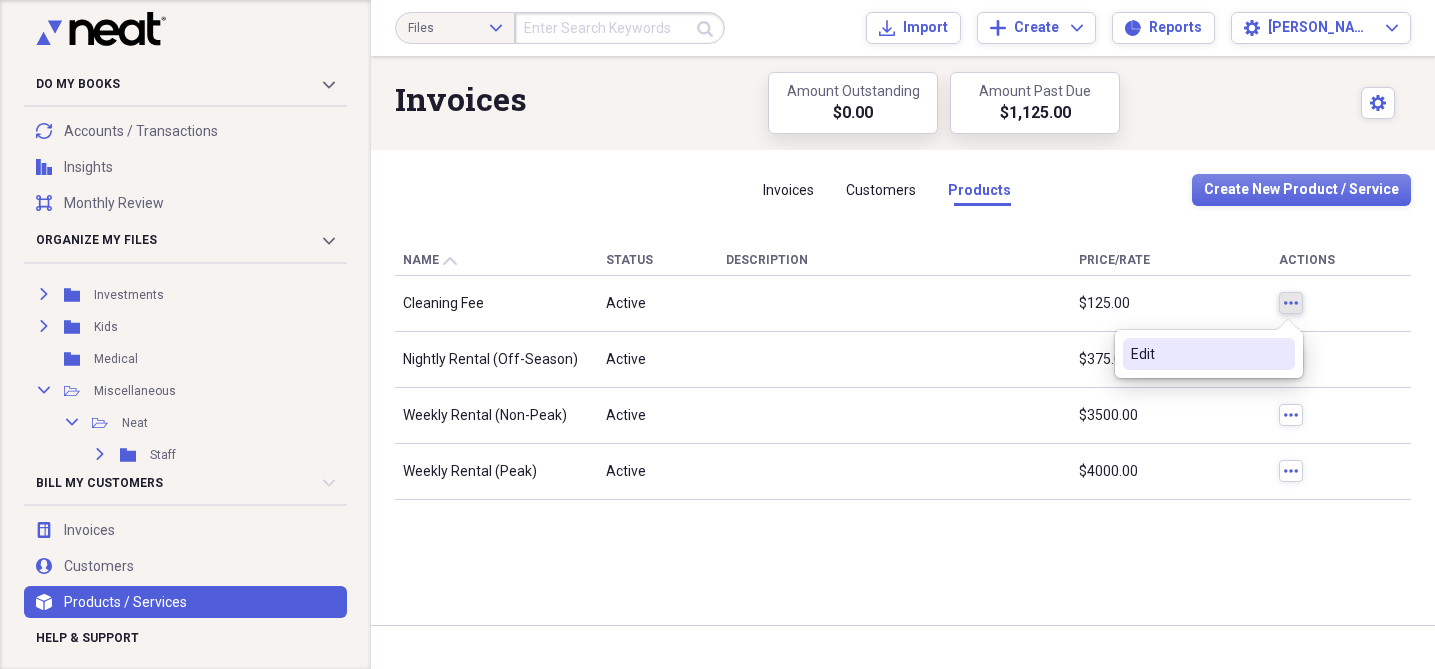 click on "Edit" at bounding box center [1197, 354] 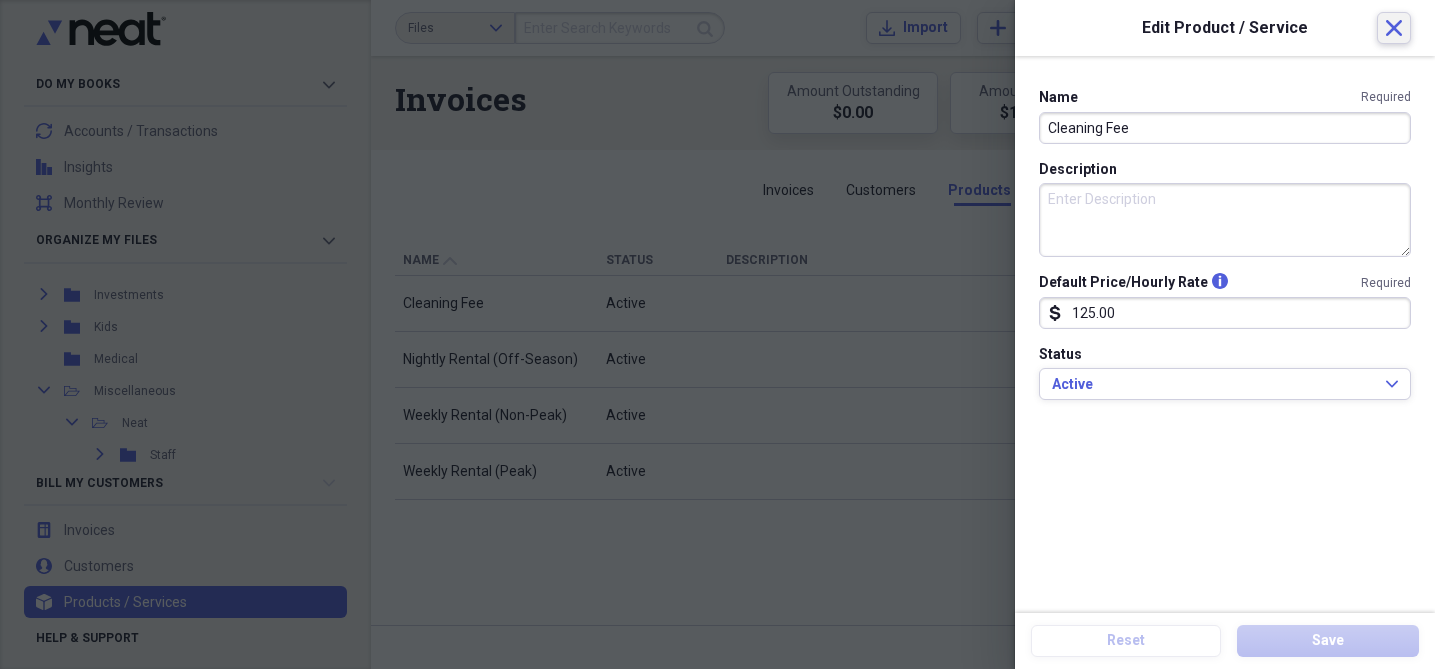 click on "Close" at bounding box center [1394, 28] 